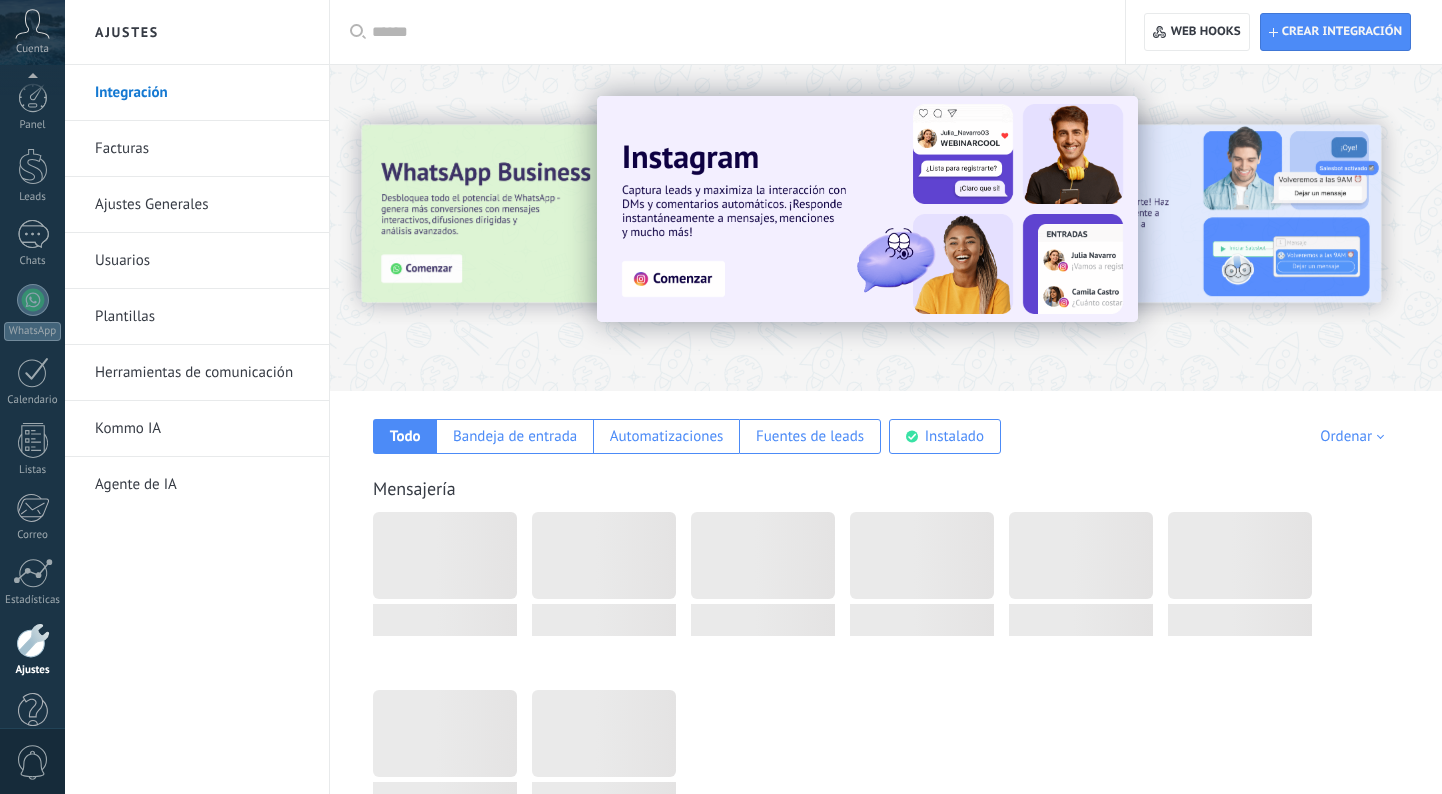 scroll, scrollTop: 0, scrollLeft: 0, axis: both 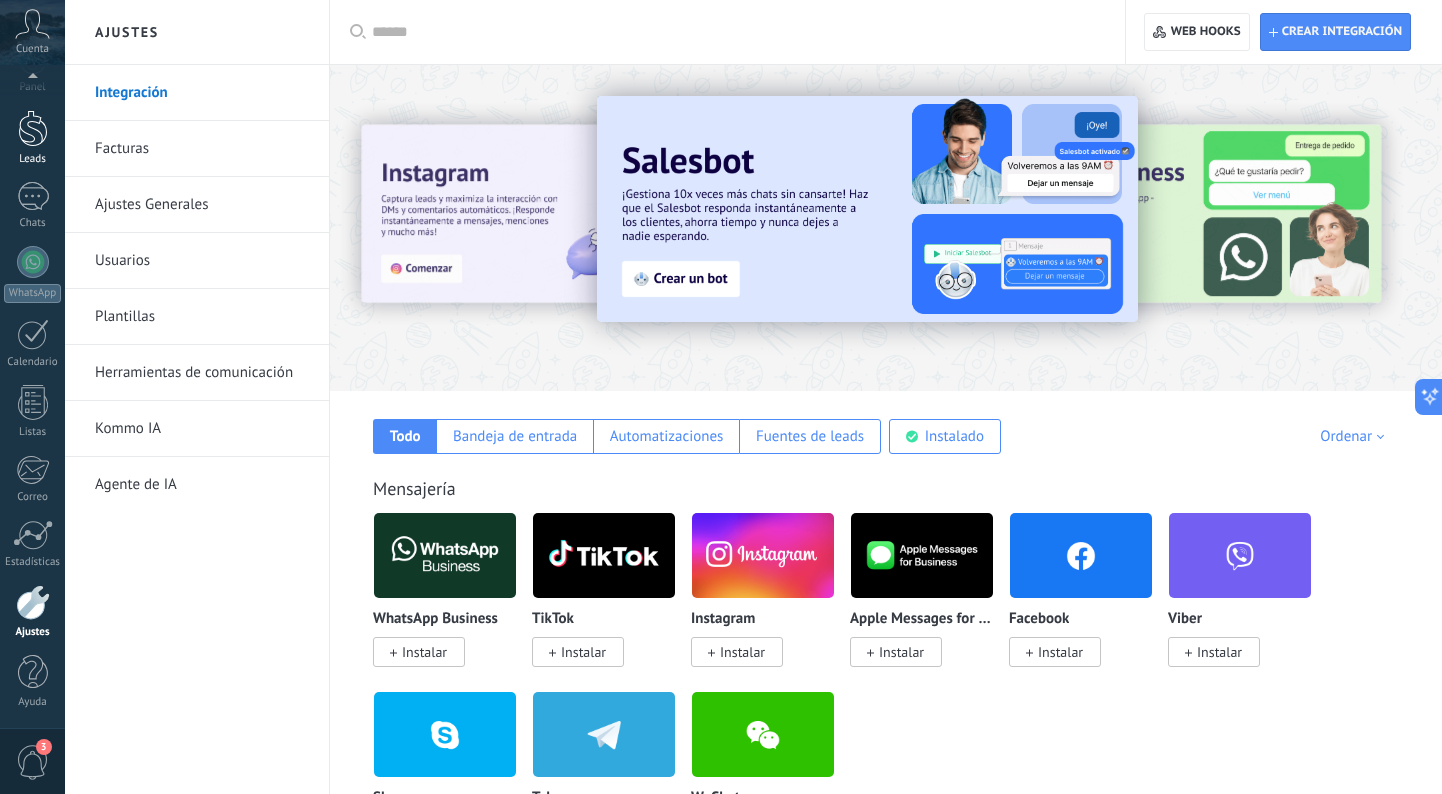 click on "Leads" at bounding box center (32, 138) 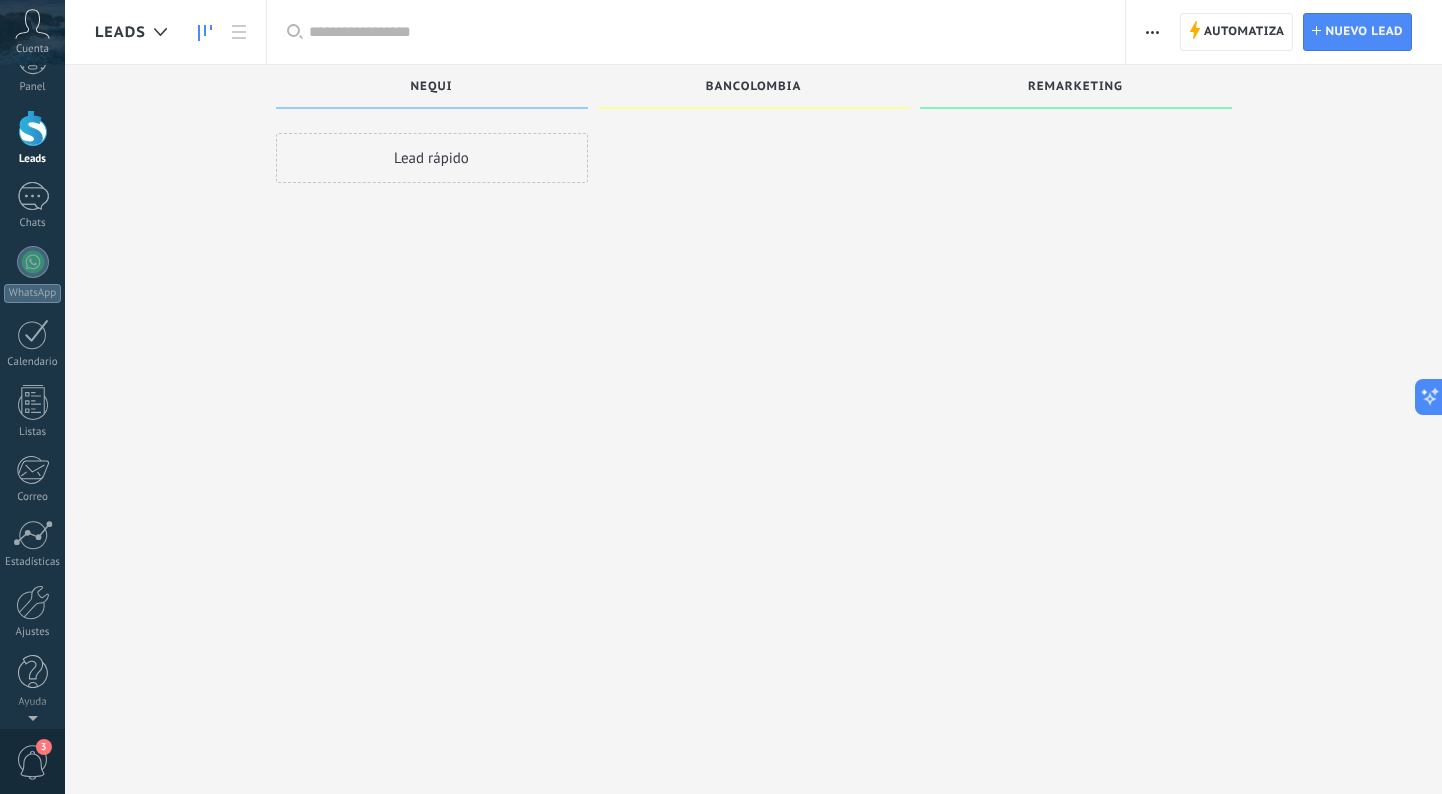 scroll, scrollTop: 0, scrollLeft: 0, axis: both 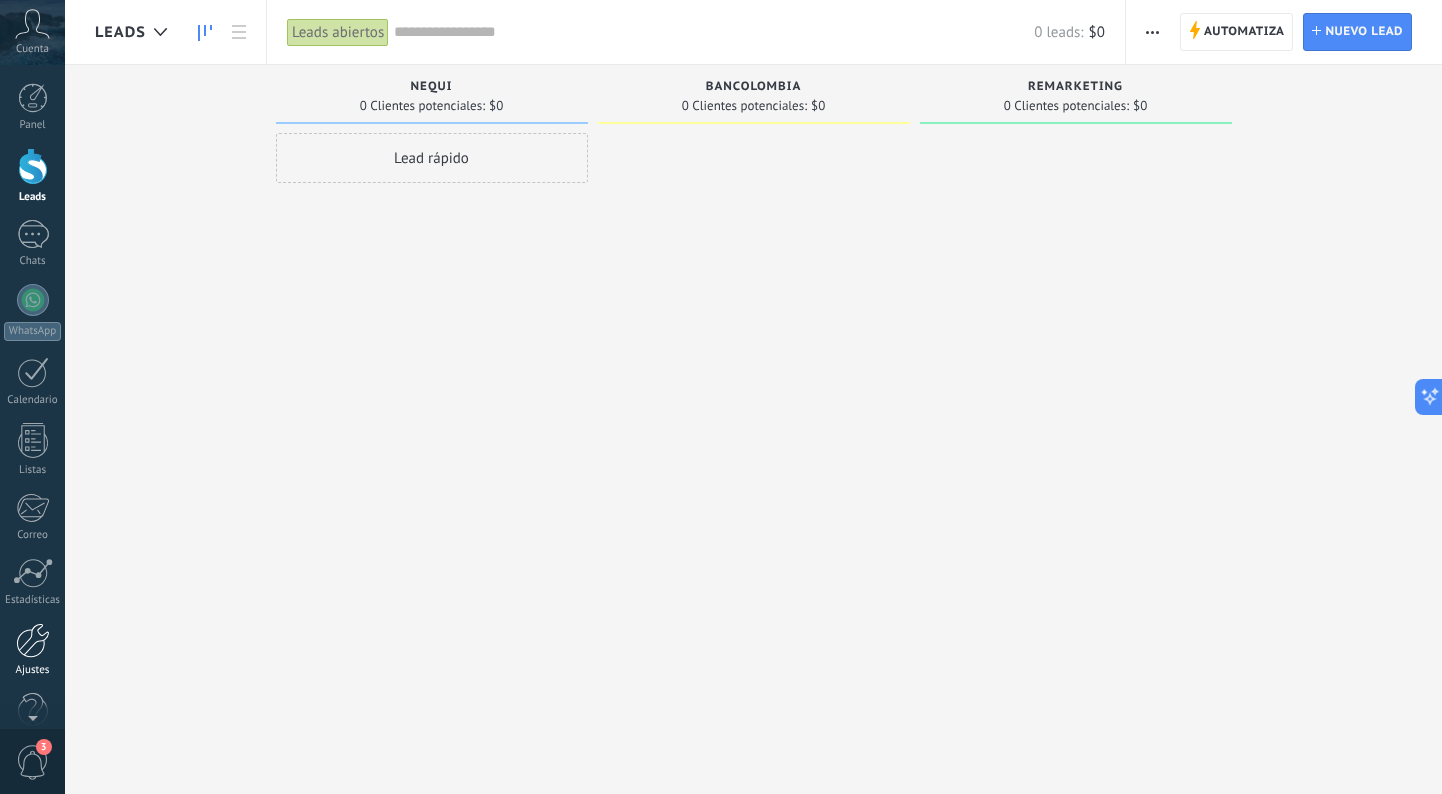 click on "Ajustes" at bounding box center (32, 650) 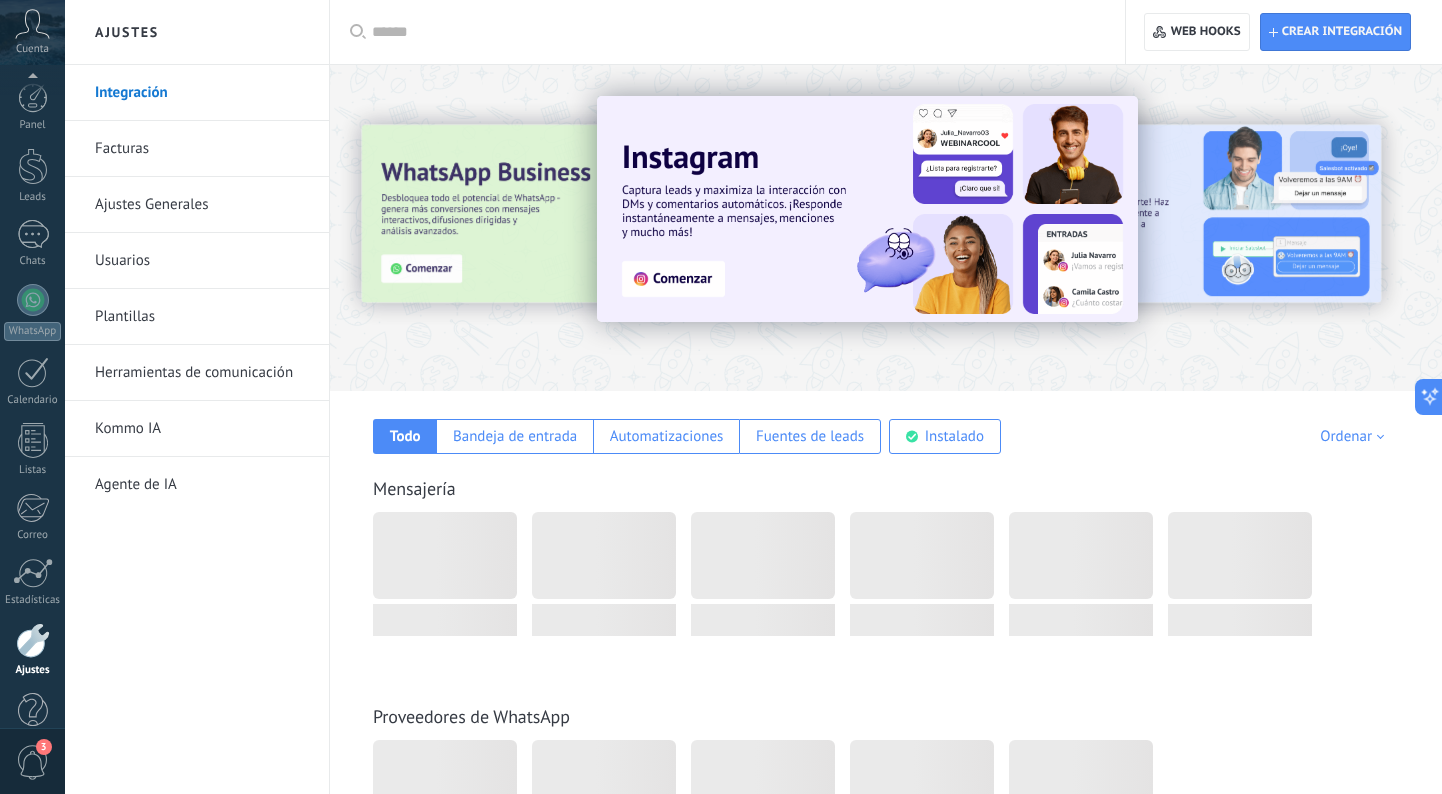 scroll, scrollTop: 38, scrollLeft: 0, axis: vertical 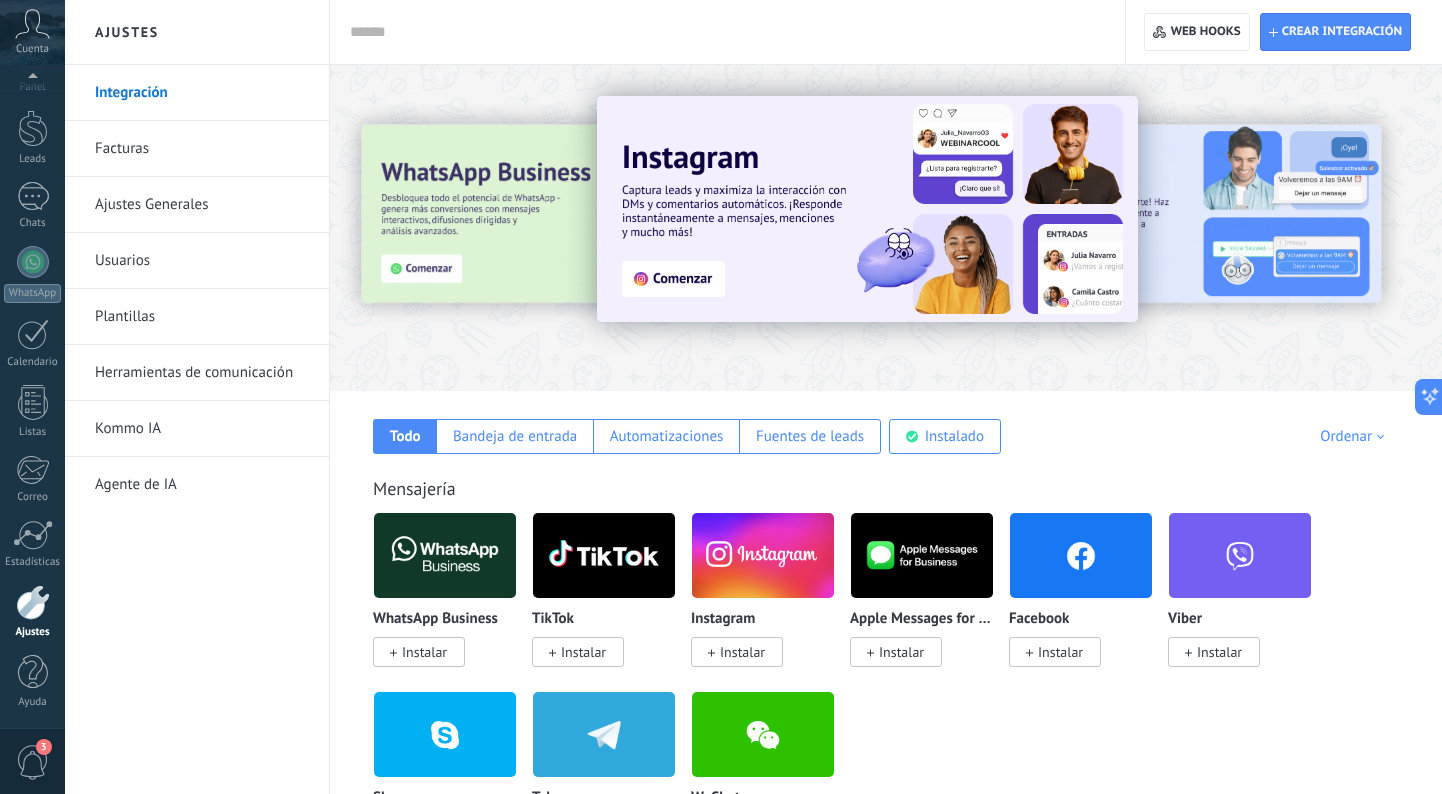 click on "Integración" at bounding box center (202, 93) 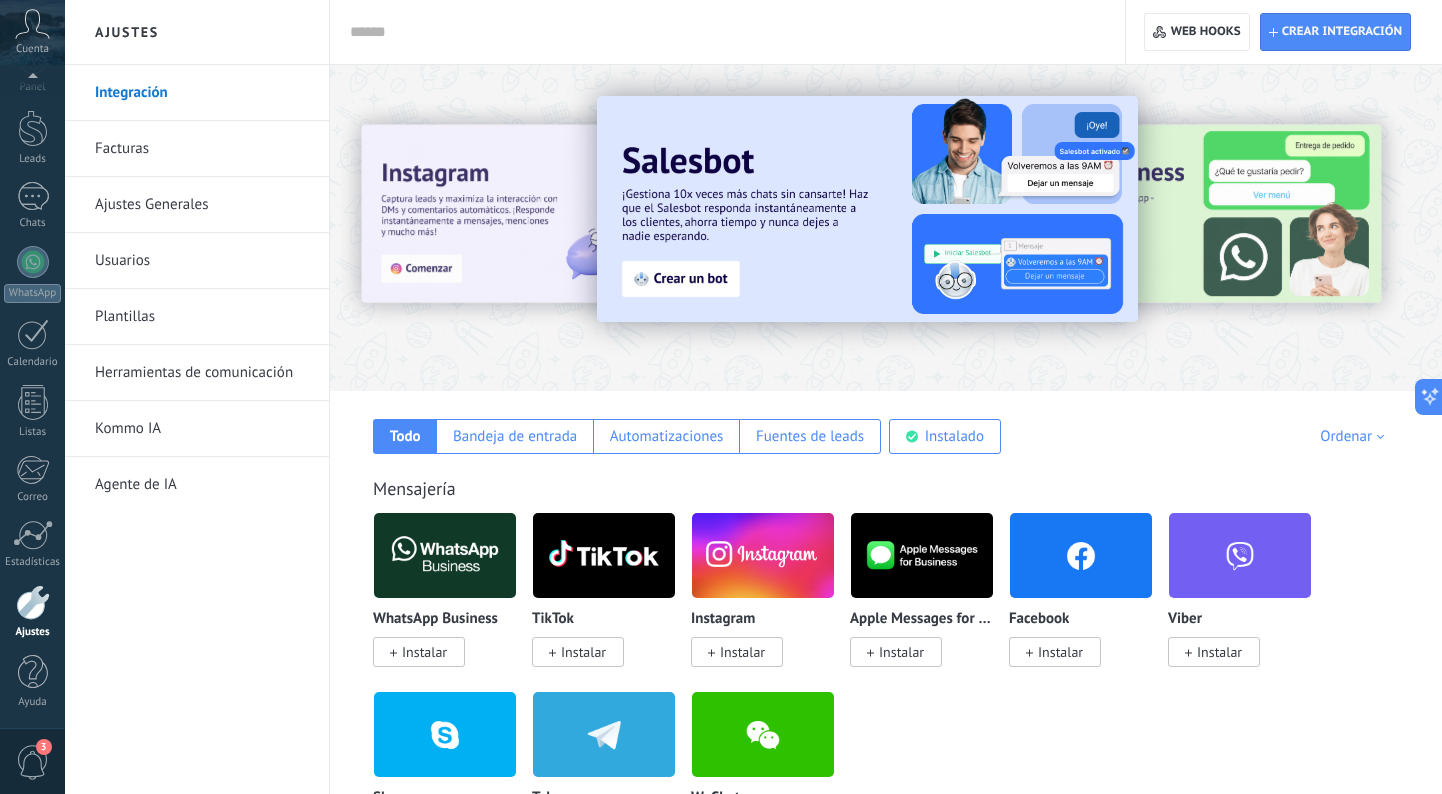 scroll, scrollTop: 0, scrollLeft: 0, axis: both 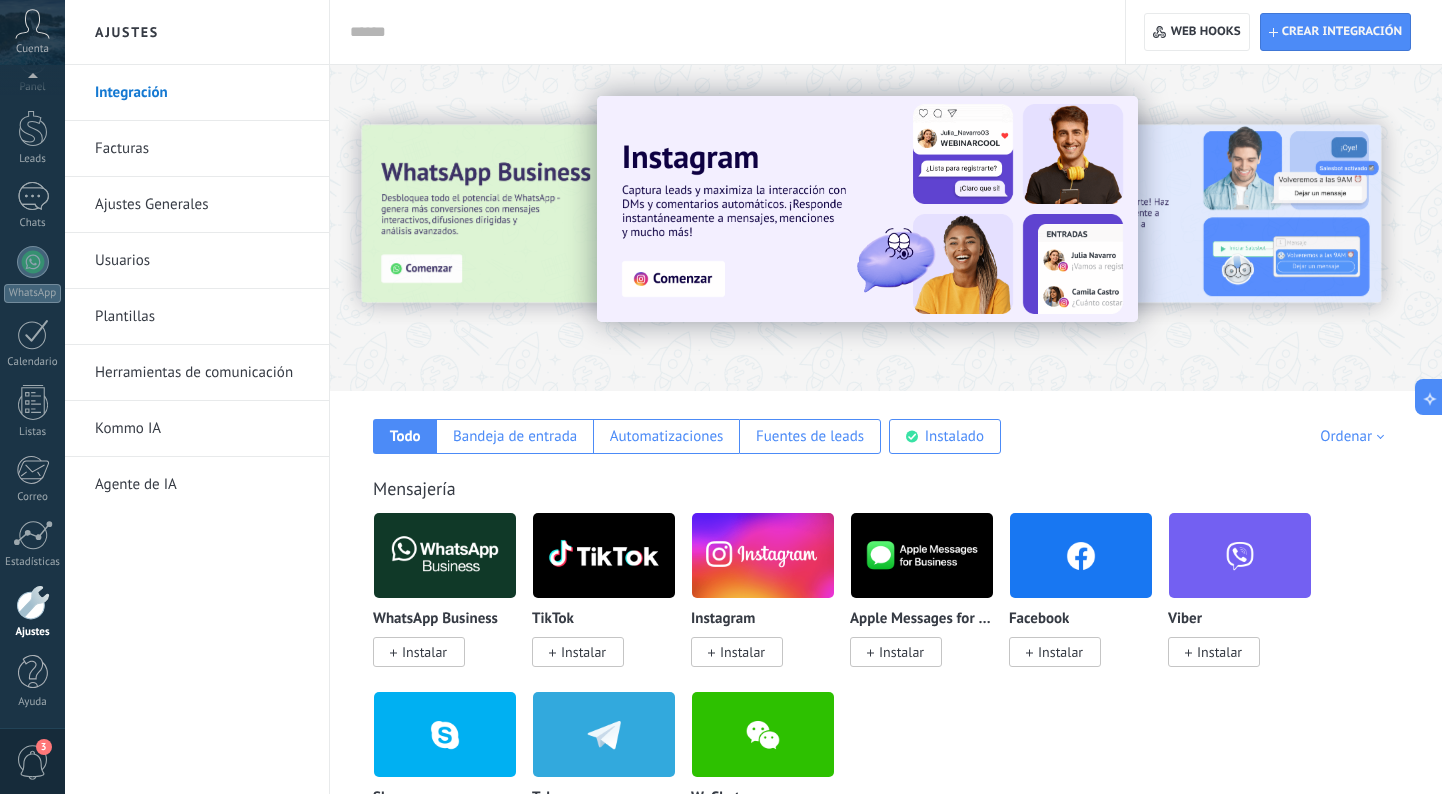 click on "Herramientas de comunicación" at bounding box center (202, 373) 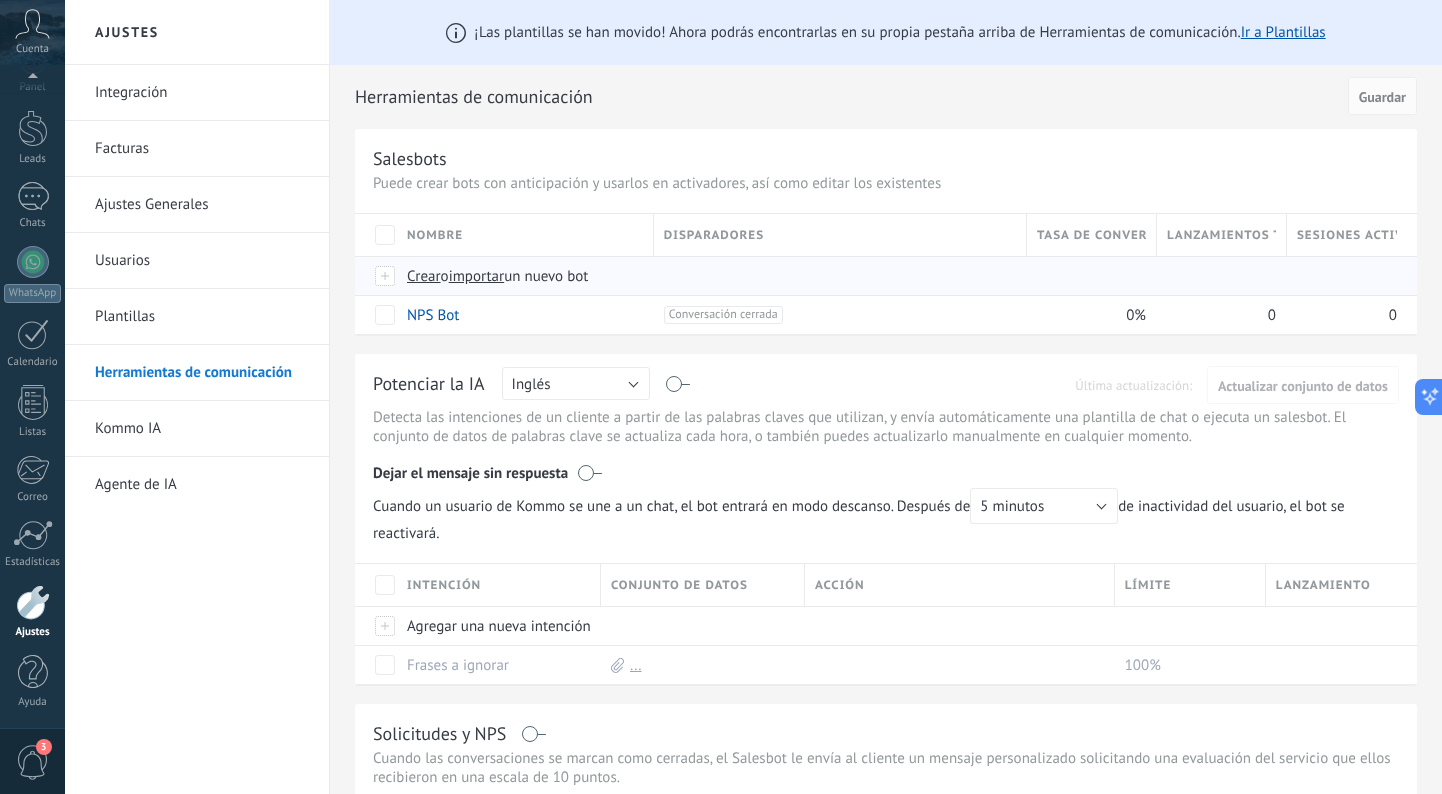 click on "importar" at bounding box center [477, 276] 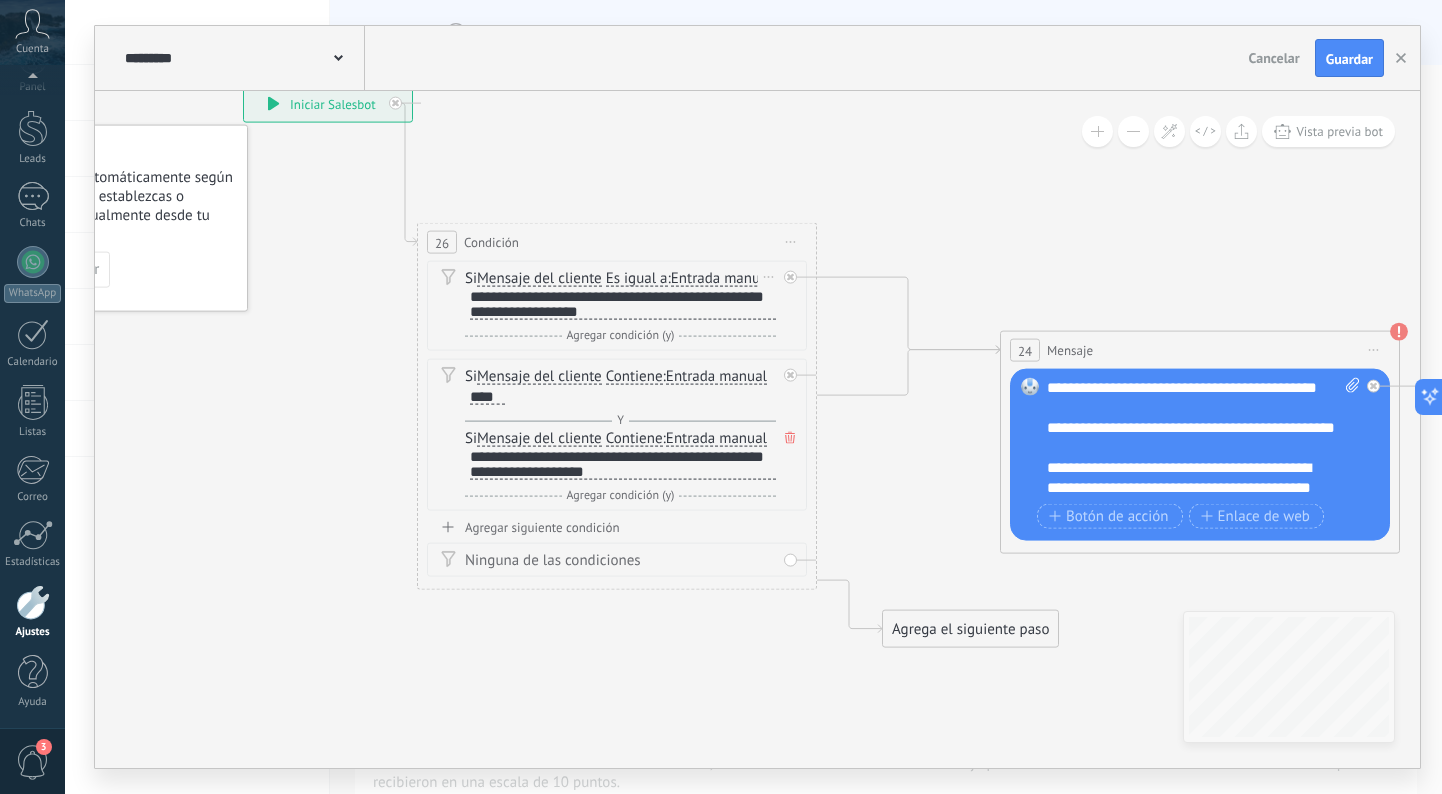 click on "**********" at bounding box center (623, 304) 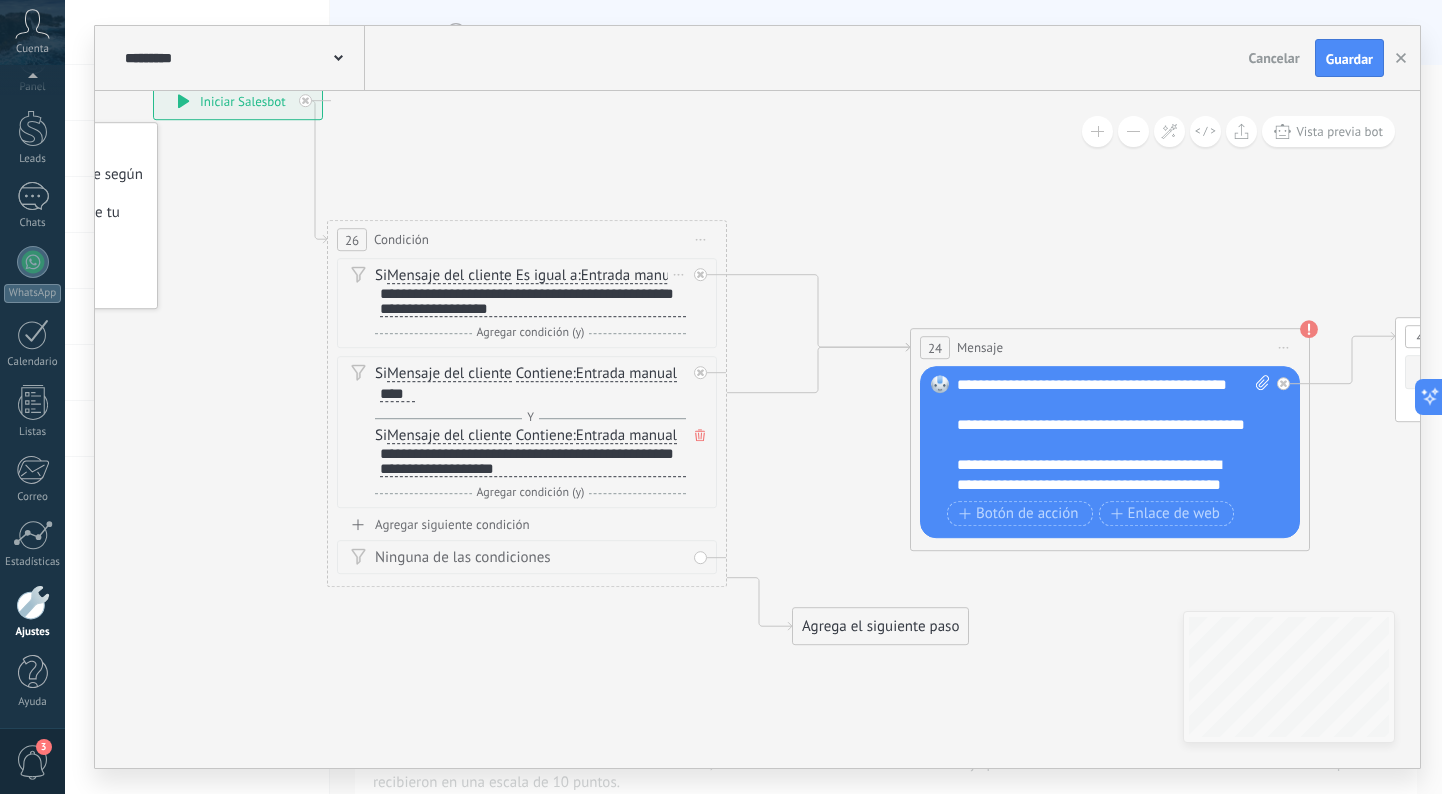 click on "**********" at bounding box center [533, 301] 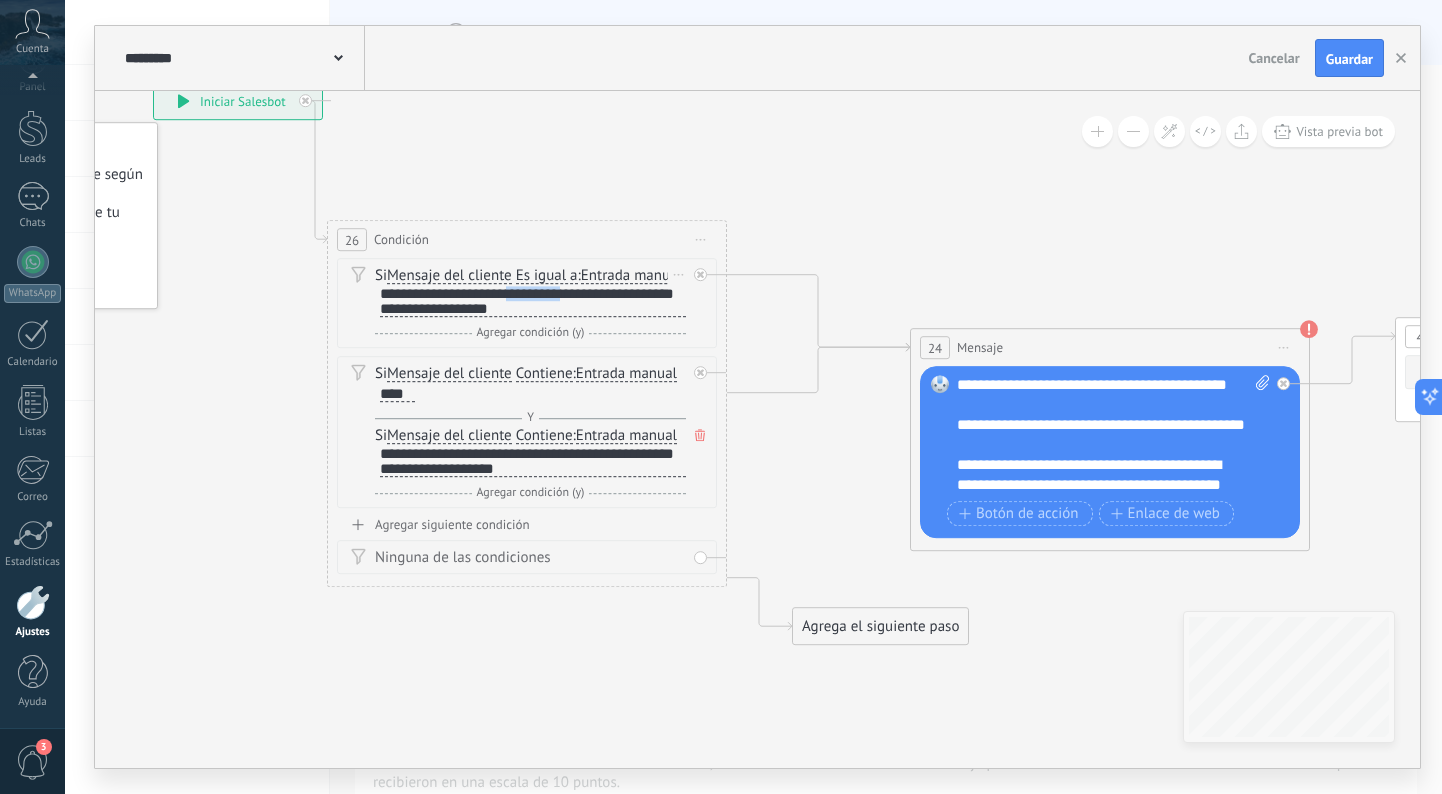 type 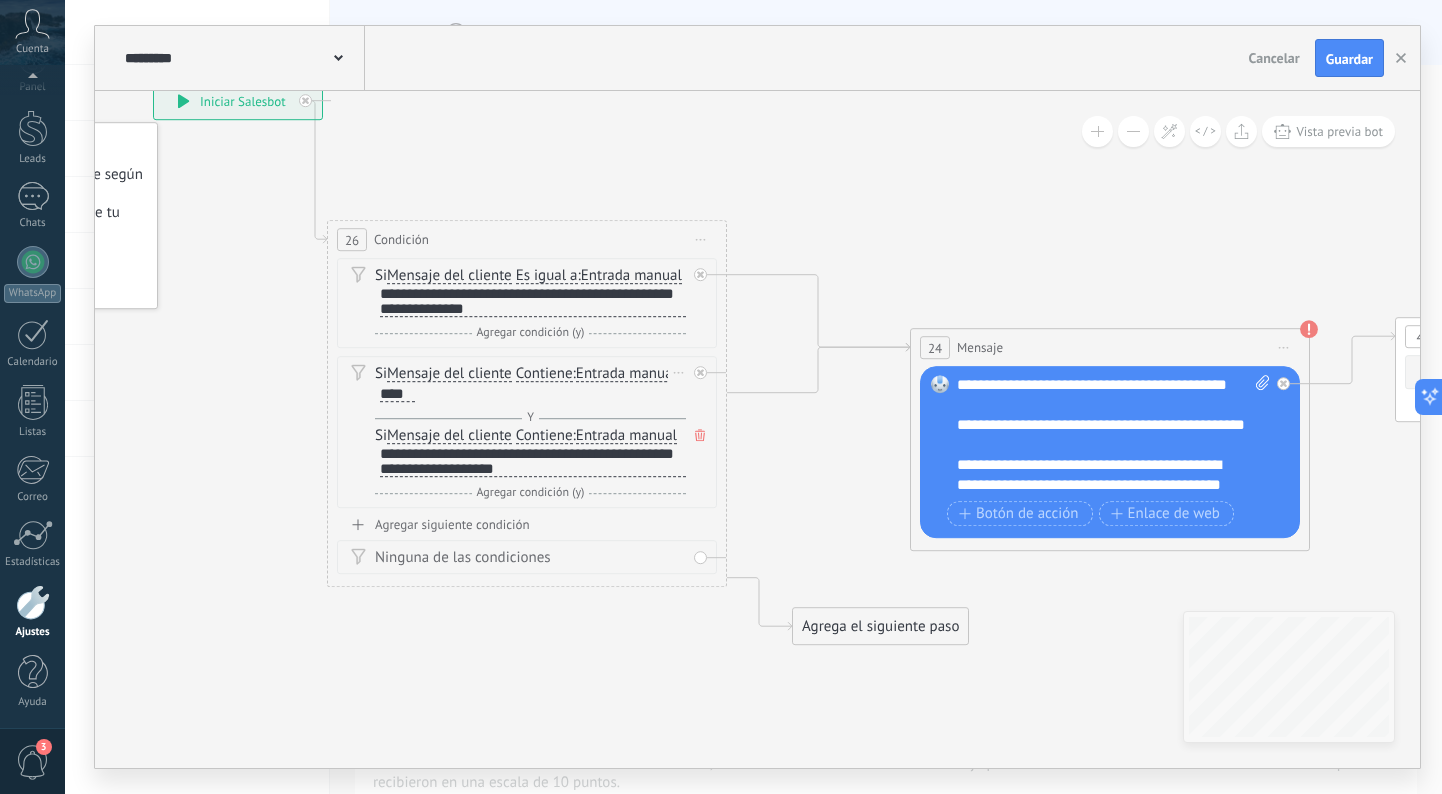 click on "Si
Mensaje del cliente
Mensaje del cliente
Emoción de la conversación
Comentario del cliente
El cliente
Código de chat activo
Mensajero de chat activo
Fuente de cliente potencial
Estado de la conversación
Estado de respuesta
Estado de interacción
a" at bounding box center [530, 384] 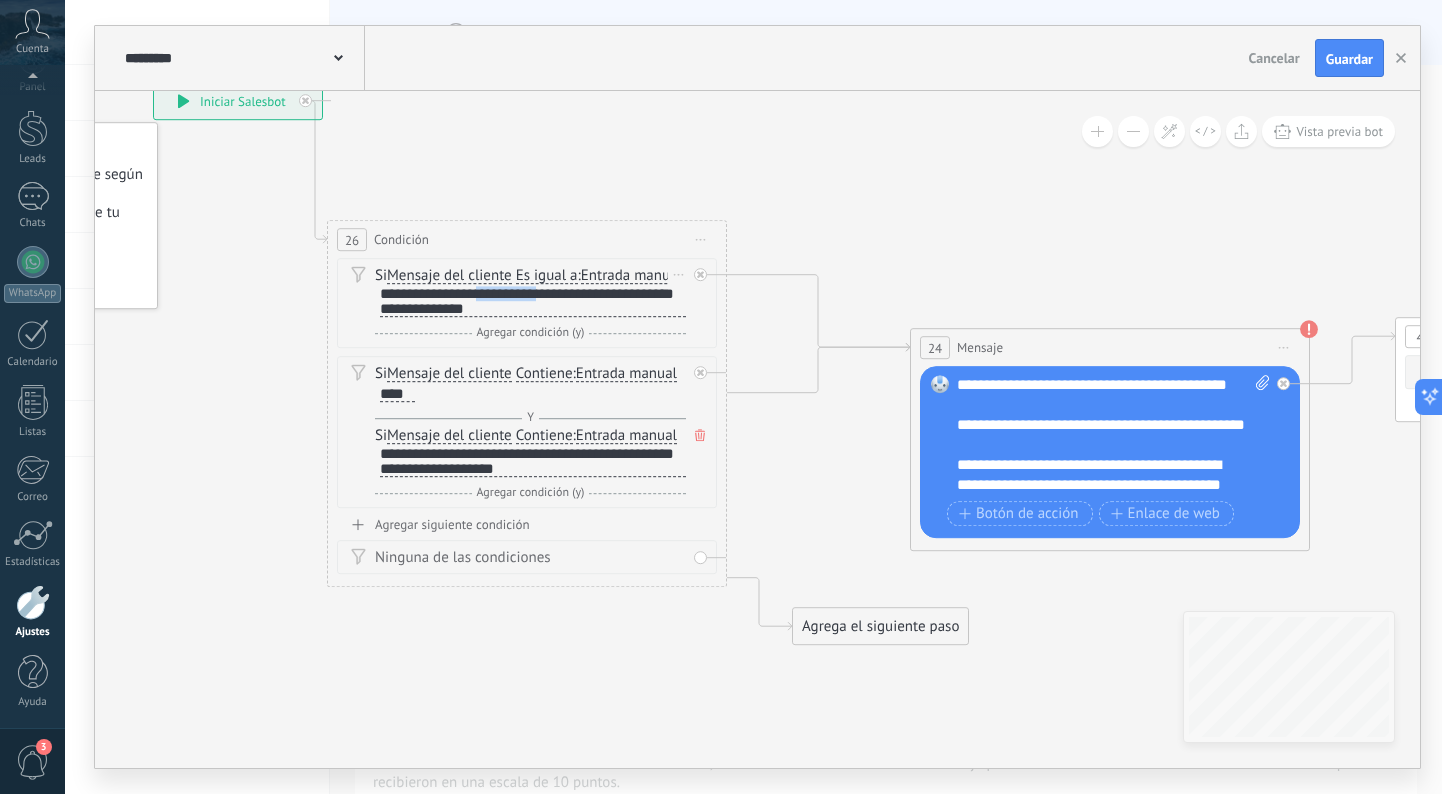drag, startPoint x: 558, startPoint y: 314, endPoint x: 473, endPoint y: 313, distance: 85.00588 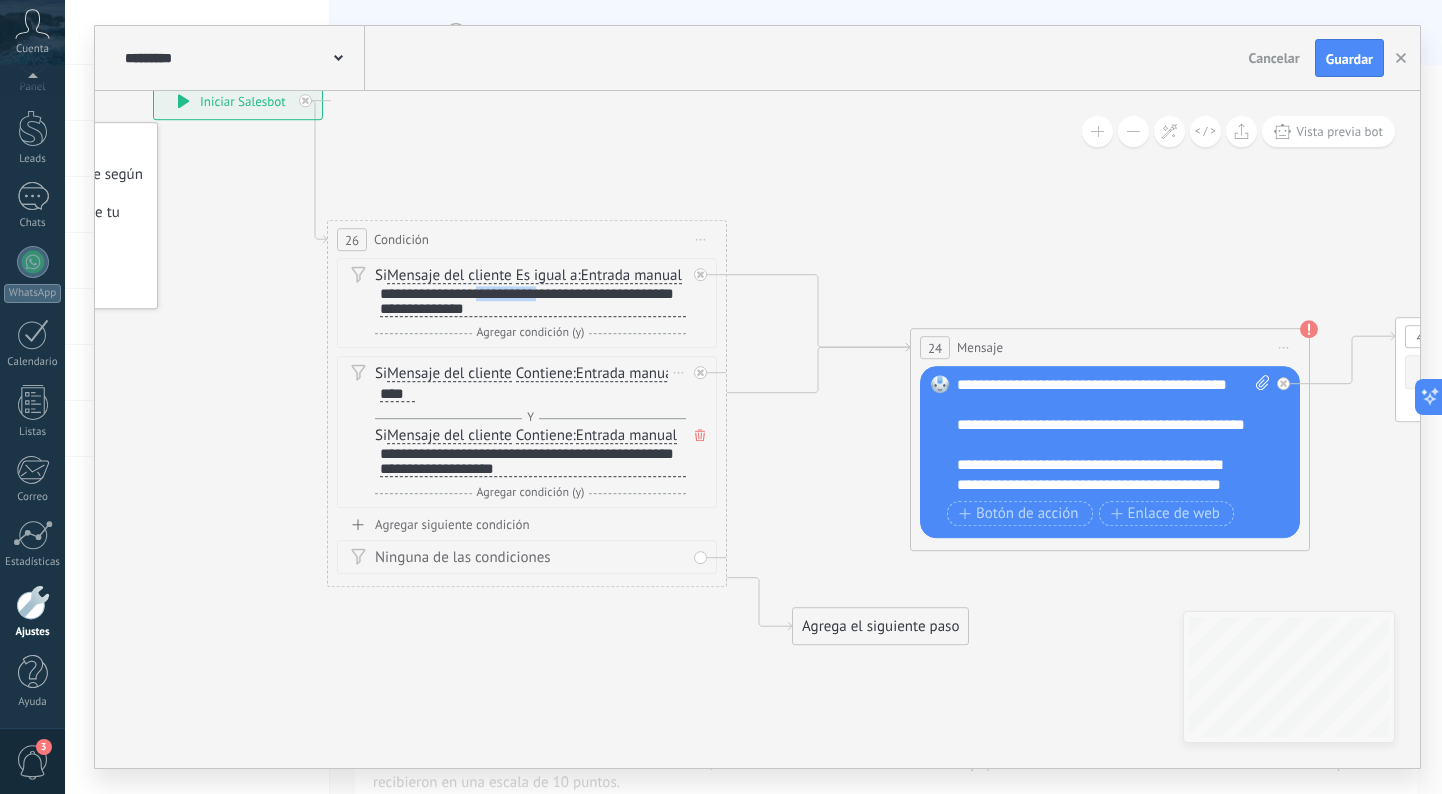 click on "**********" at bounding box center [533, 461] 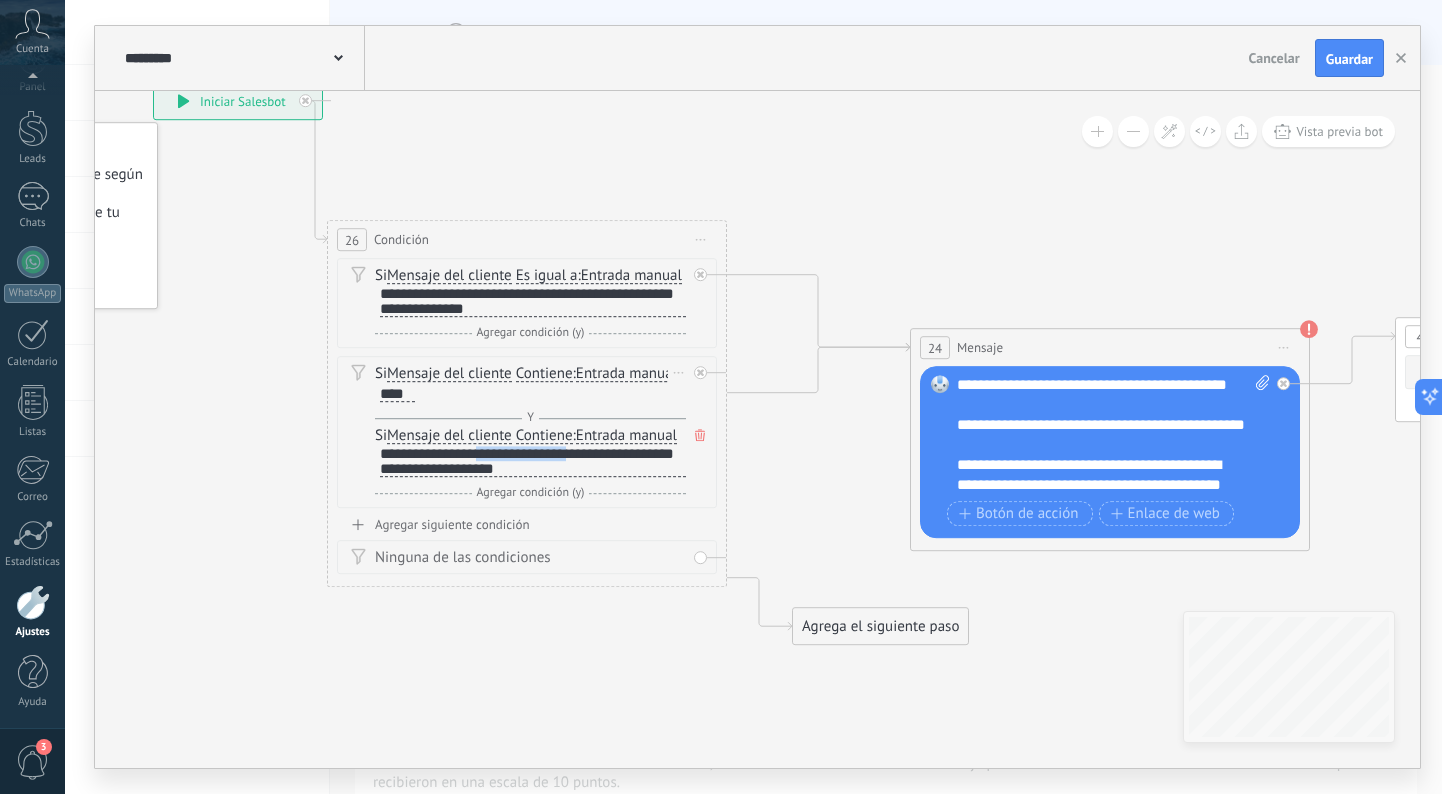 drag, startPoint x: 572, startPoint y: 474, endPoint x: 473, endPoint y: 471, distance: 99.04544 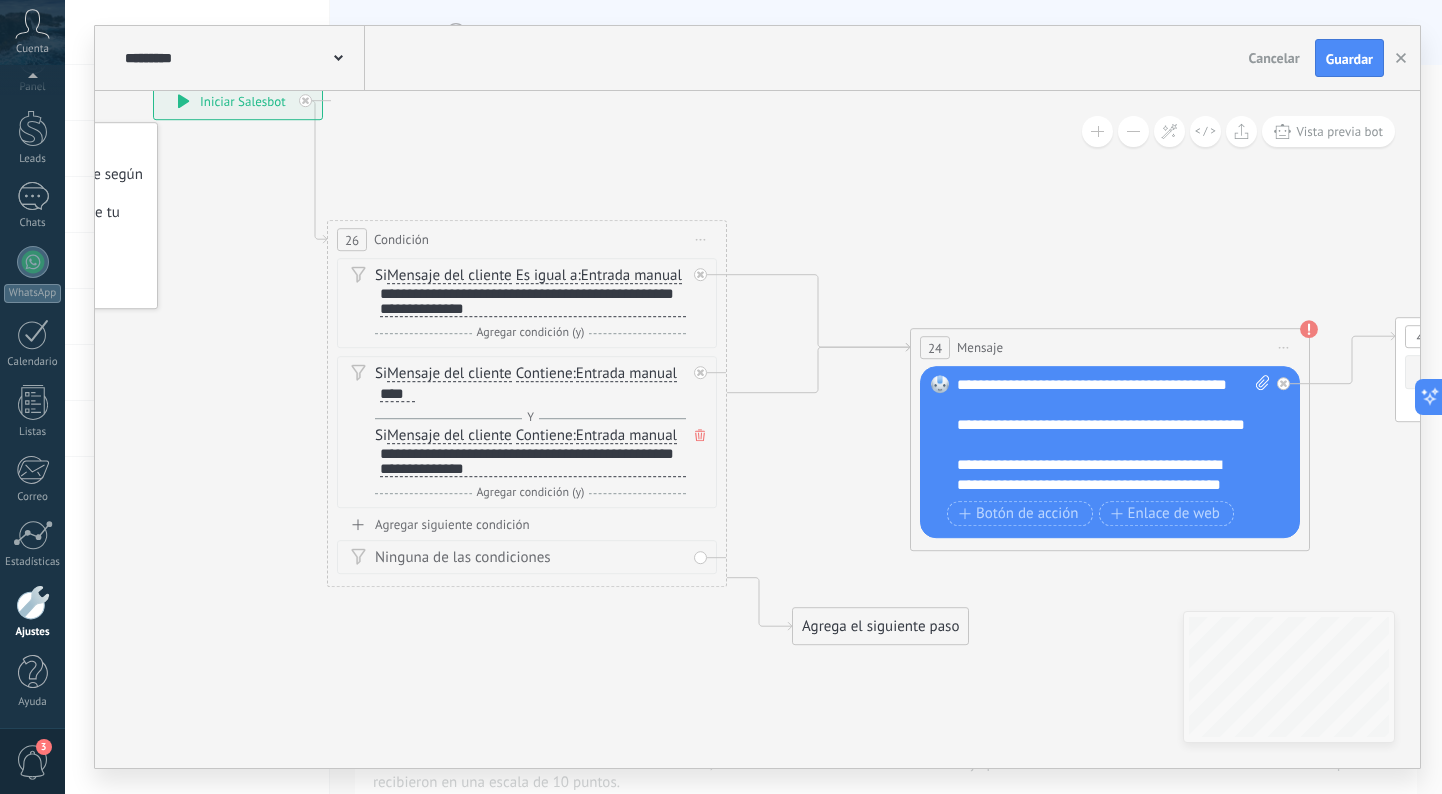 click 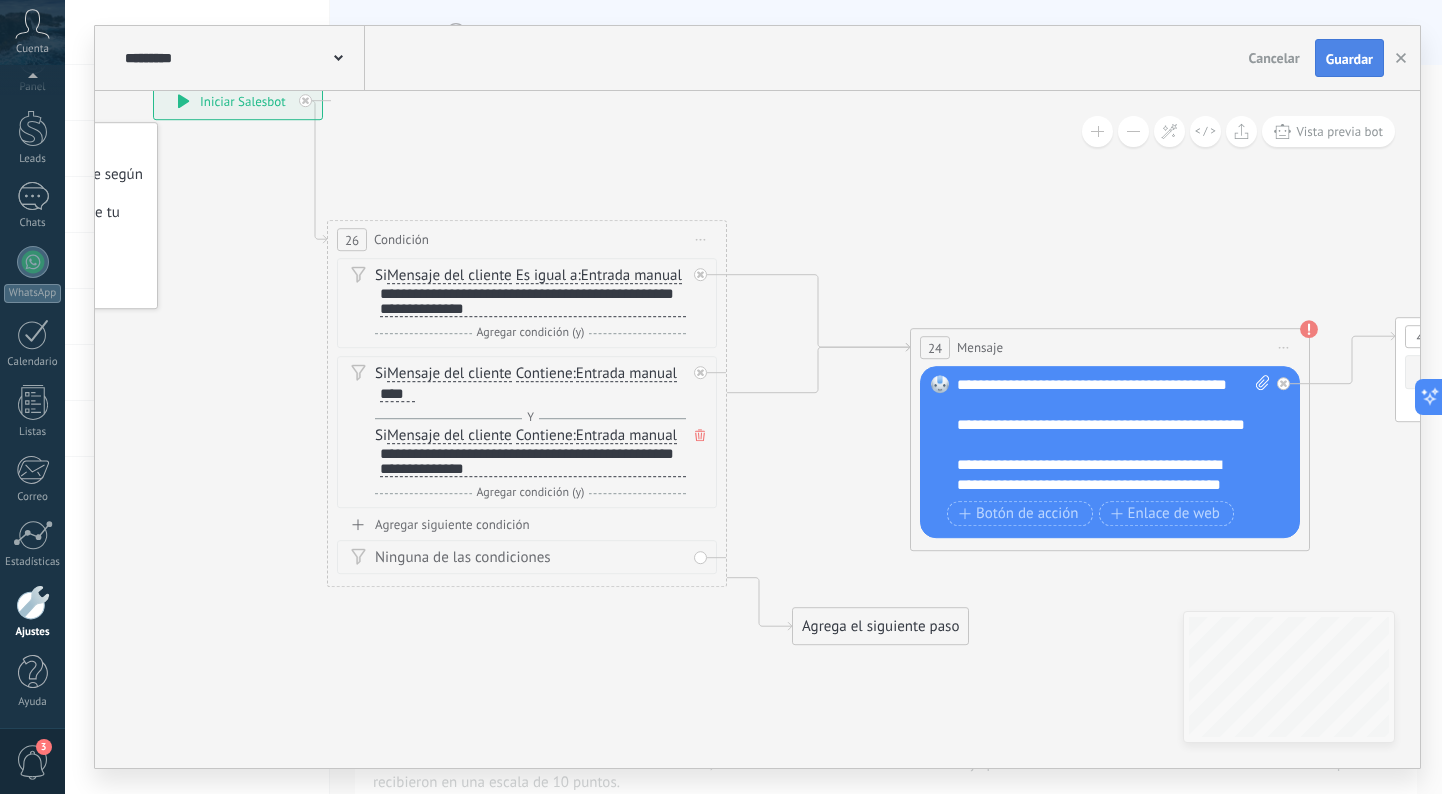 click on "Guardar" at bounding box center [1349, 59] 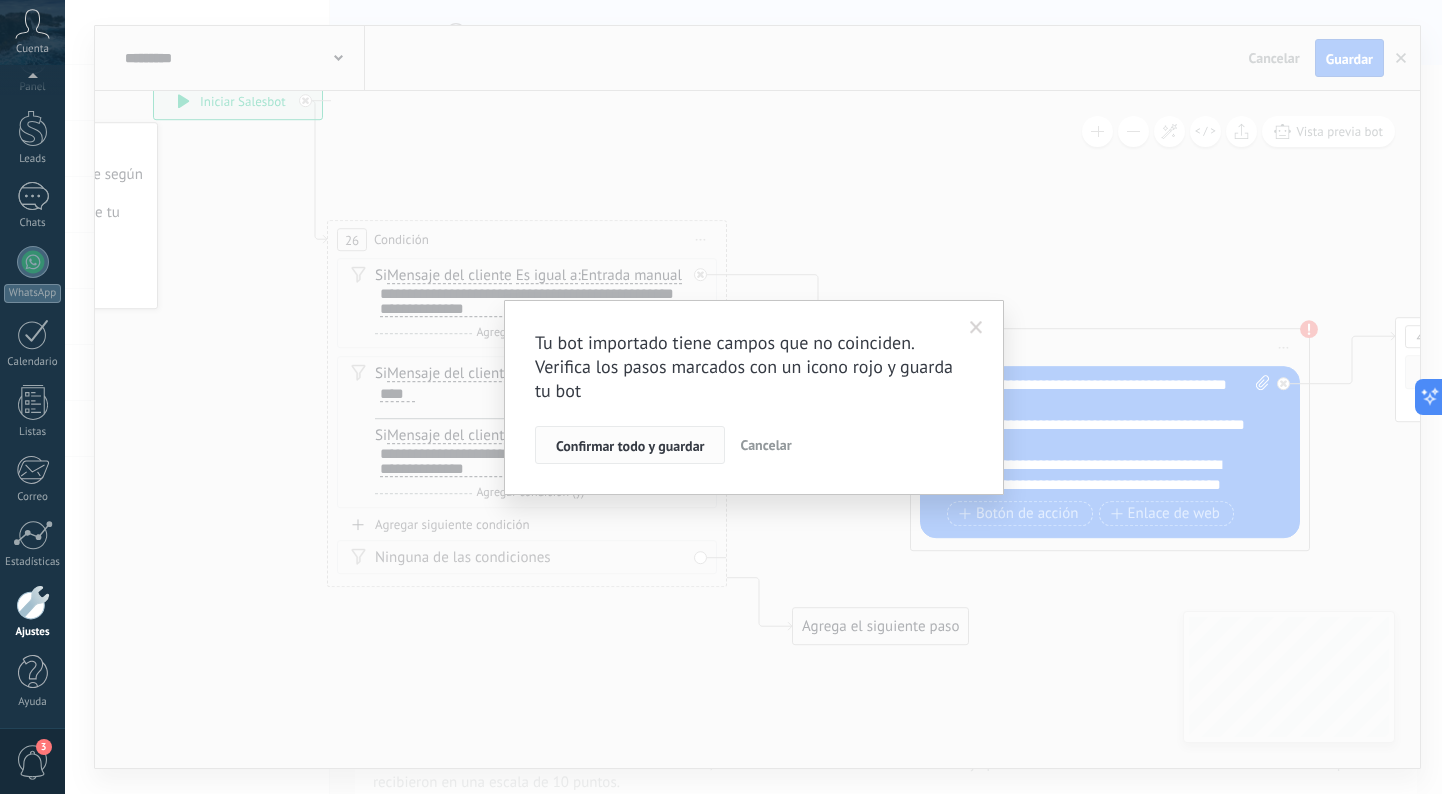 click on "Confirmar todo y guardar" at bounding box center (630, 446) 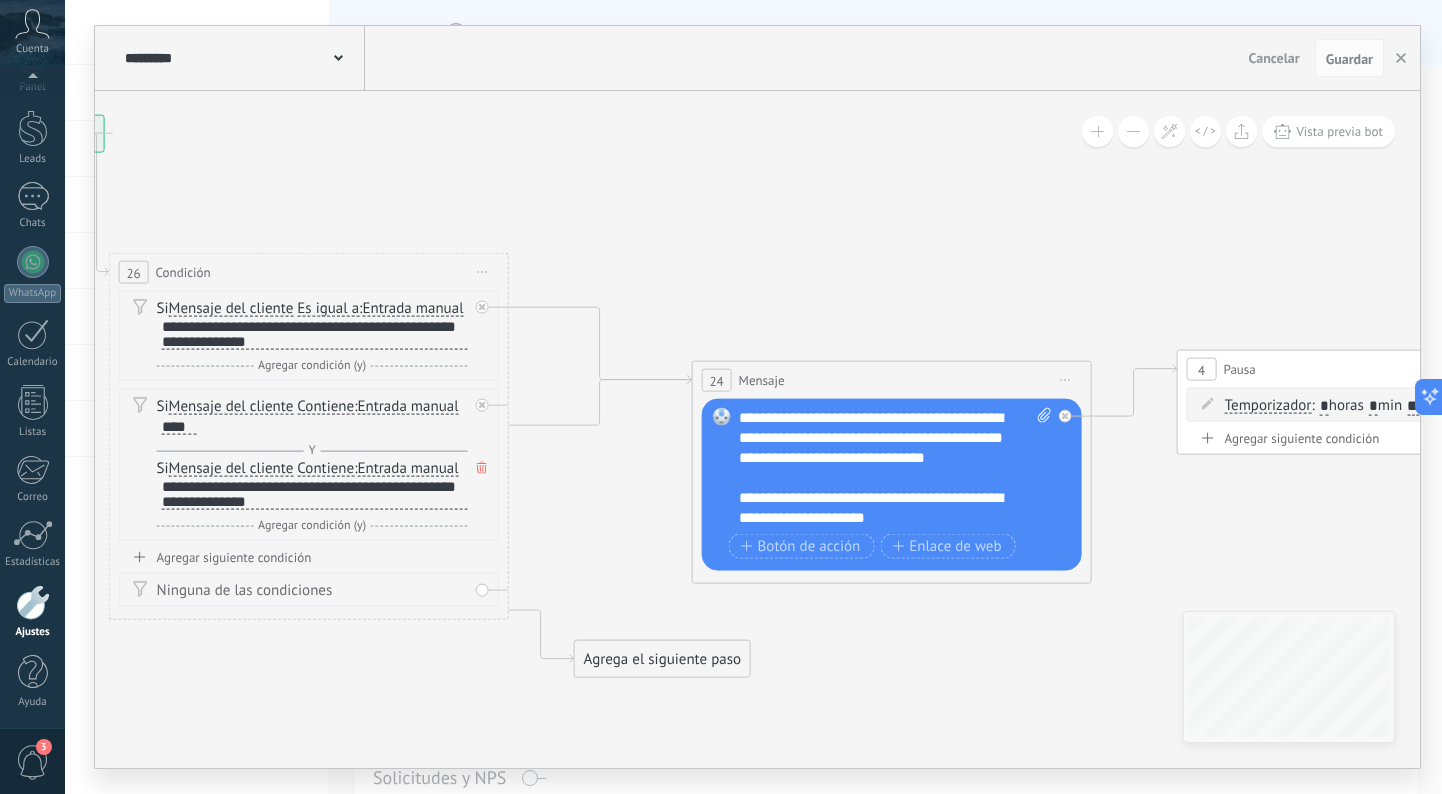 scroll, scrollTop: 120, scrollLeft: 0, axis: vertical 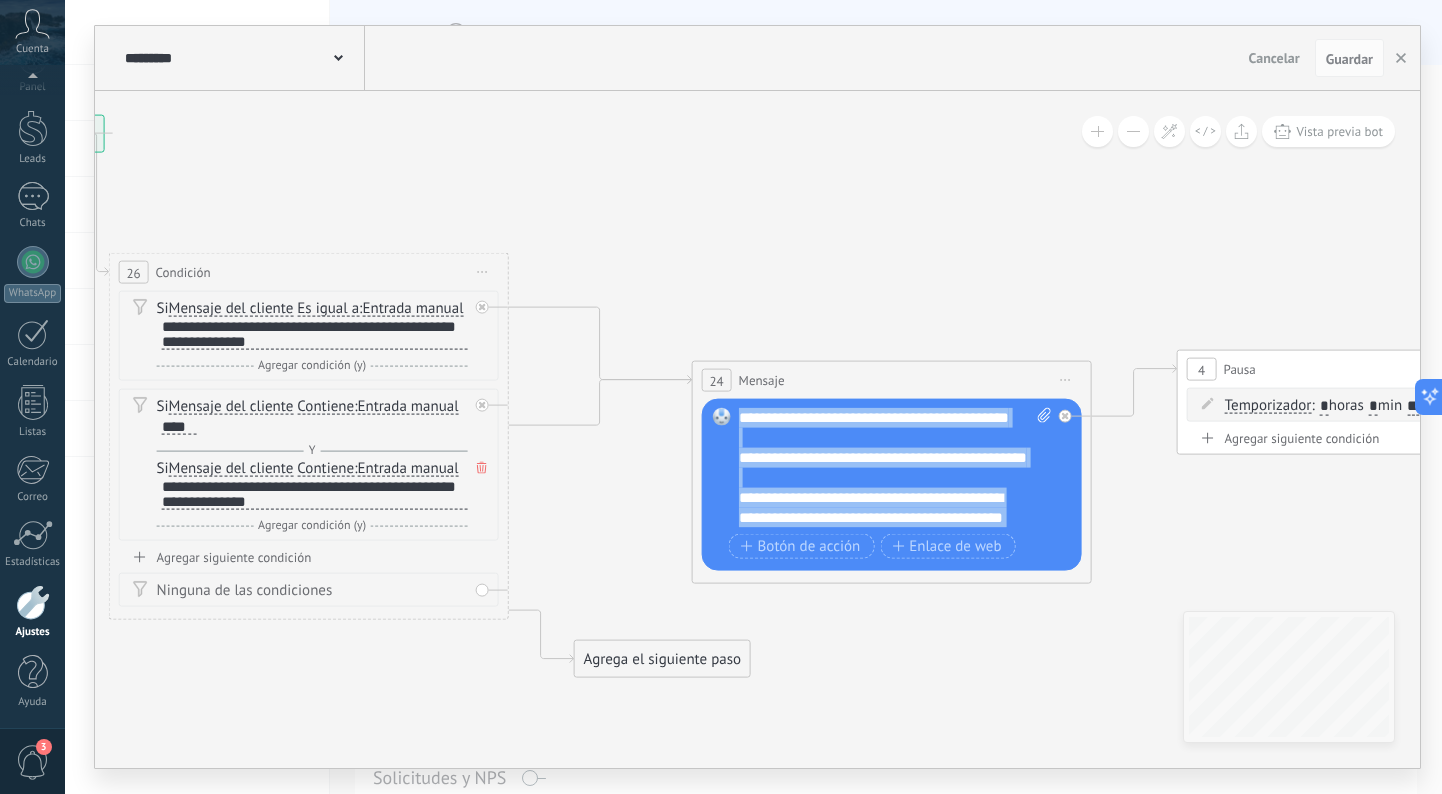 drag, startPoint x: 938, startPoint y: 465, endPoint x: 743, endPoint y: 419, distance: 200.35219 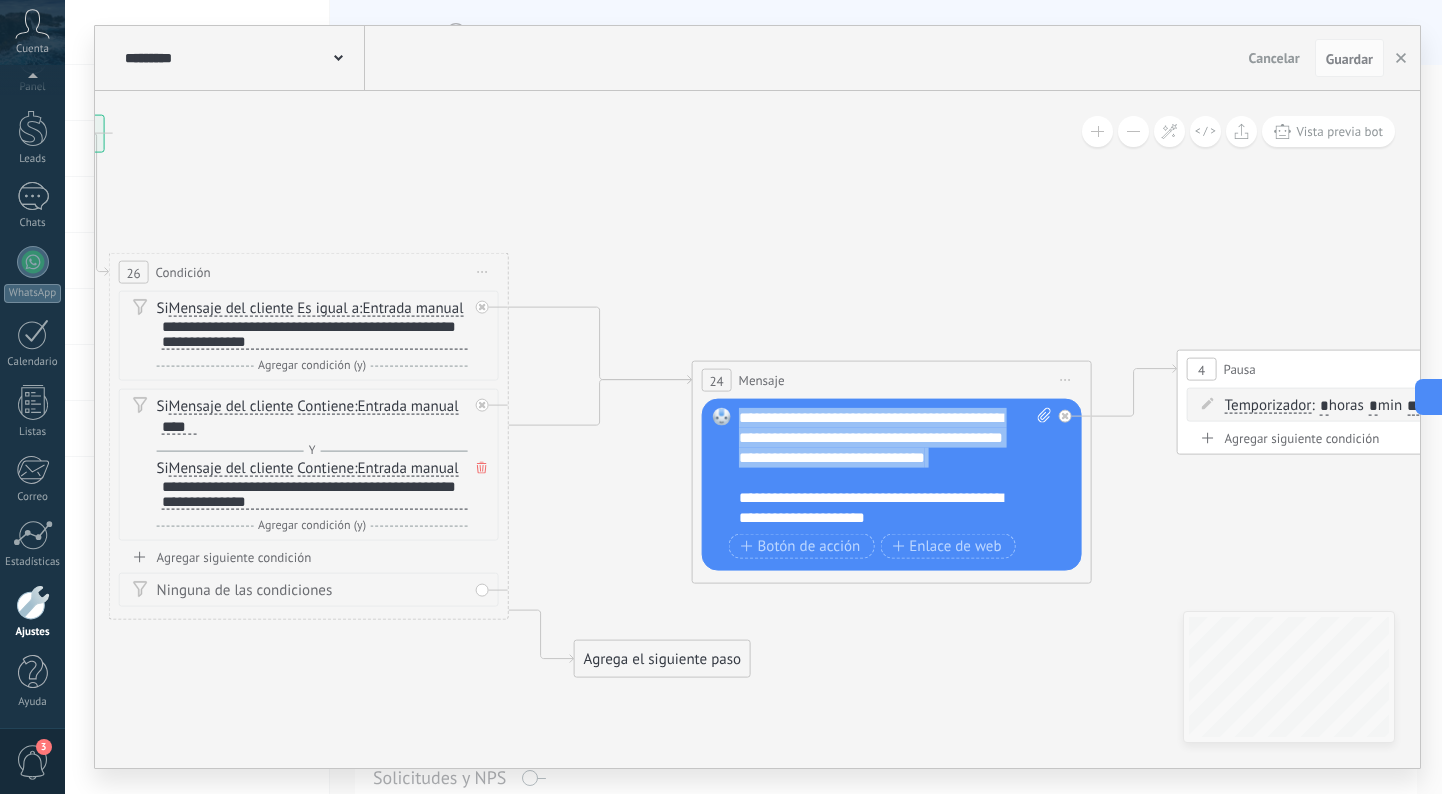 scroll, scrollTop: 120, scrollLeft: 0, axis: vertical 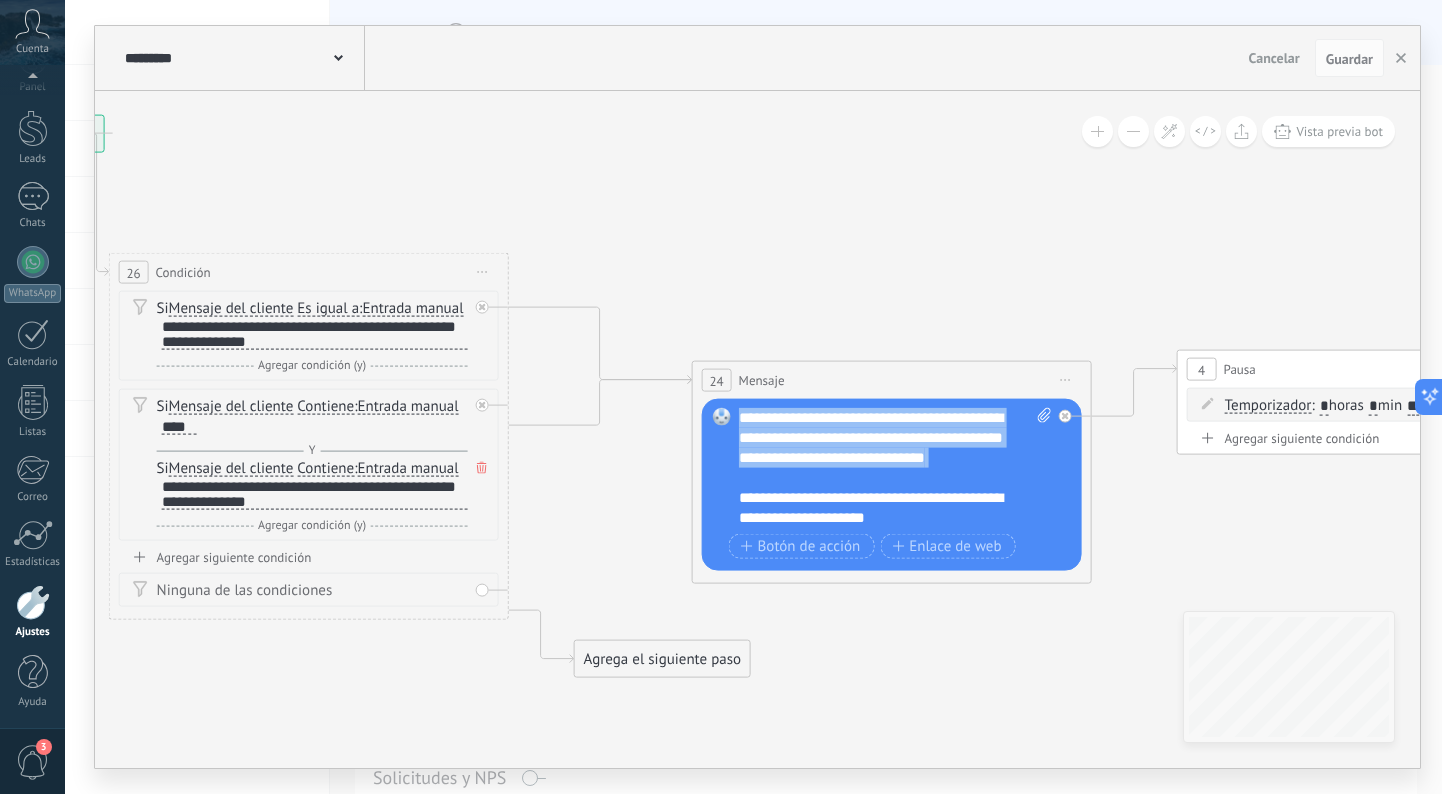 click on "**********" at bounding box center [895, 468] 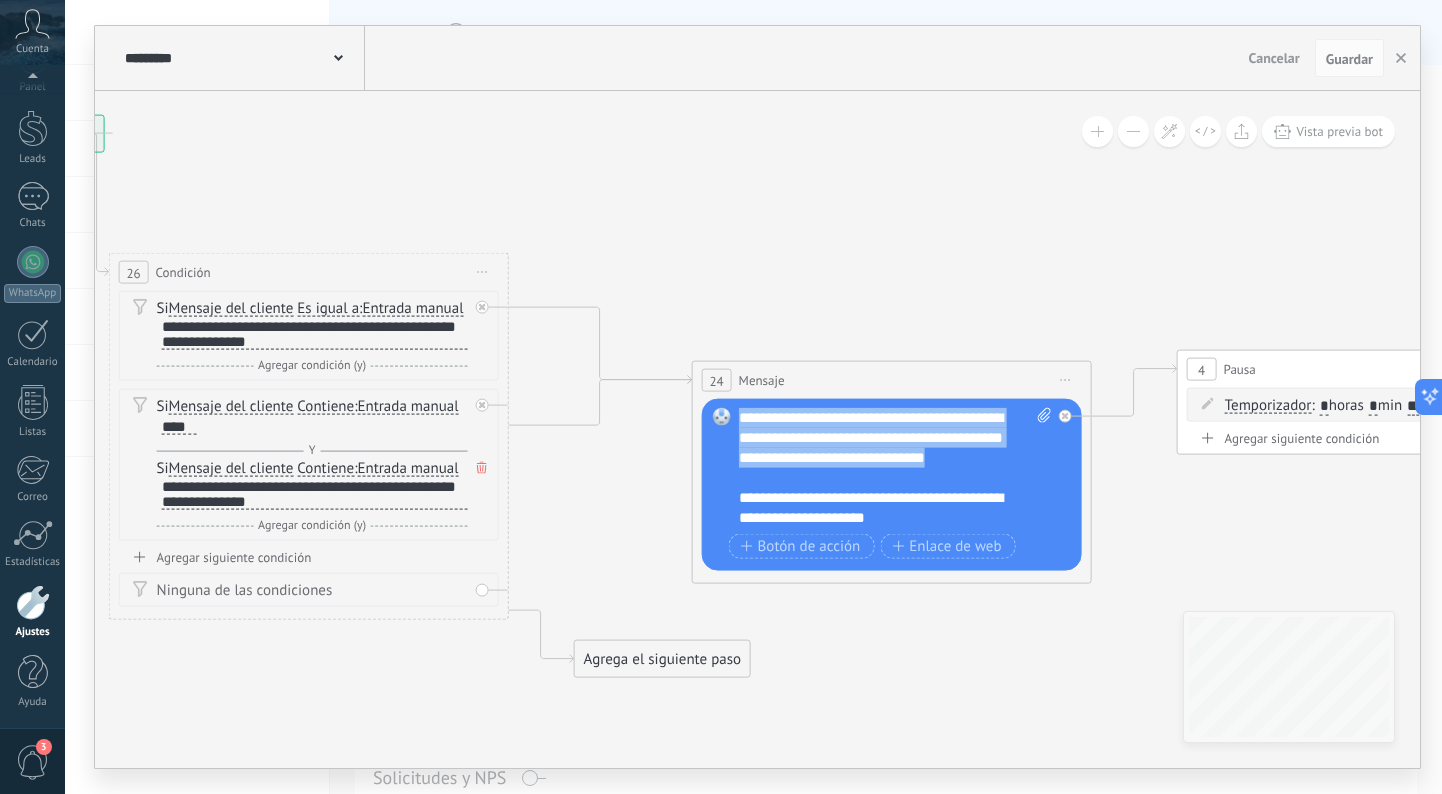 scroll, scrollTop: 0, scrollLeft: 0, axis: both 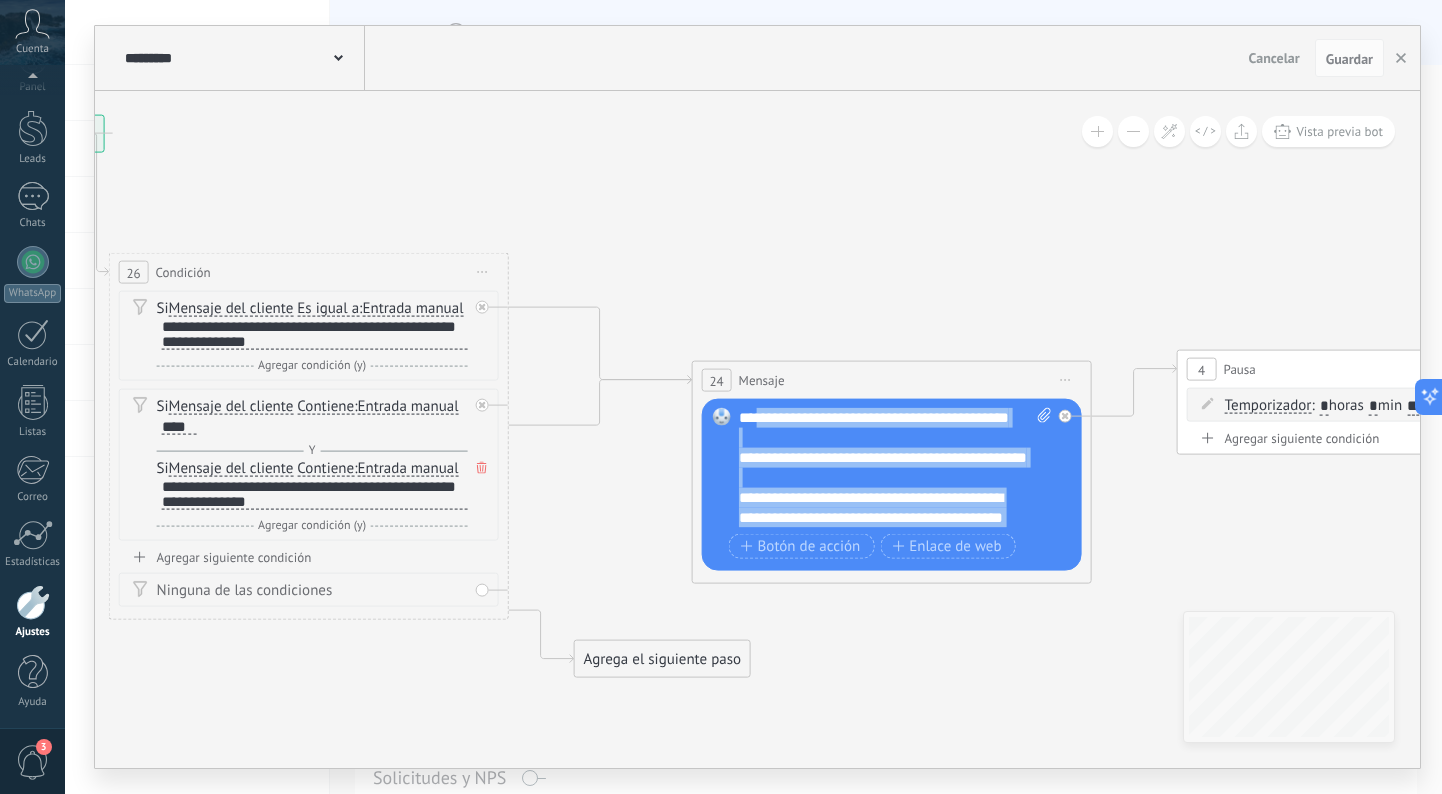 drag, startPoint x: 937, startPoint y: 461, endPoint x: 763, endPoint y: 421, distance: 178.53851 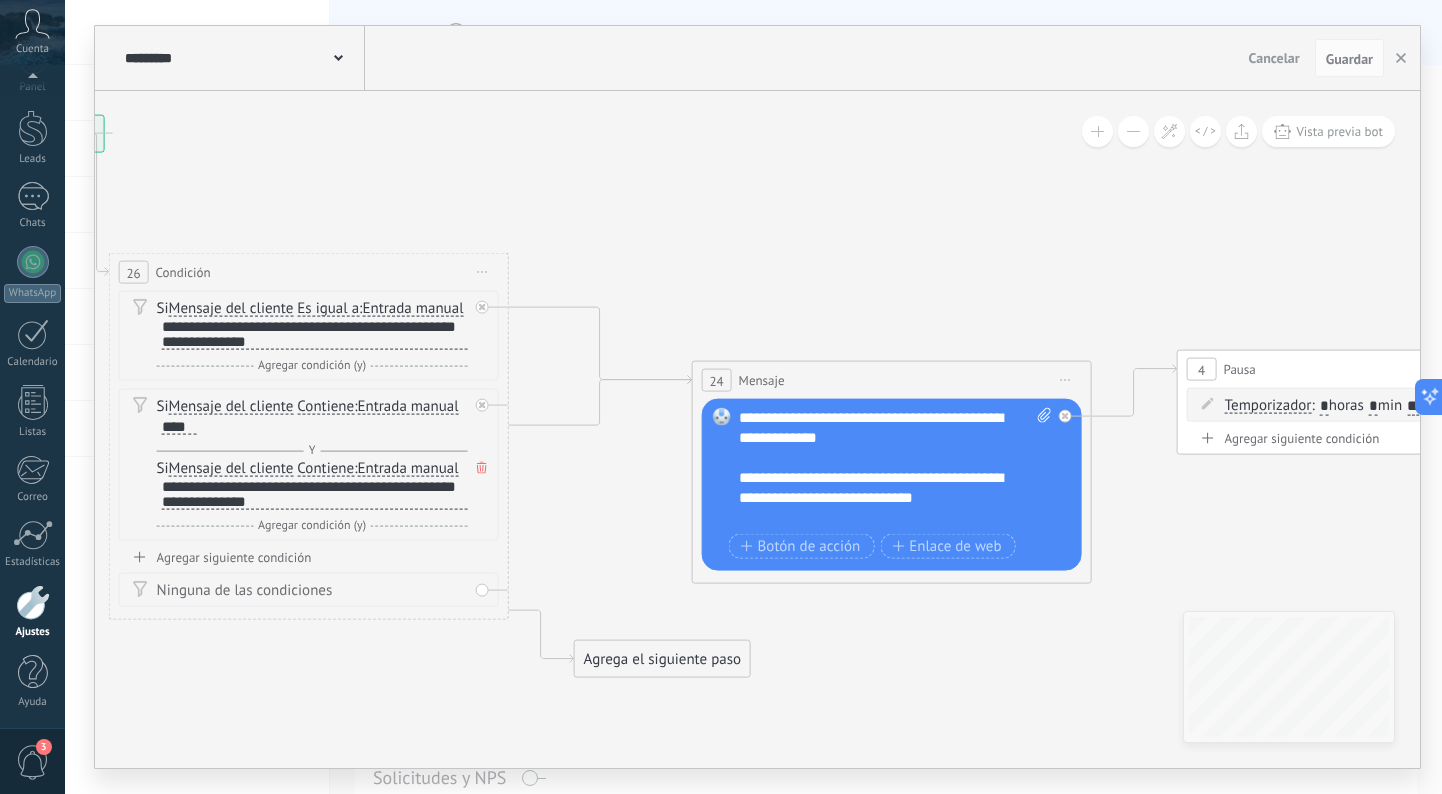 click on "**********" at bounding box center (895, 468) 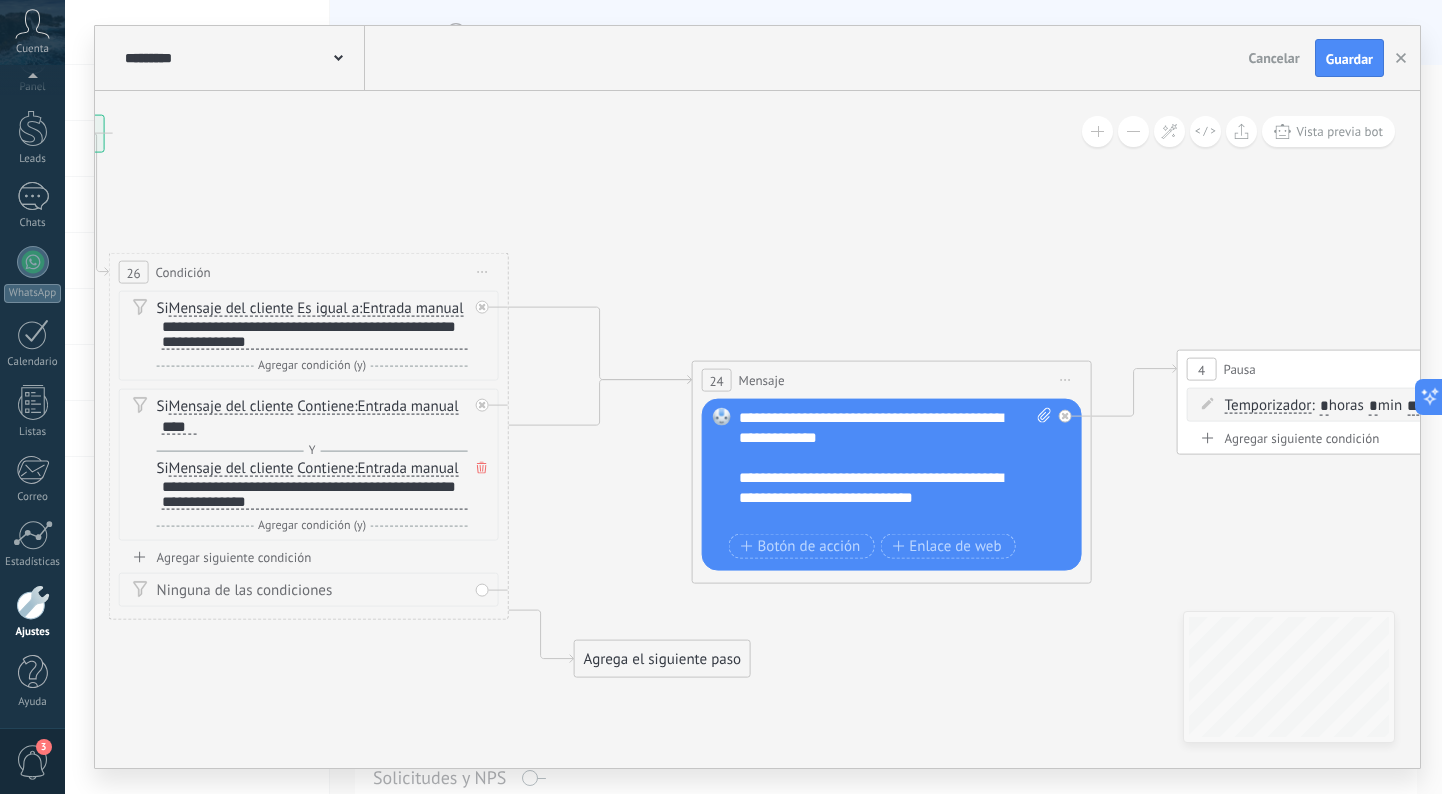 click on "Reemplazar
Quitar
Convertir a mensaje de voz
Arrastre la imagen aquí para adjuntarla.
Añadir imagen
Subir
Arrastrar y soltar
Archivo no encontrado
Escribe tu mensaje..." at bounding box center [892, 485] 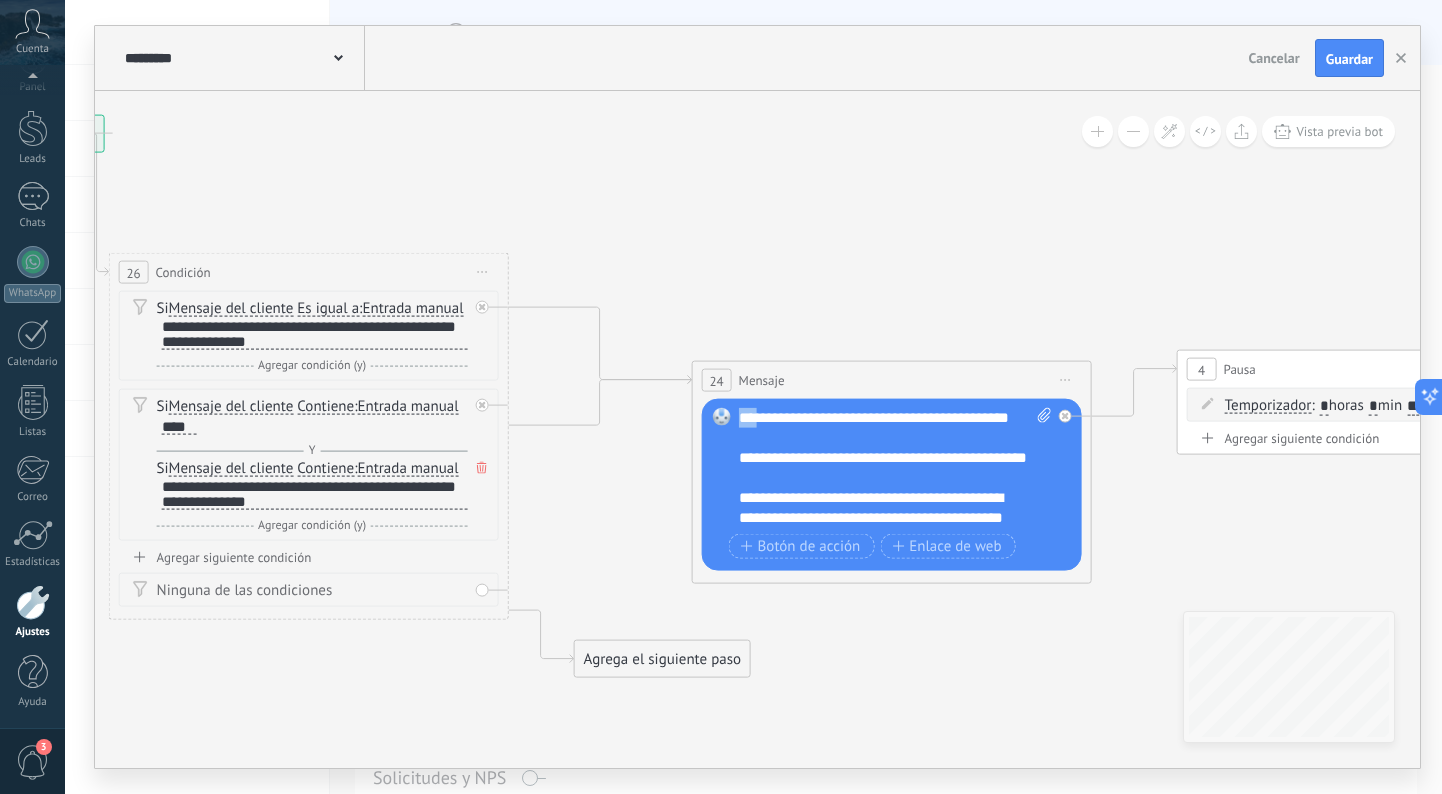 click on "**********" at bounding box center [895, 468] 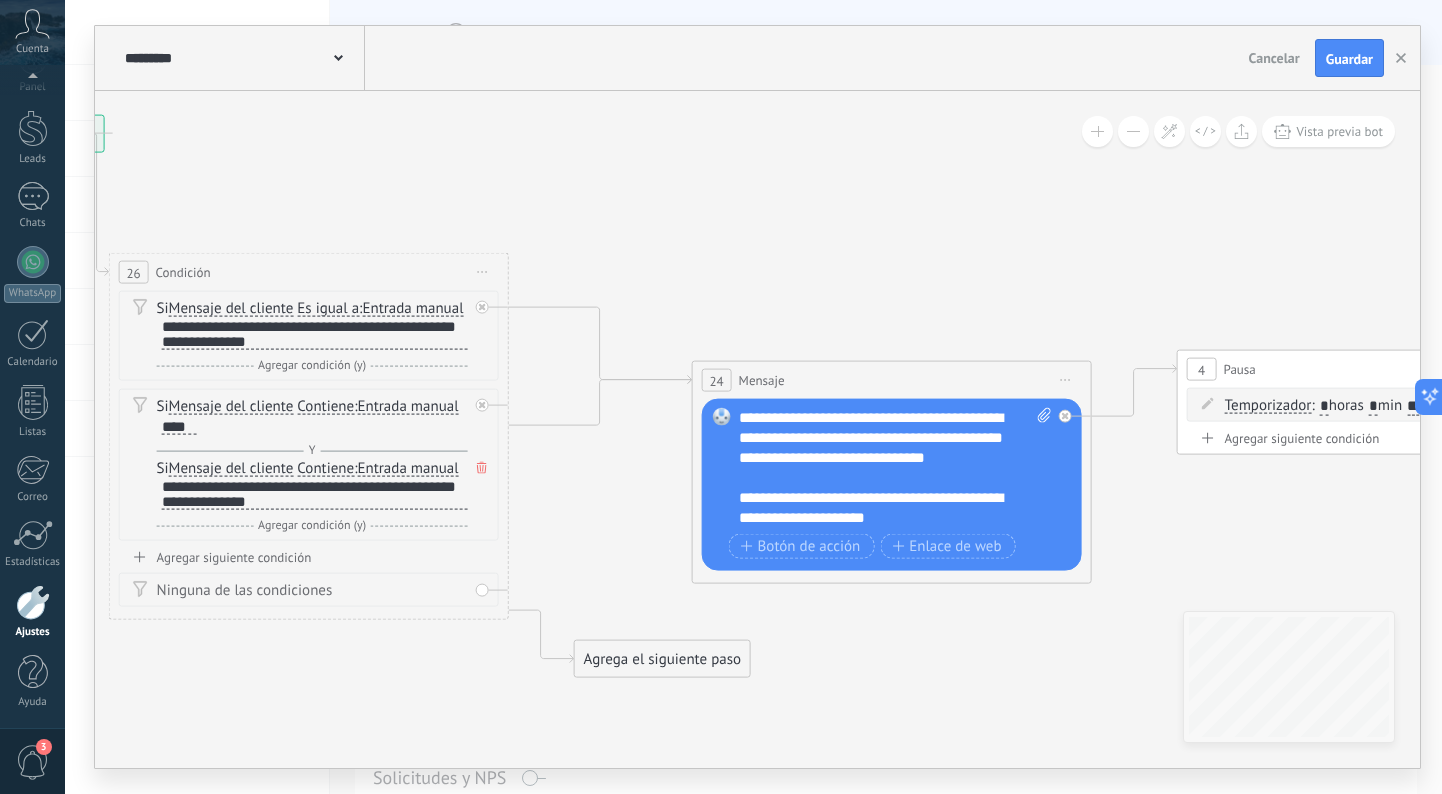 scroll, scrollTop: 120, scrollLeft: 0, axis: vertical 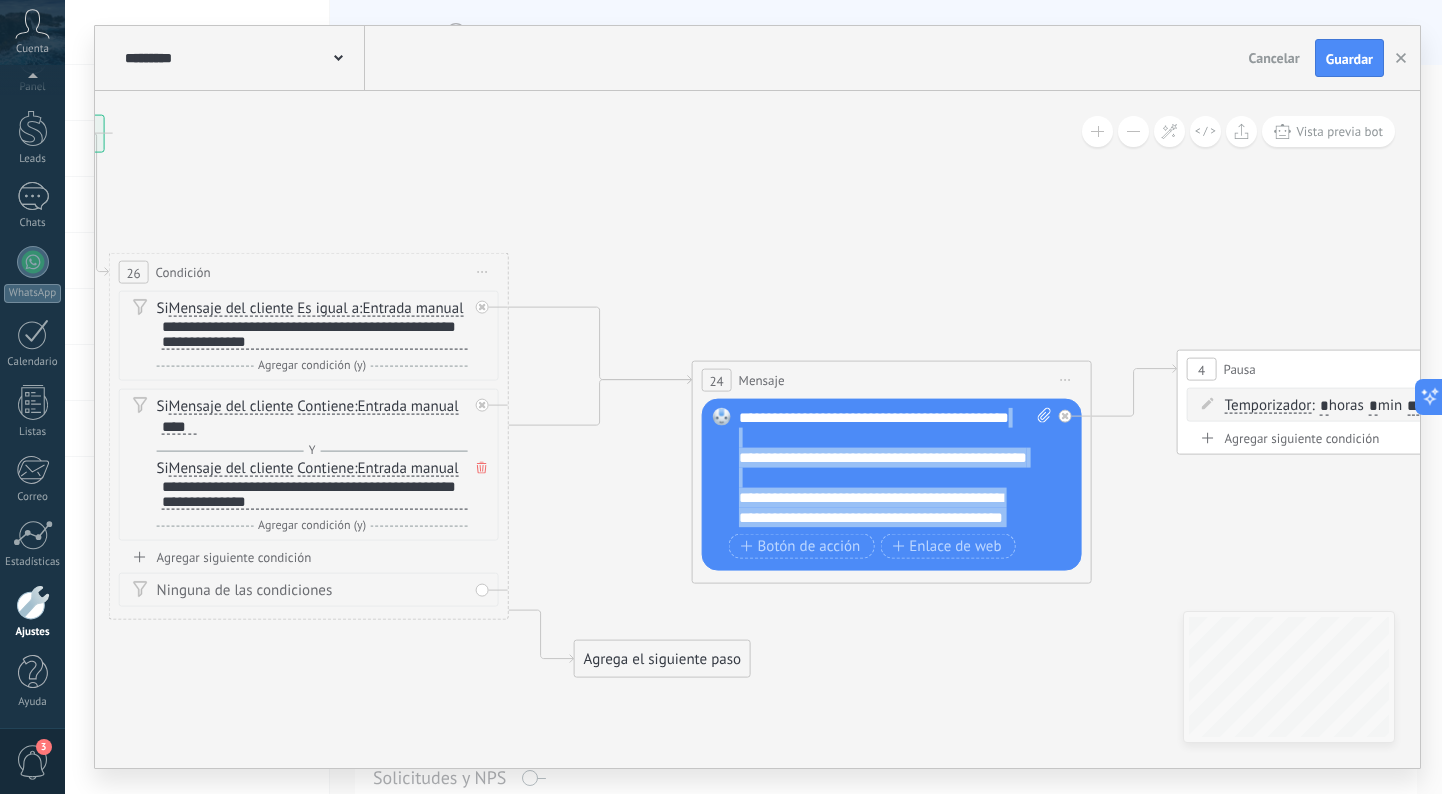 drag, startPoint x: 927, startPoint y: 467, endPoint x: 746, endPoint y: 463, distance: 181.04419 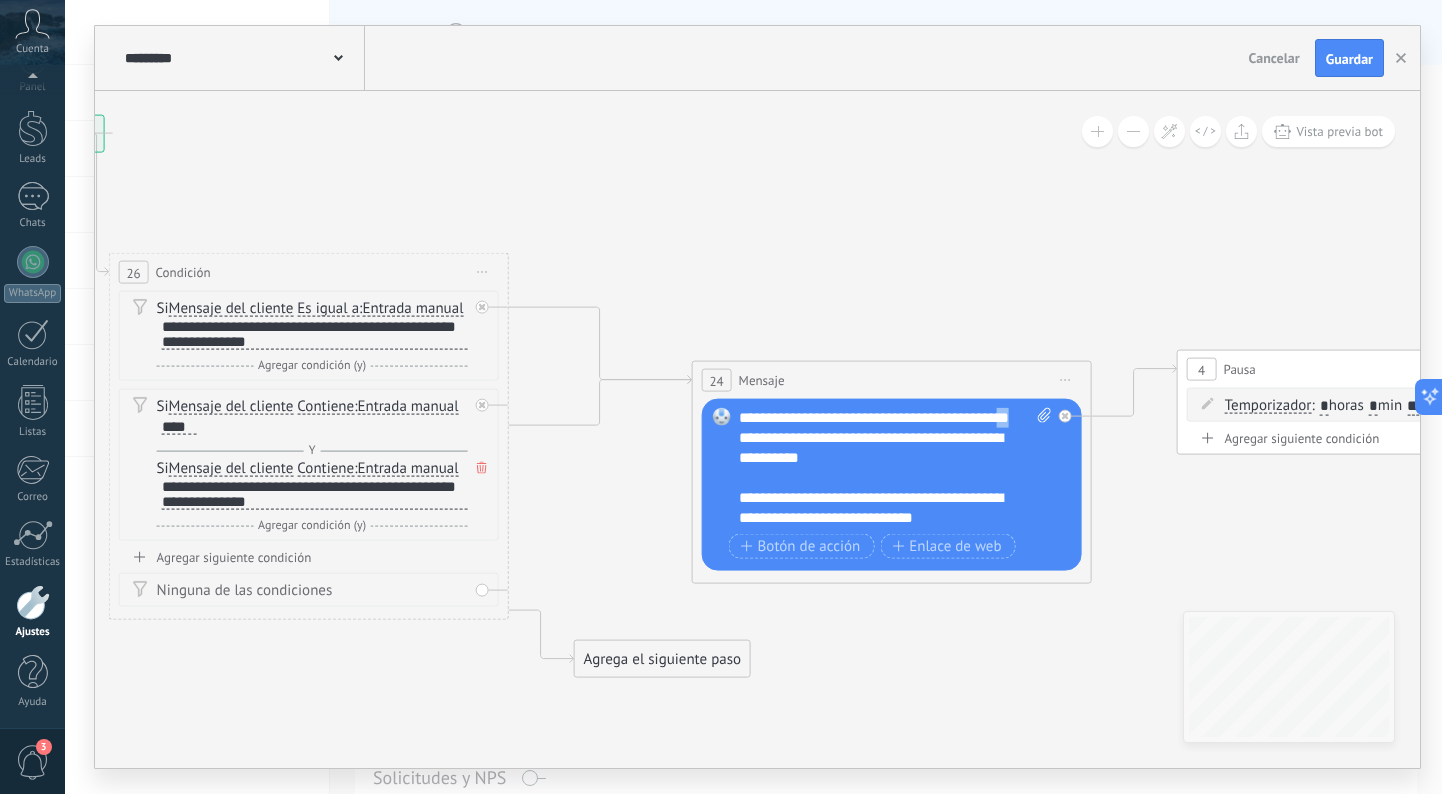 drag, startPoint x: 763, startPoint y: 442, endPoint x: 744, endPoint y: 441, distance: 19.026299 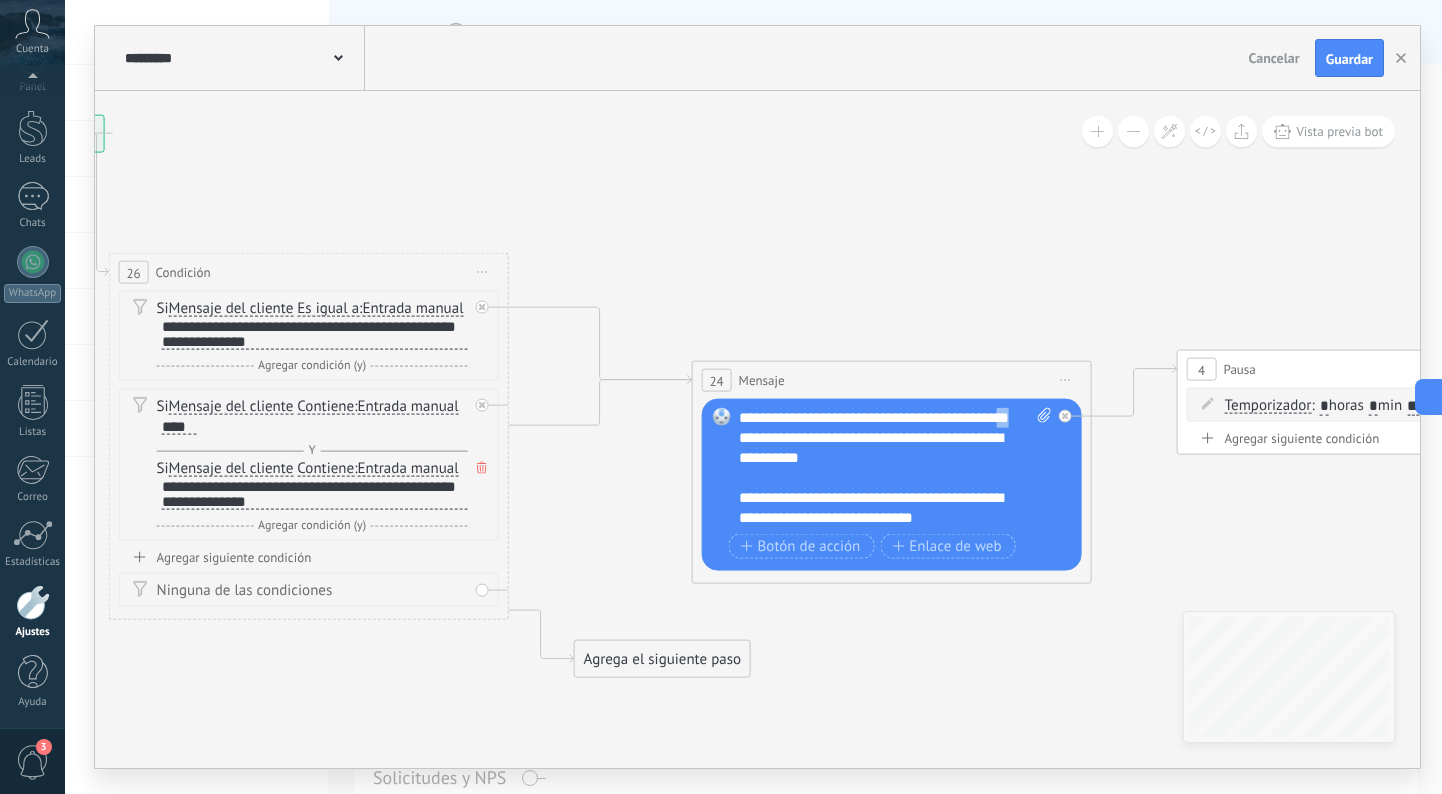 copy on "**" 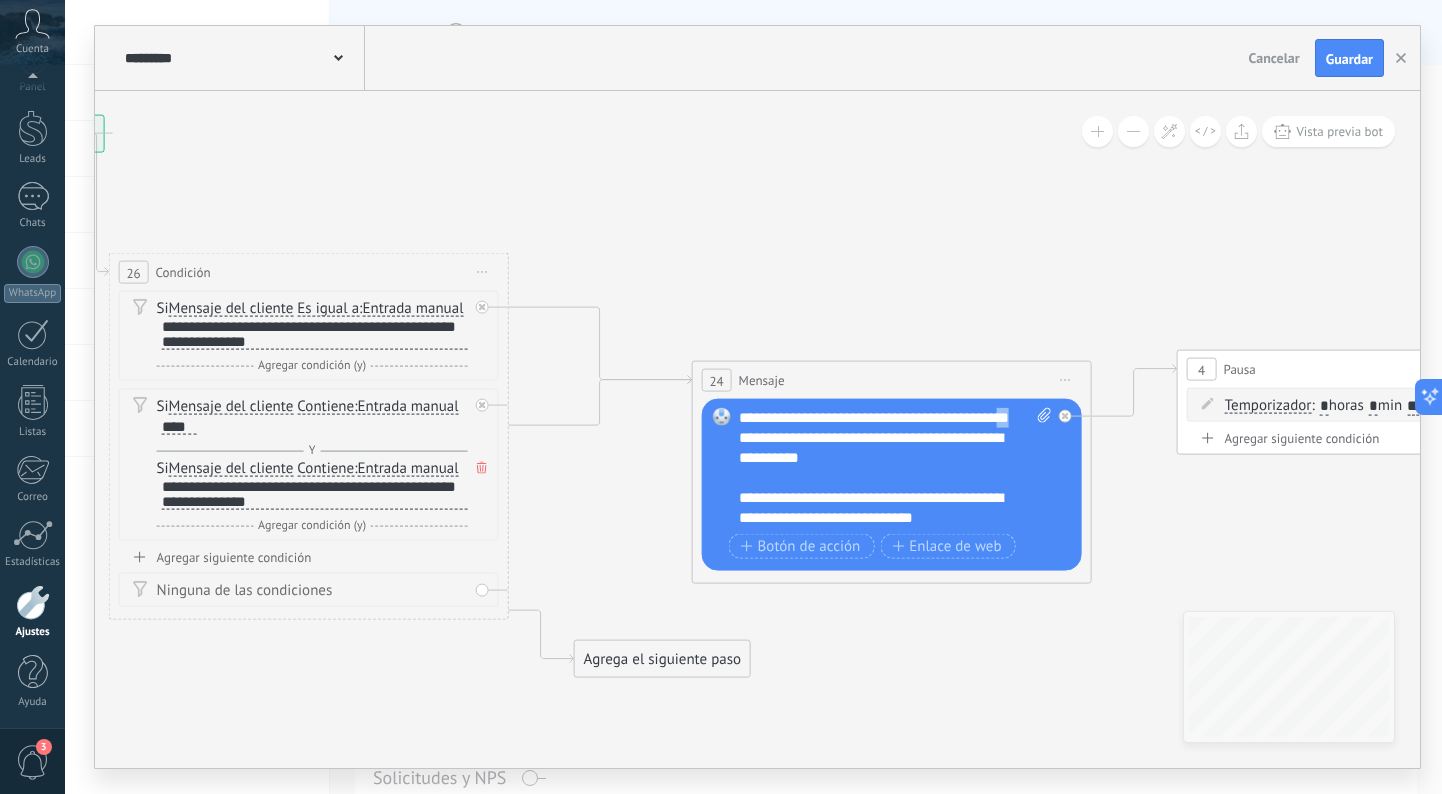 click on "**********" at bounding box center (895, 468) 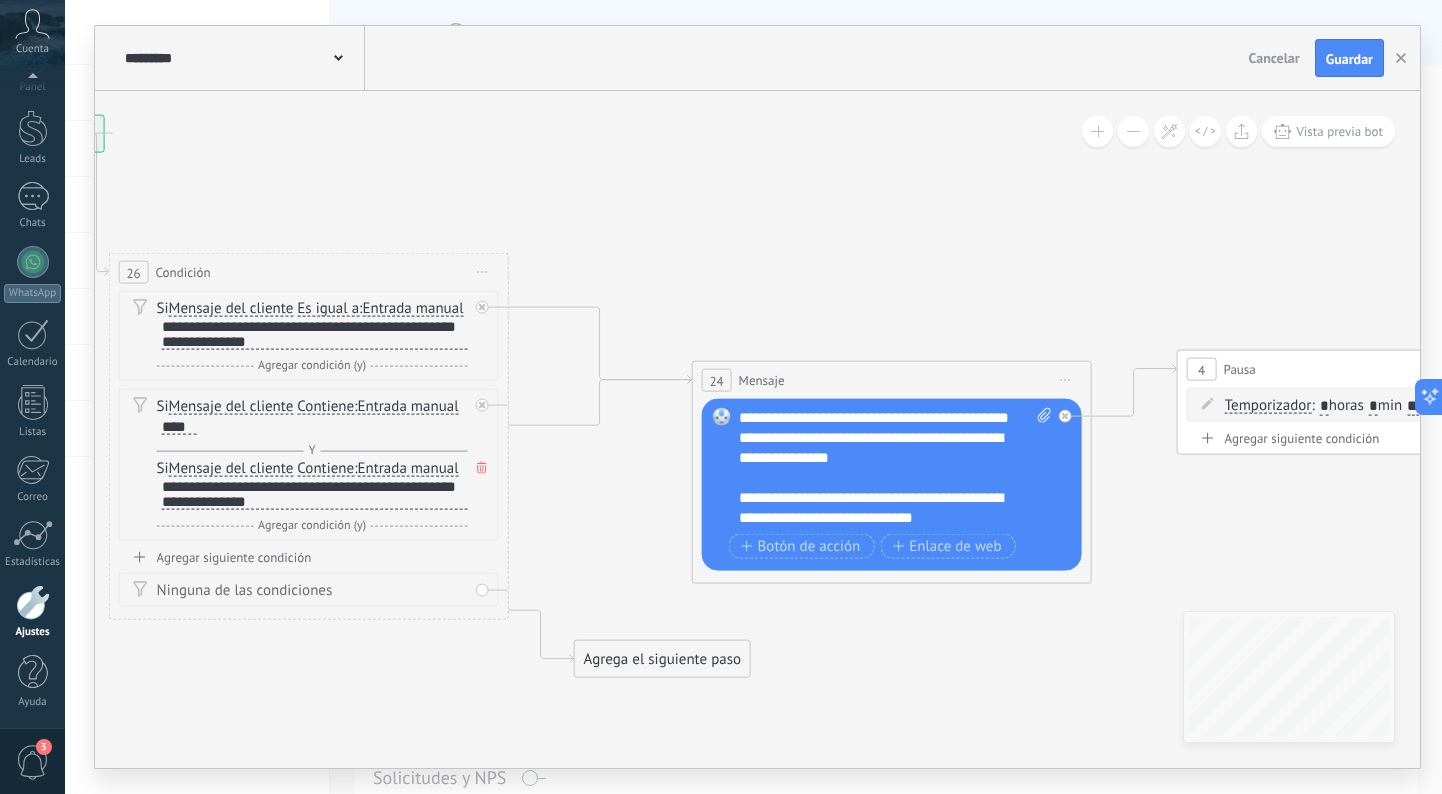 click on "**********" at bounding box center [895, 468] 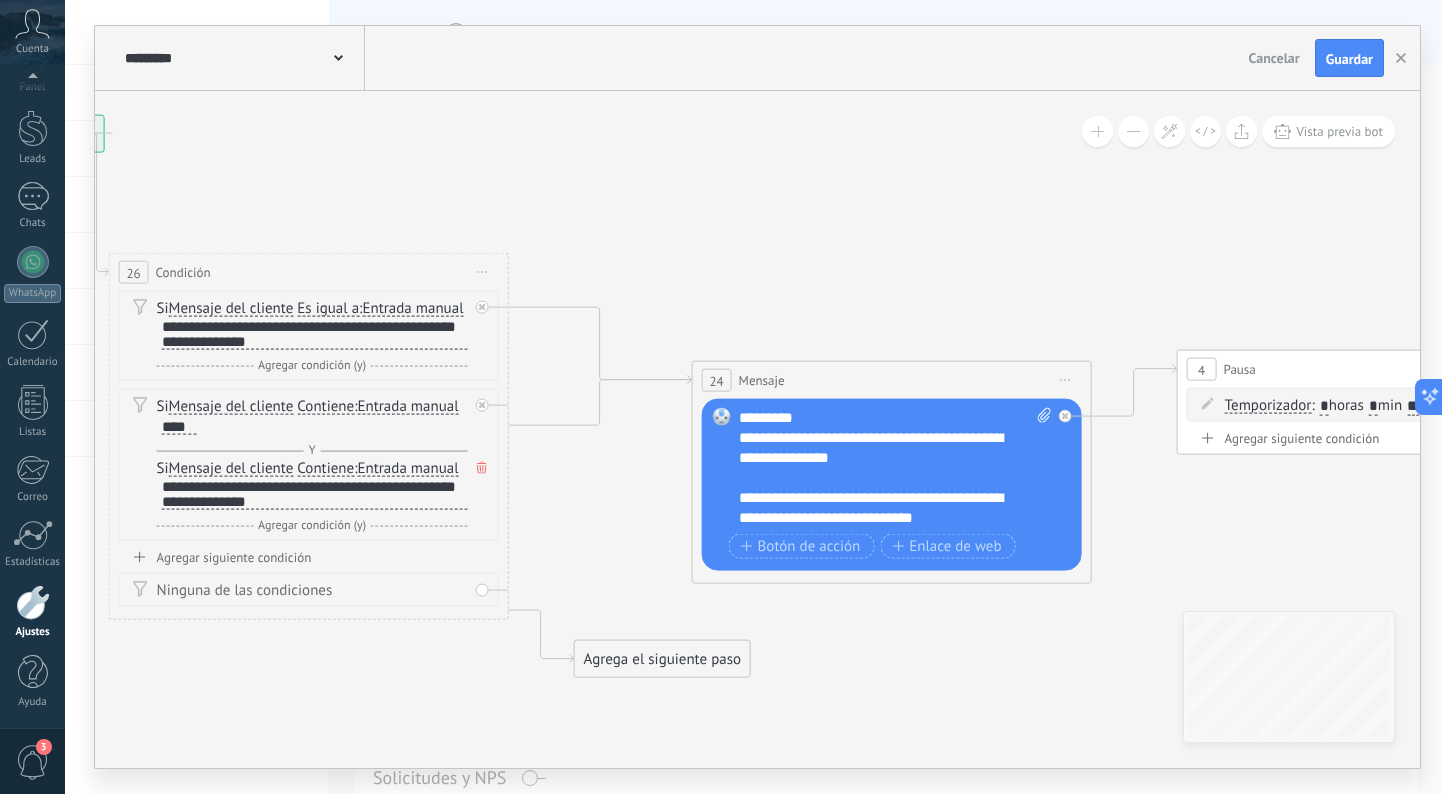 click on "**********" at bounding box center [895, 468] 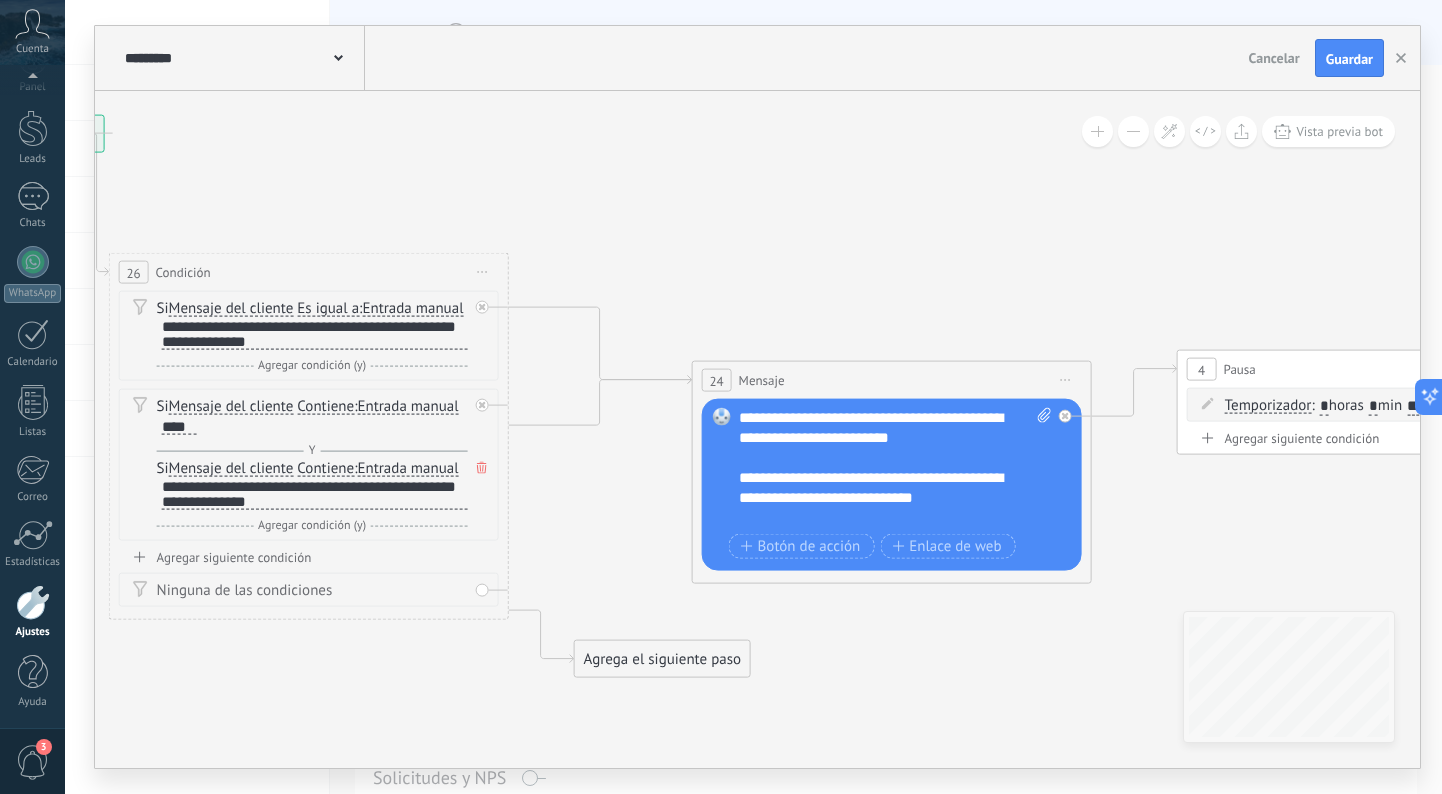 scroll, scrollTop: 0, scrollLeft: 0, axis: both 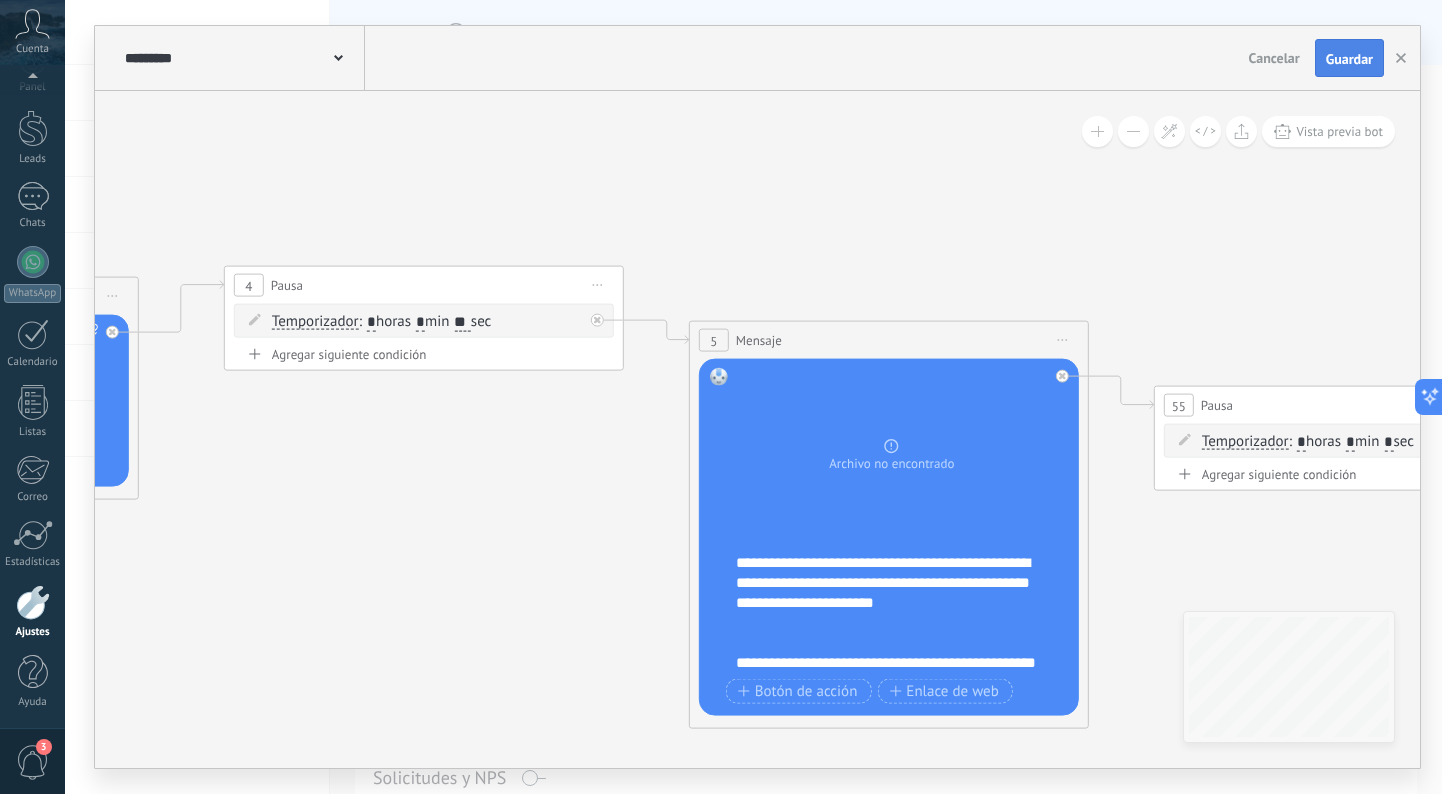 click on "Guardar" at bounding box center (1349, 59) 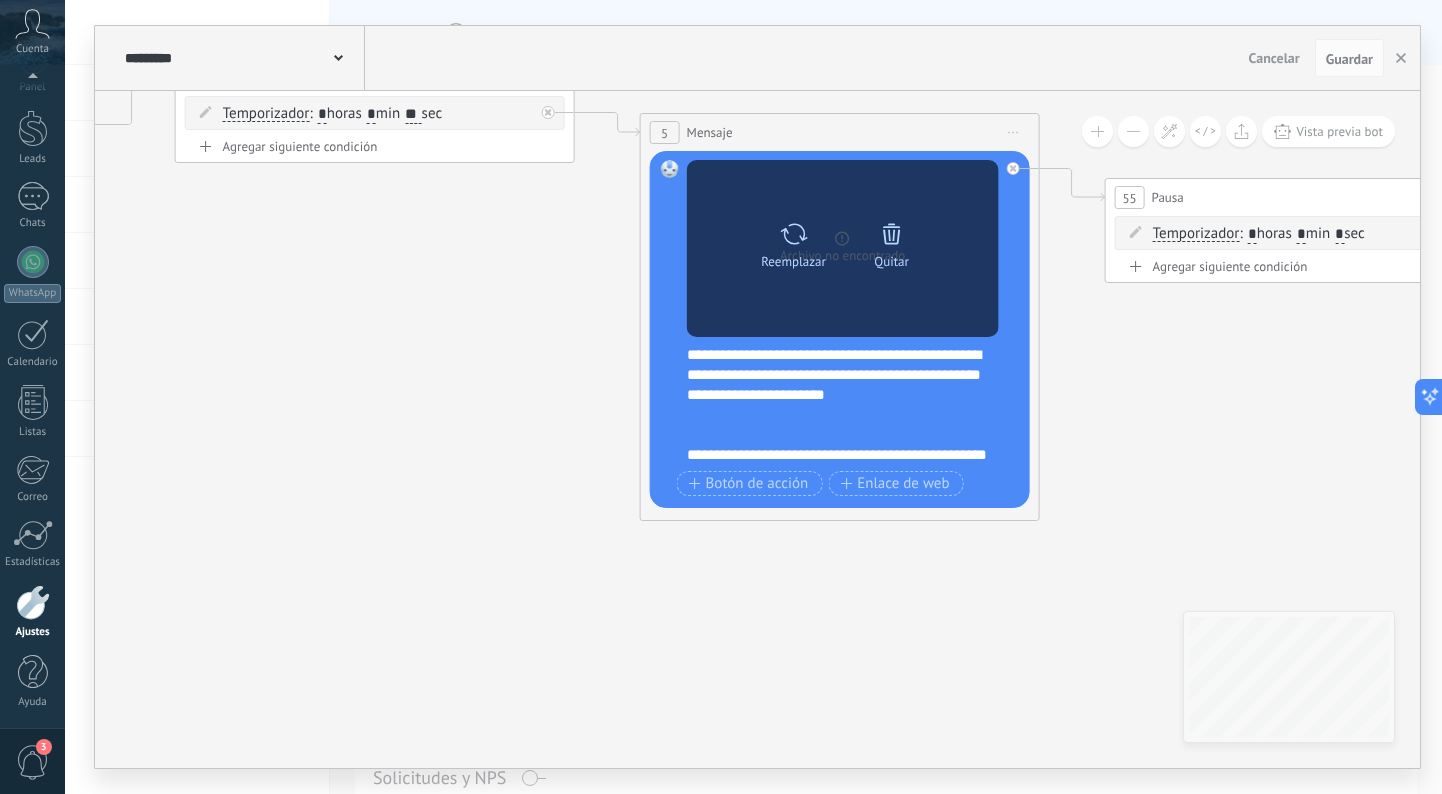 click 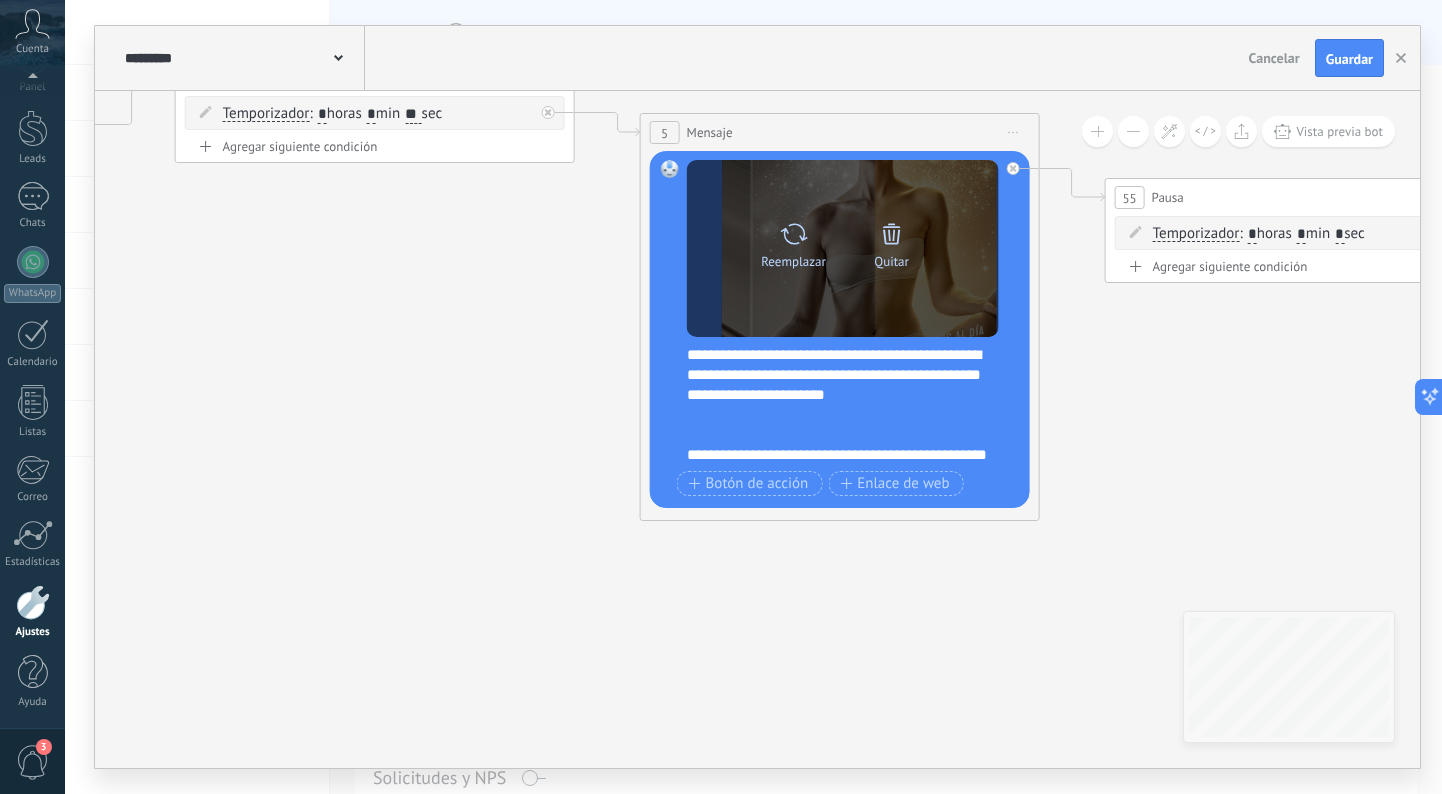 click on "Reemplazar
Quitar
Convertir a mensaje de voz" at bounding box center [843, 248] 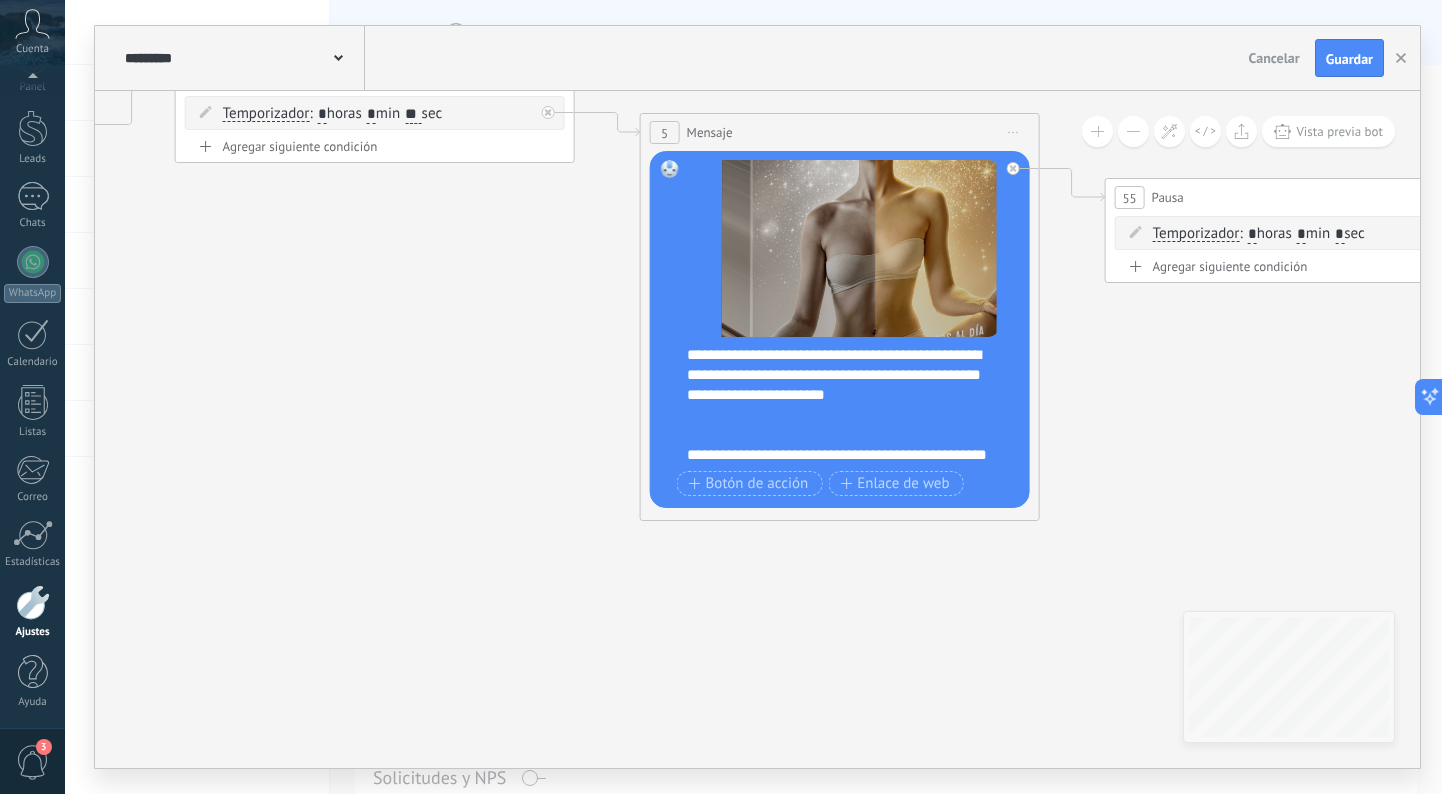scroll, scrollTop: 0, scrollLeft: 0, axis: both 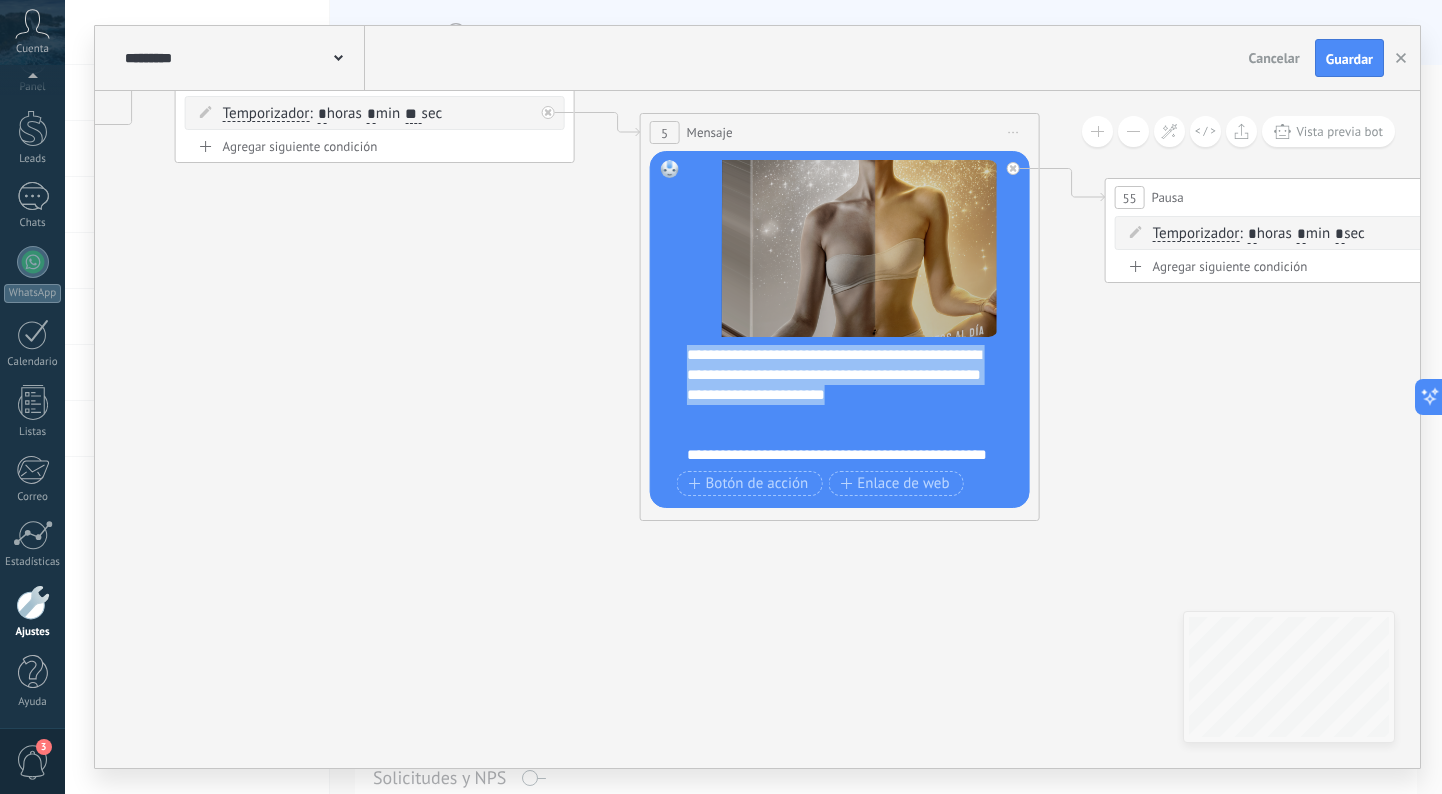 drag, startPoint x: 889, startPoint y: 395, endPoint x: 682, endPoint y: 346, distance: 212.72047 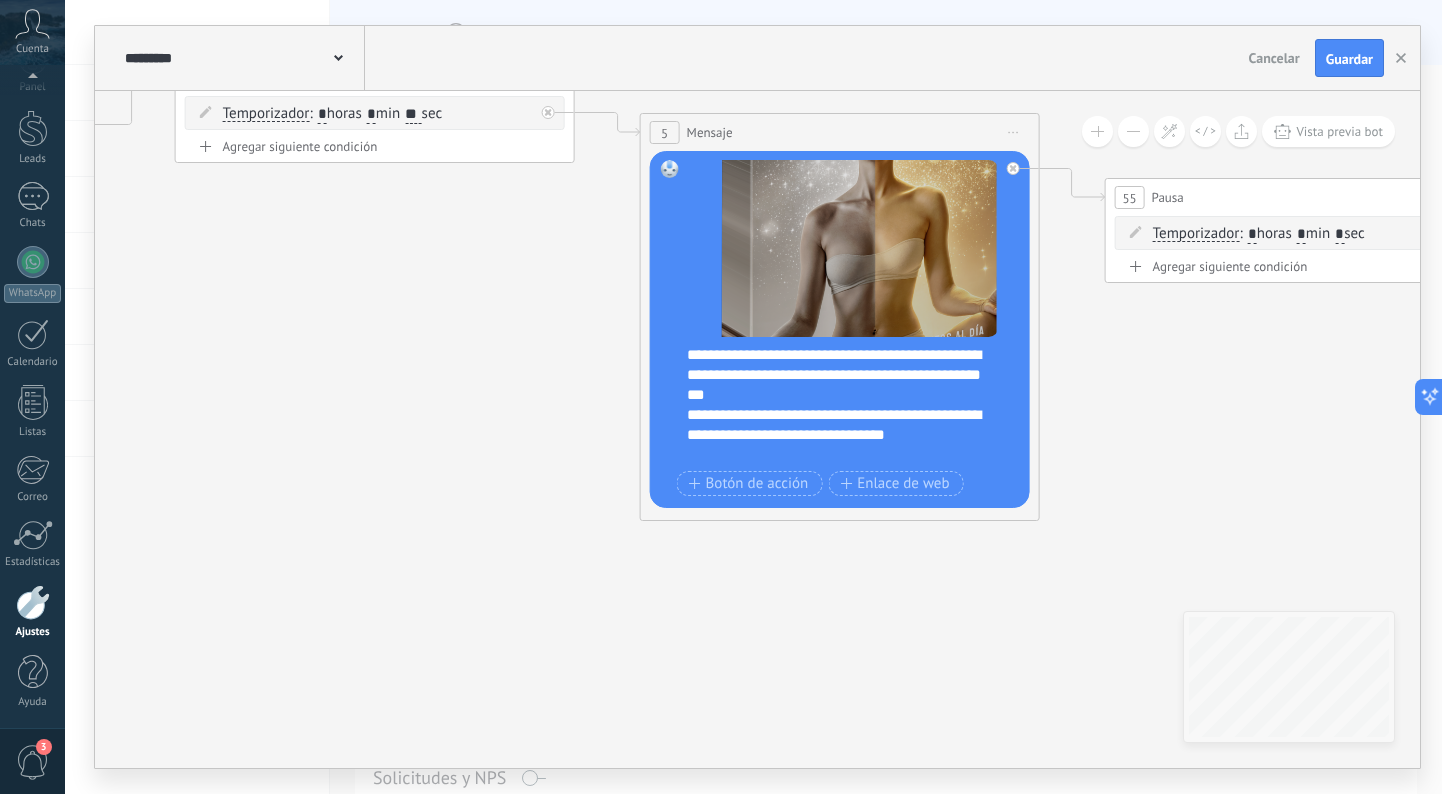type 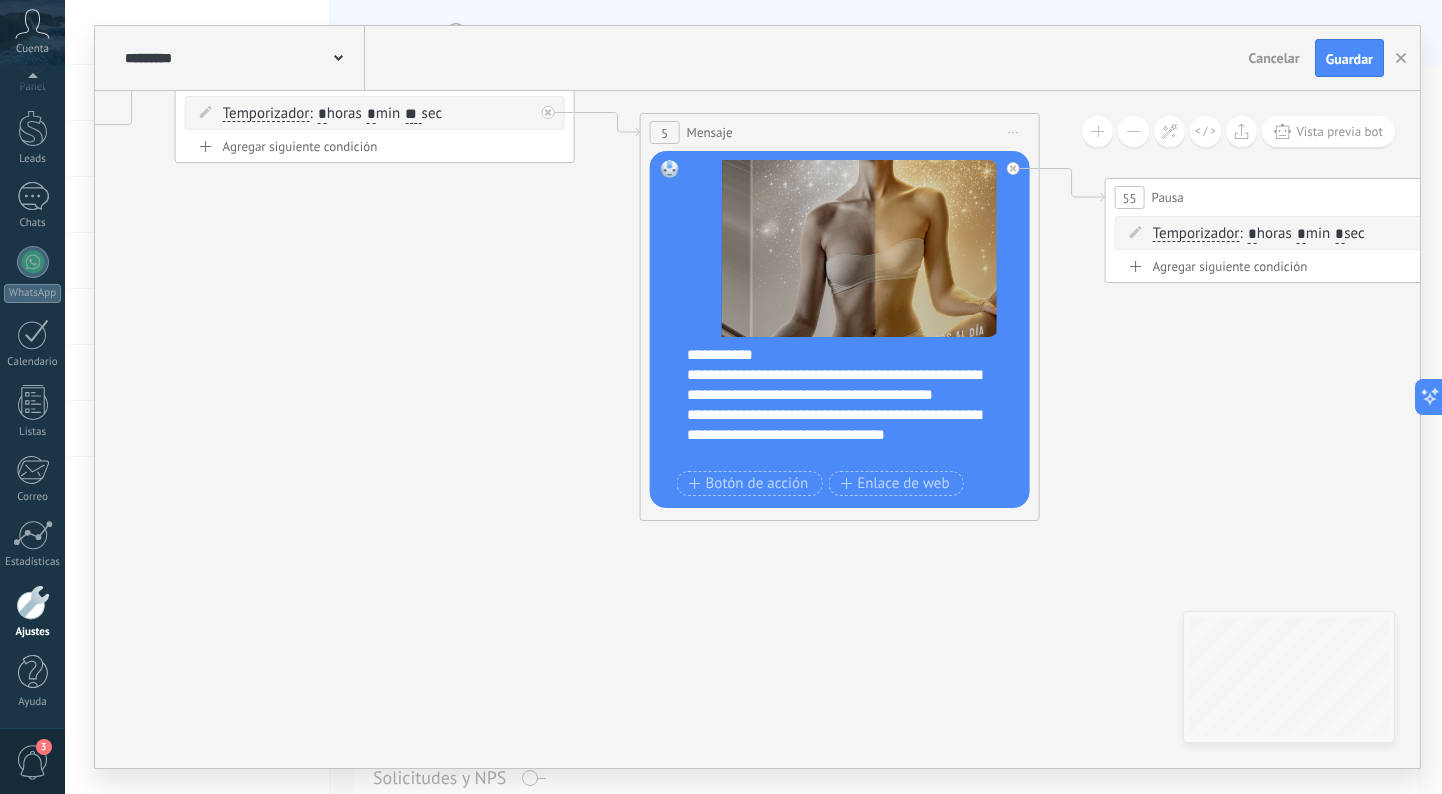 click on "**********" at bounding box center [843, 595] 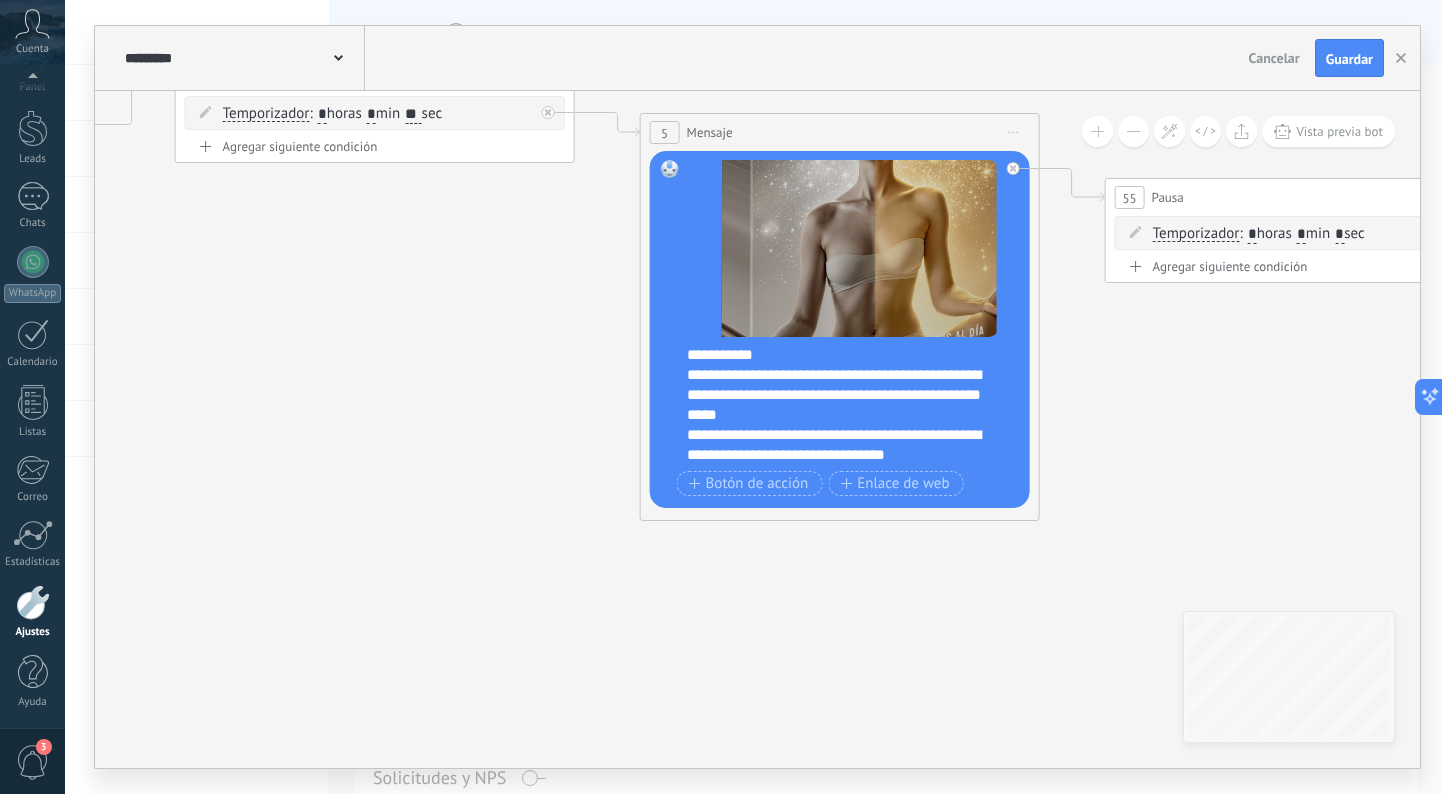click on "**********" at bounding box center [843, 605] 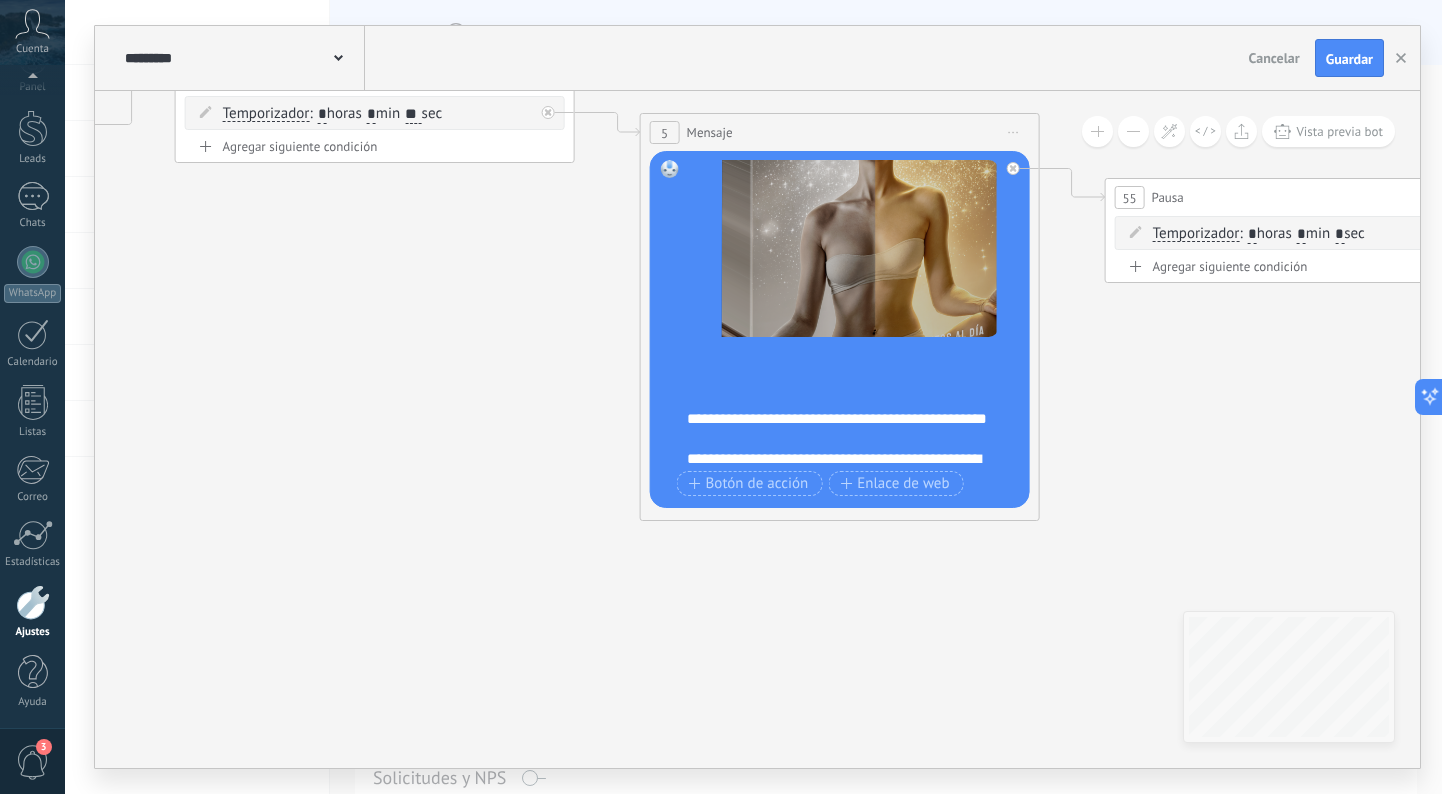 scroll, scrollTop: 145, scrollLeft: 0, axis: vertical 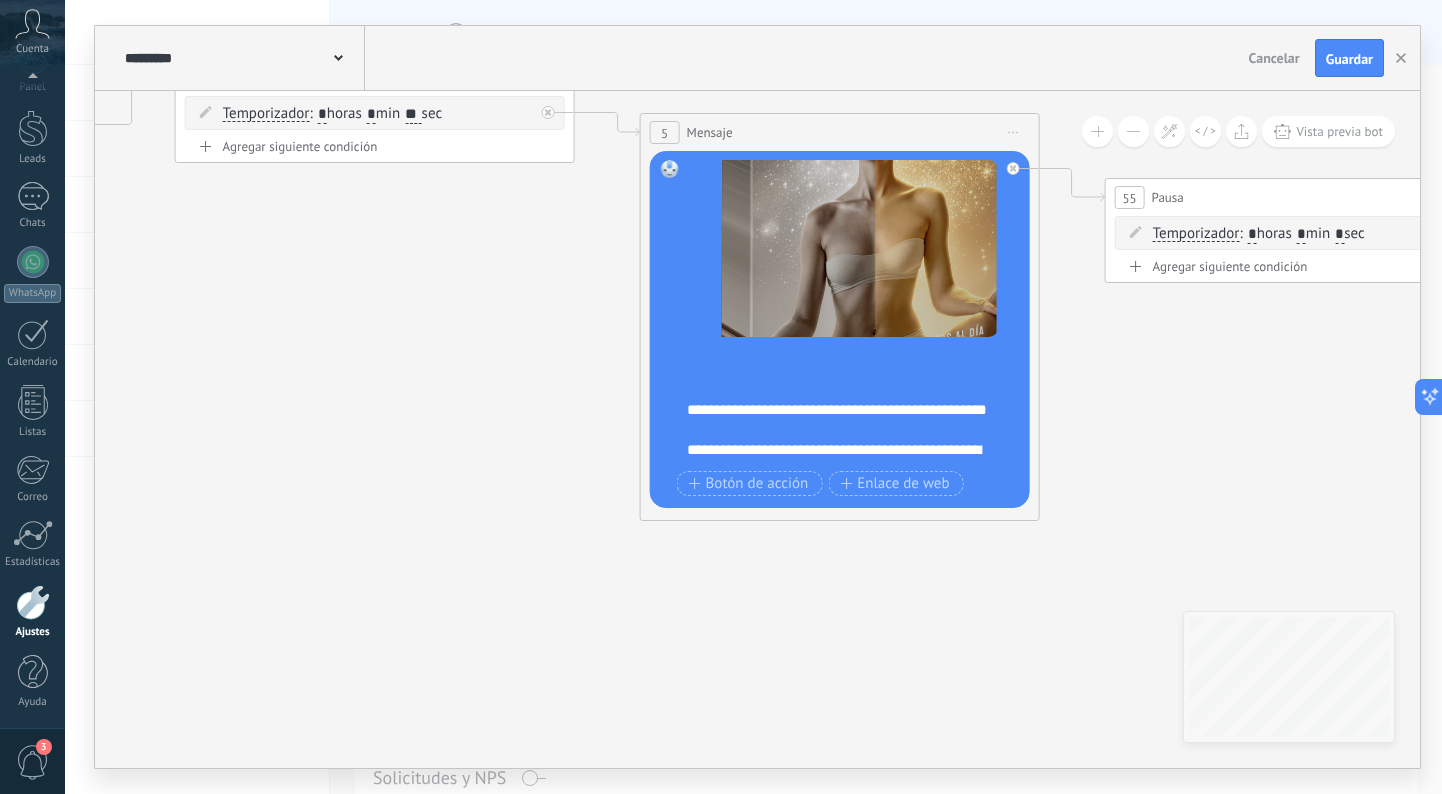 click on "**********" at bounding box center (843, 530) 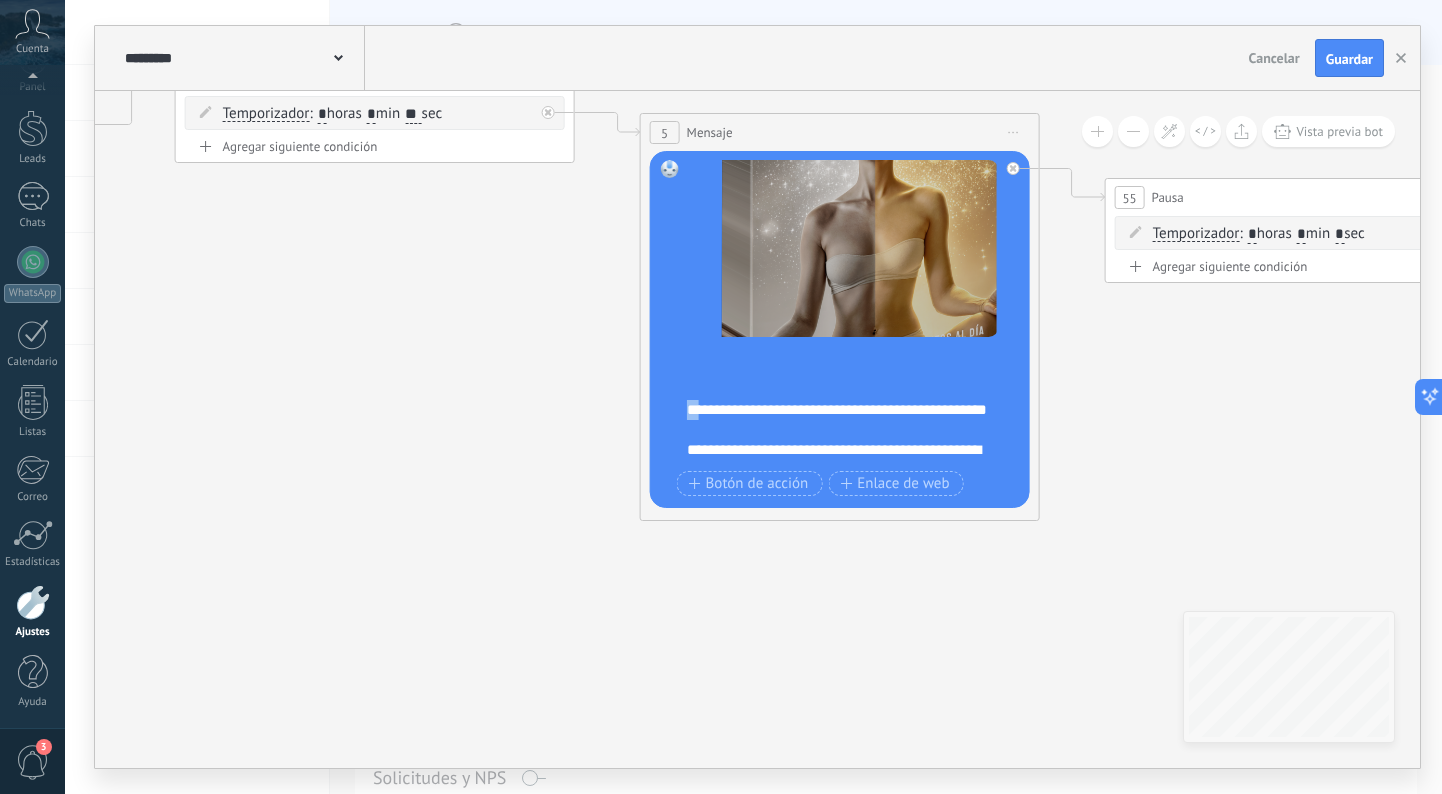 copy on "**" 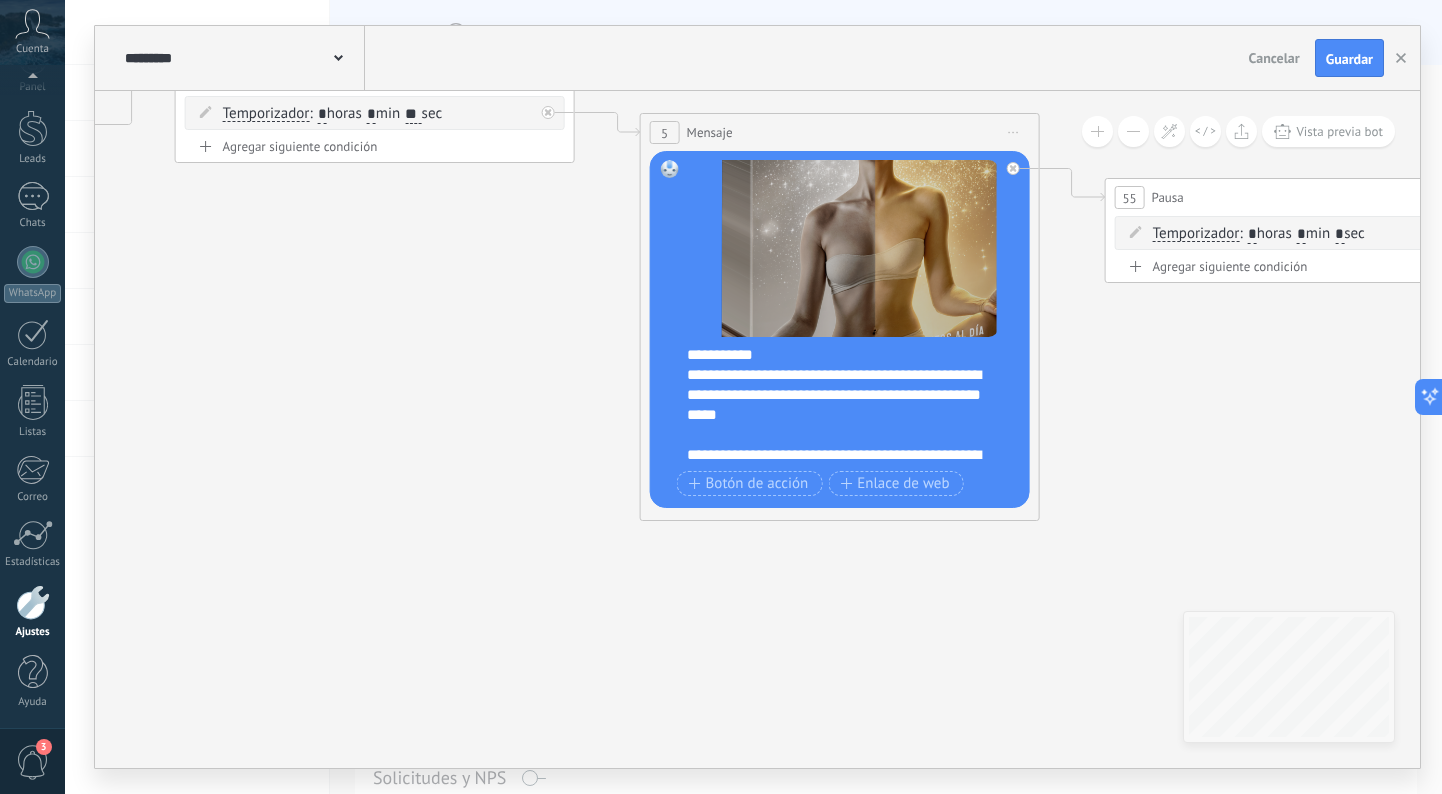 scroll, scrollTop: 0, scrollLeft: 0, axis: both 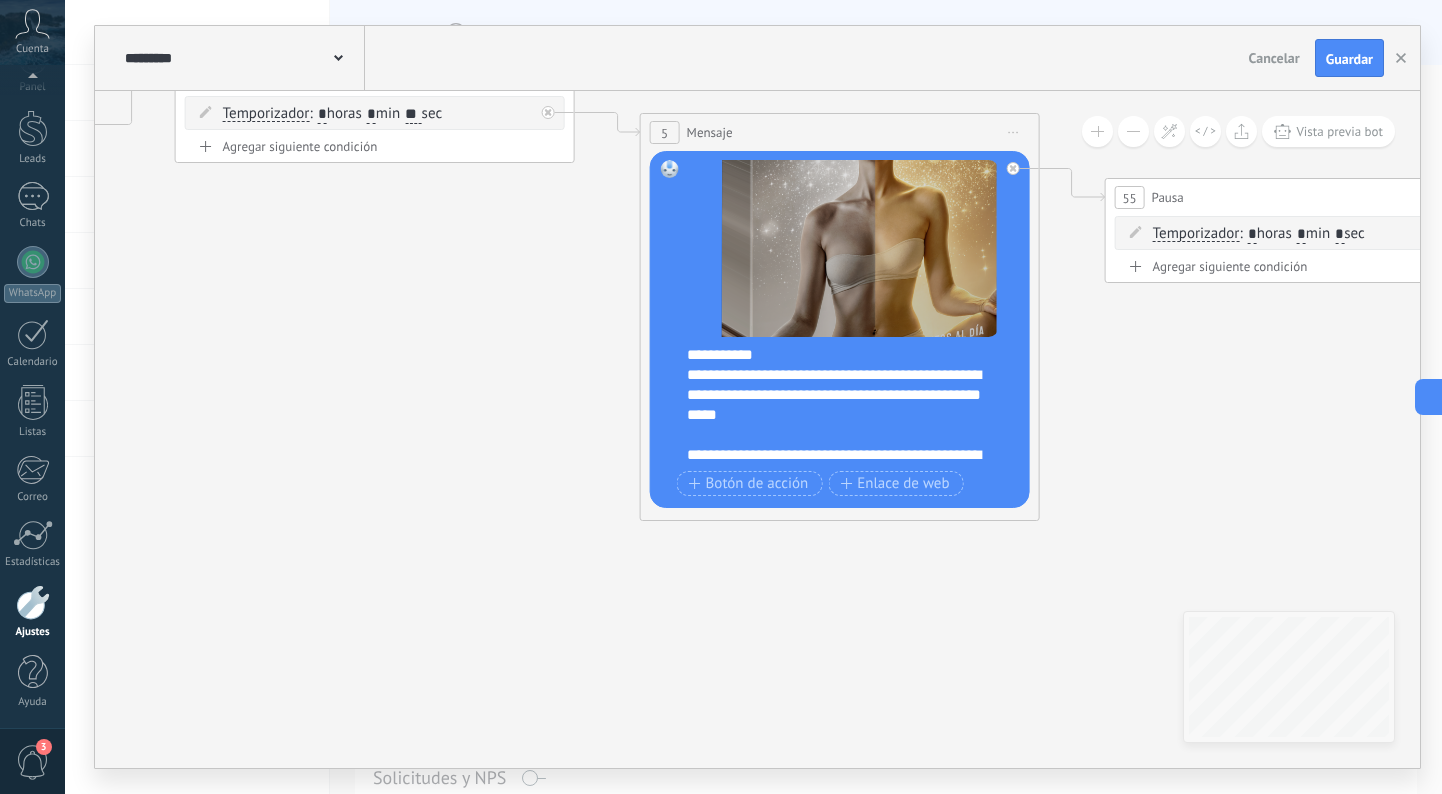 click on "**********" at bounding box center (843, 395) 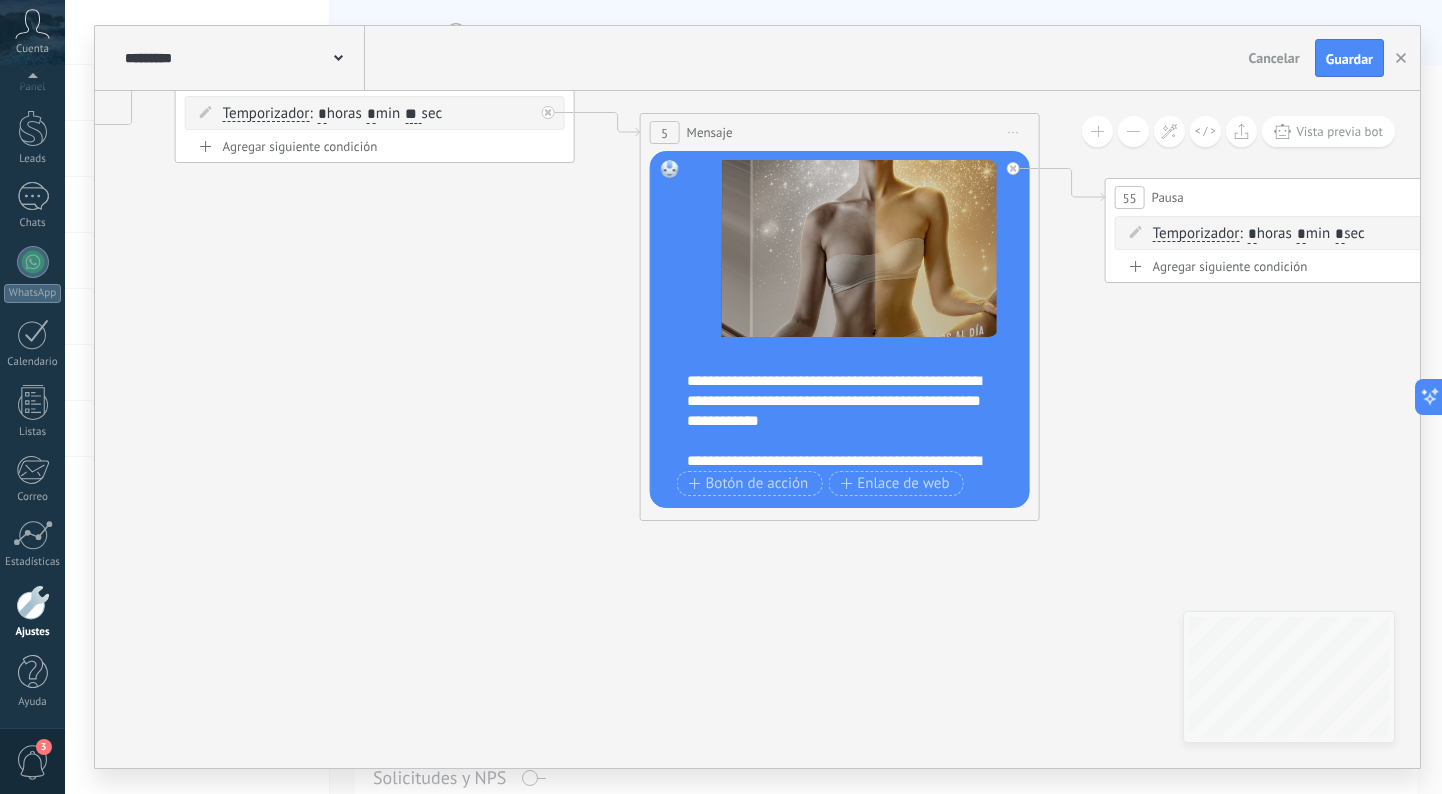 scroll, scrollTop: 340, scrollLeft: 0, axis: vertical 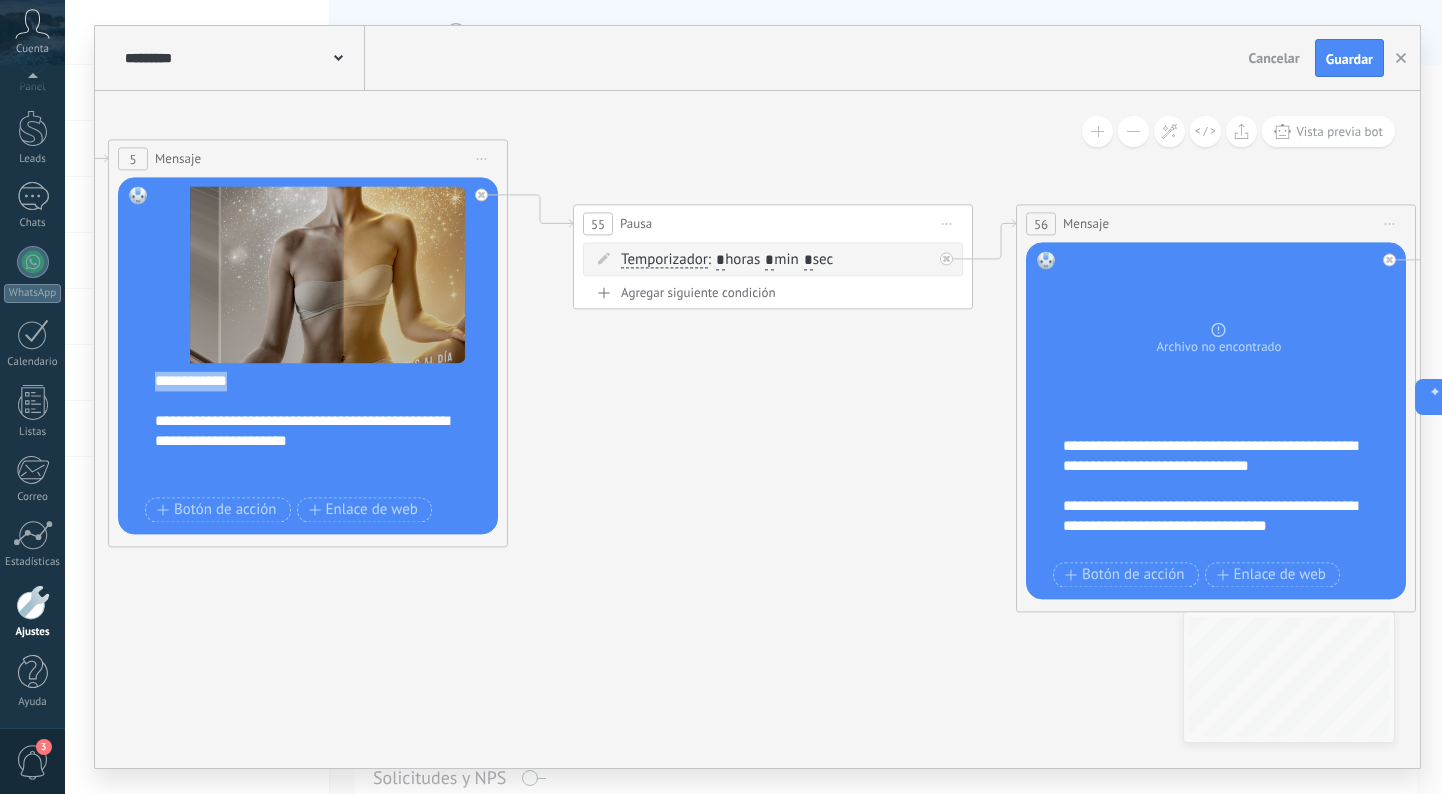 drag, startPoint x: 160, startPoint y: 389, endPoint x: 279, endPoint y: 426, distance: 124.61942 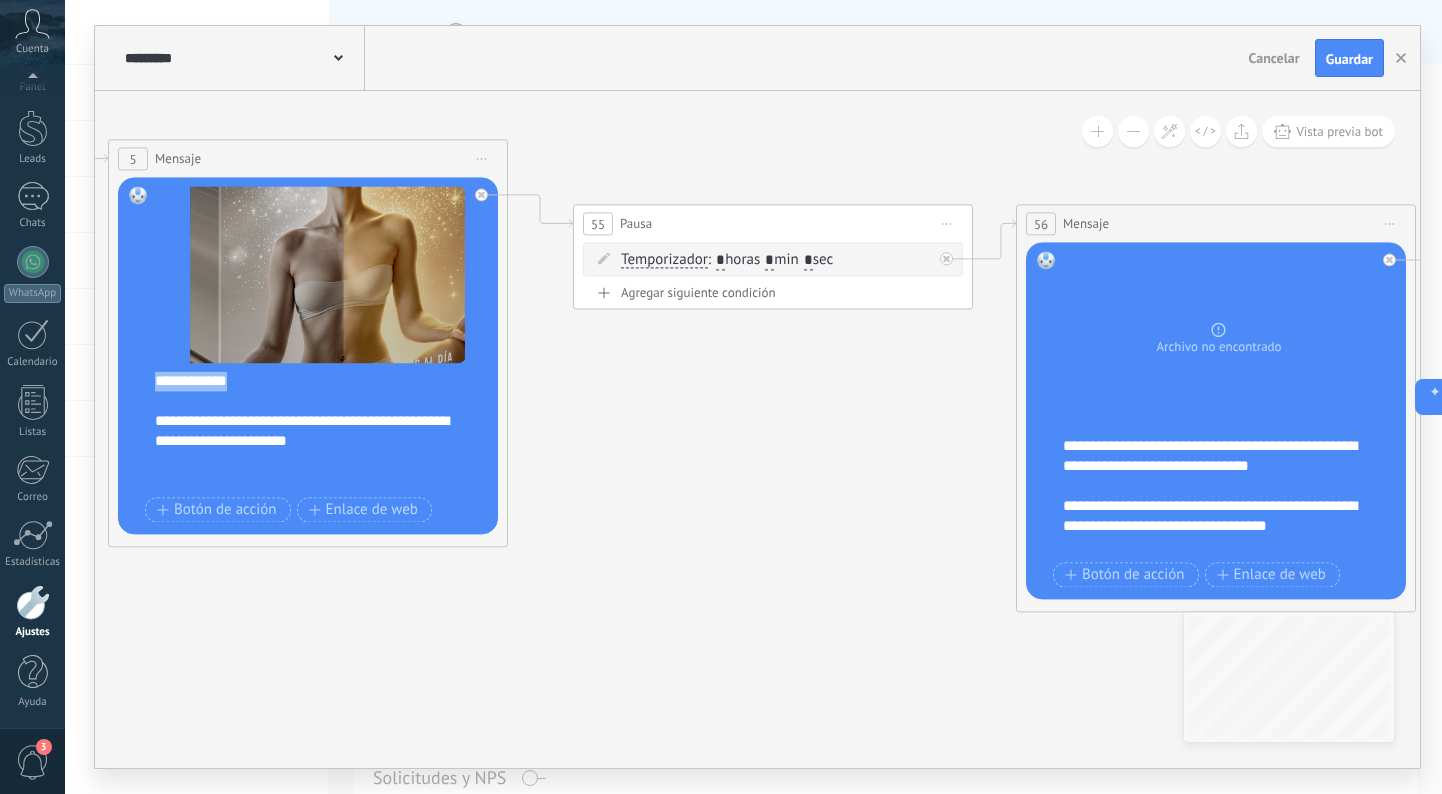 click on "**********" at bounding box center (311, 301) 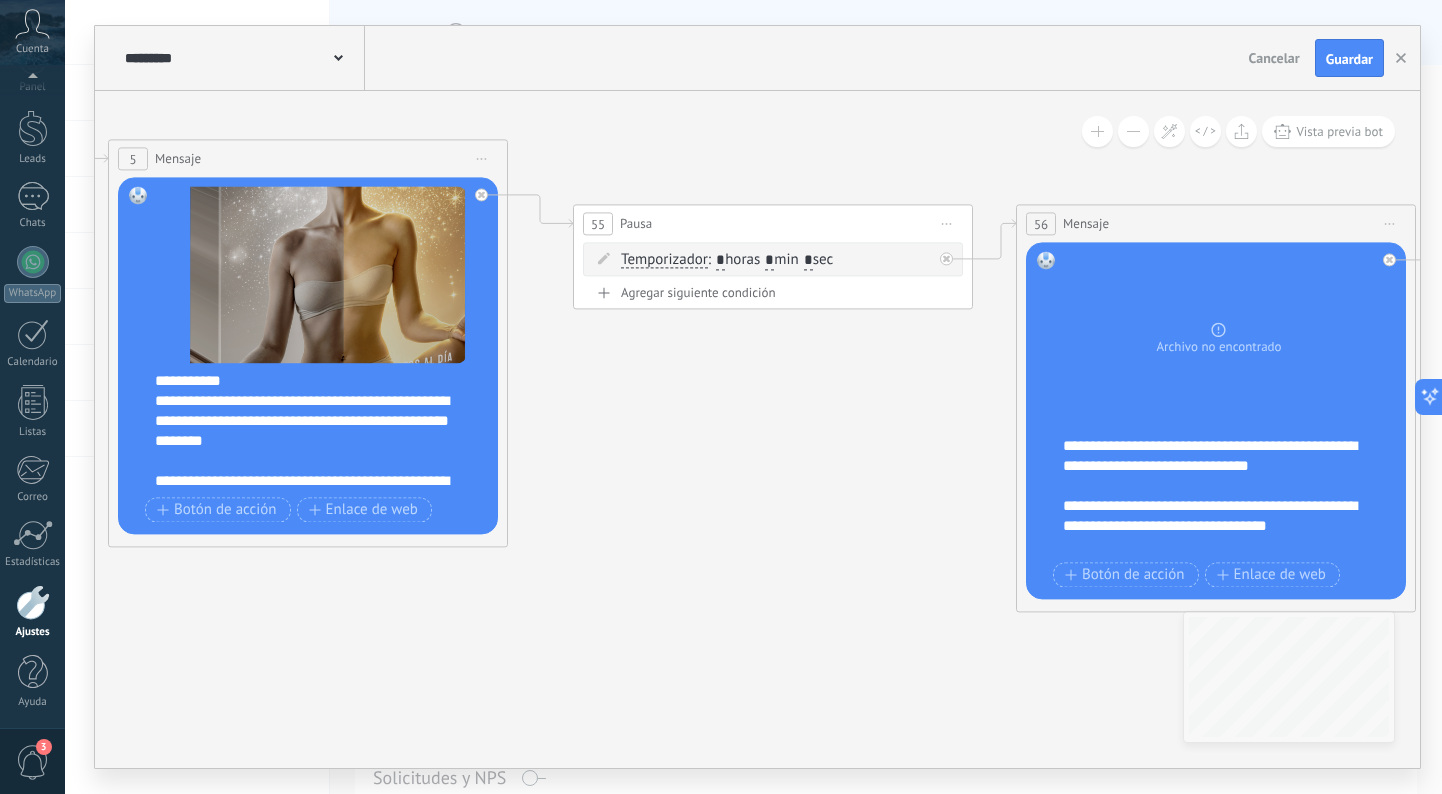 scroll, scrollTop: 0, scrollLeft: 0, axis: both 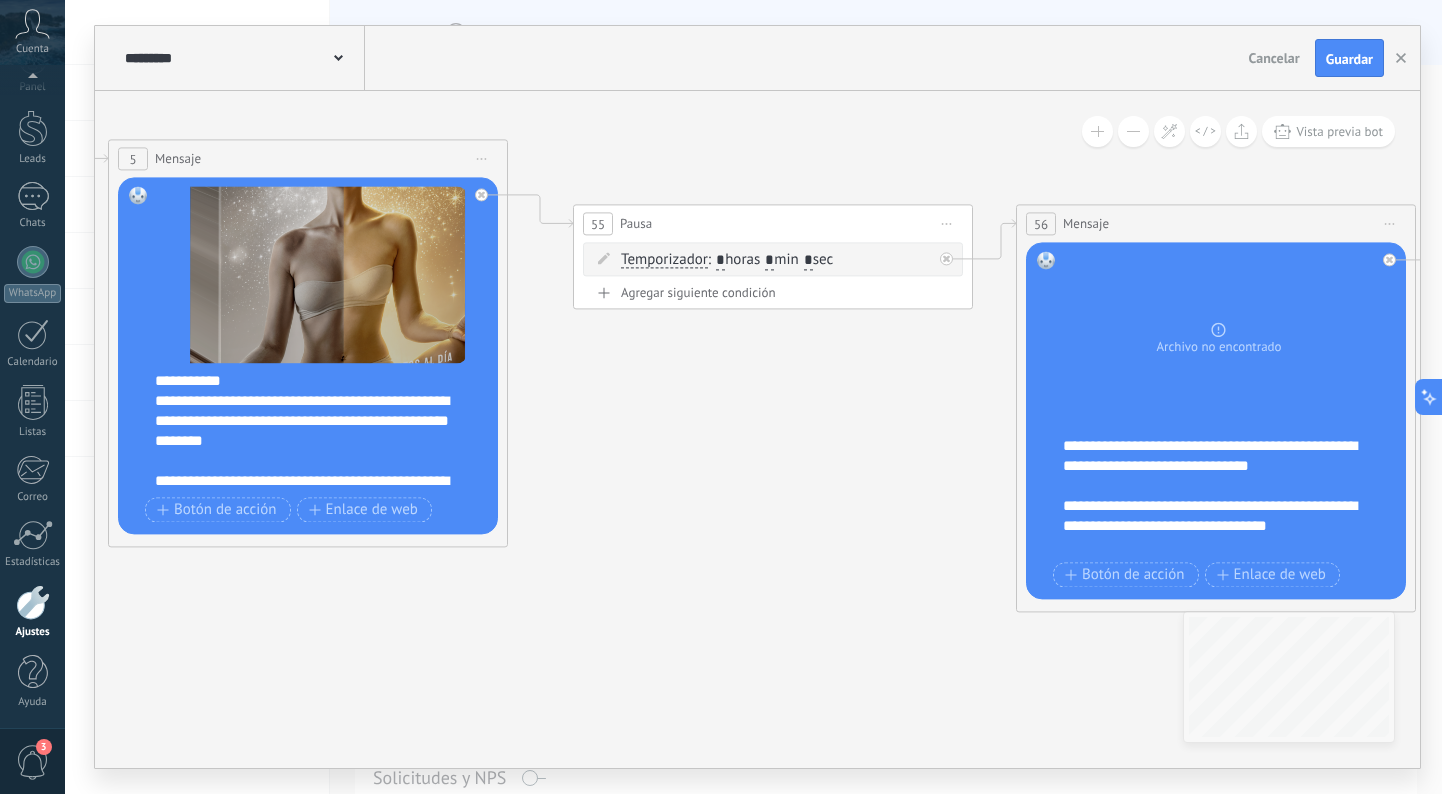 click on "**********" at bounding box center [321, 431] 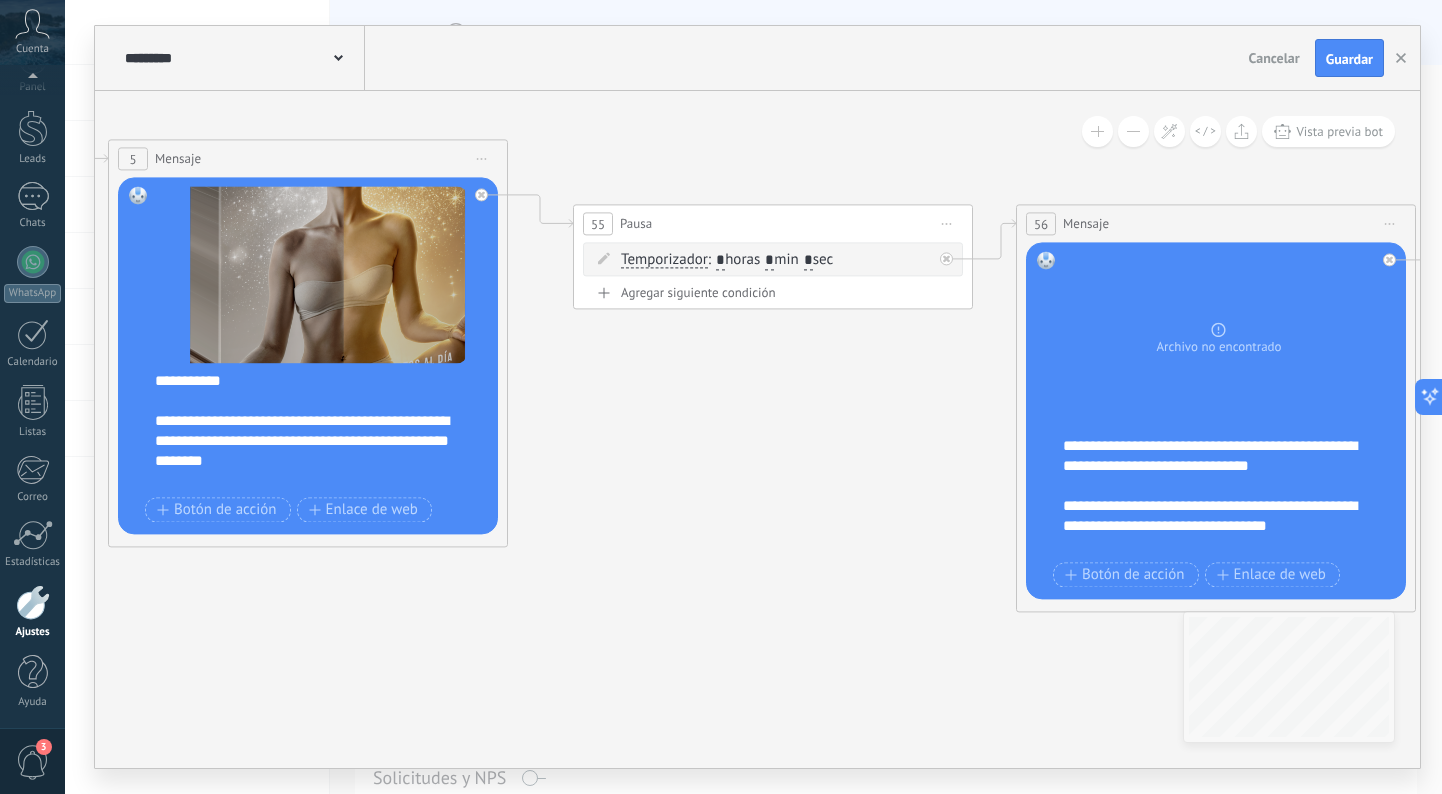 click 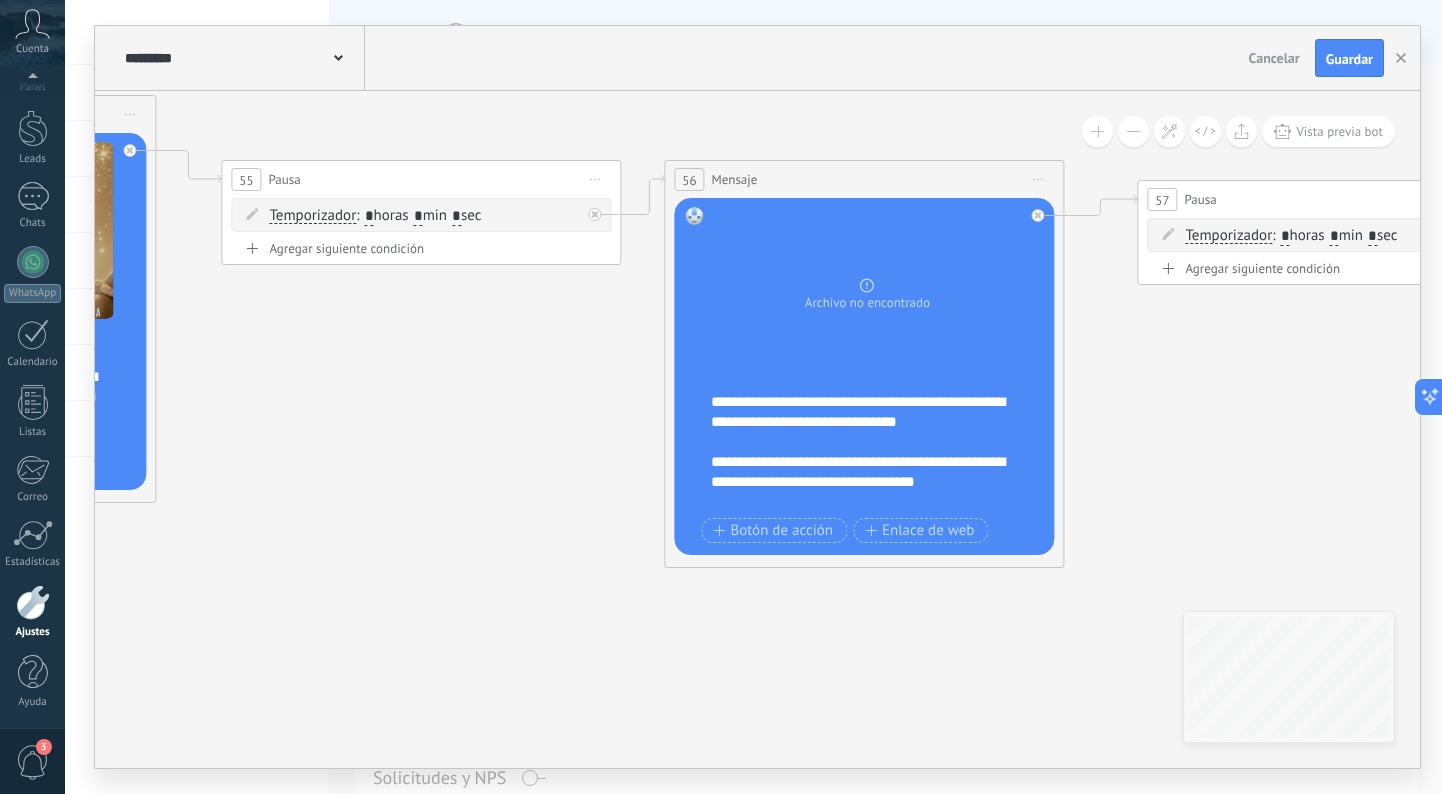 click on "**********" at bounding box center (877, 452) 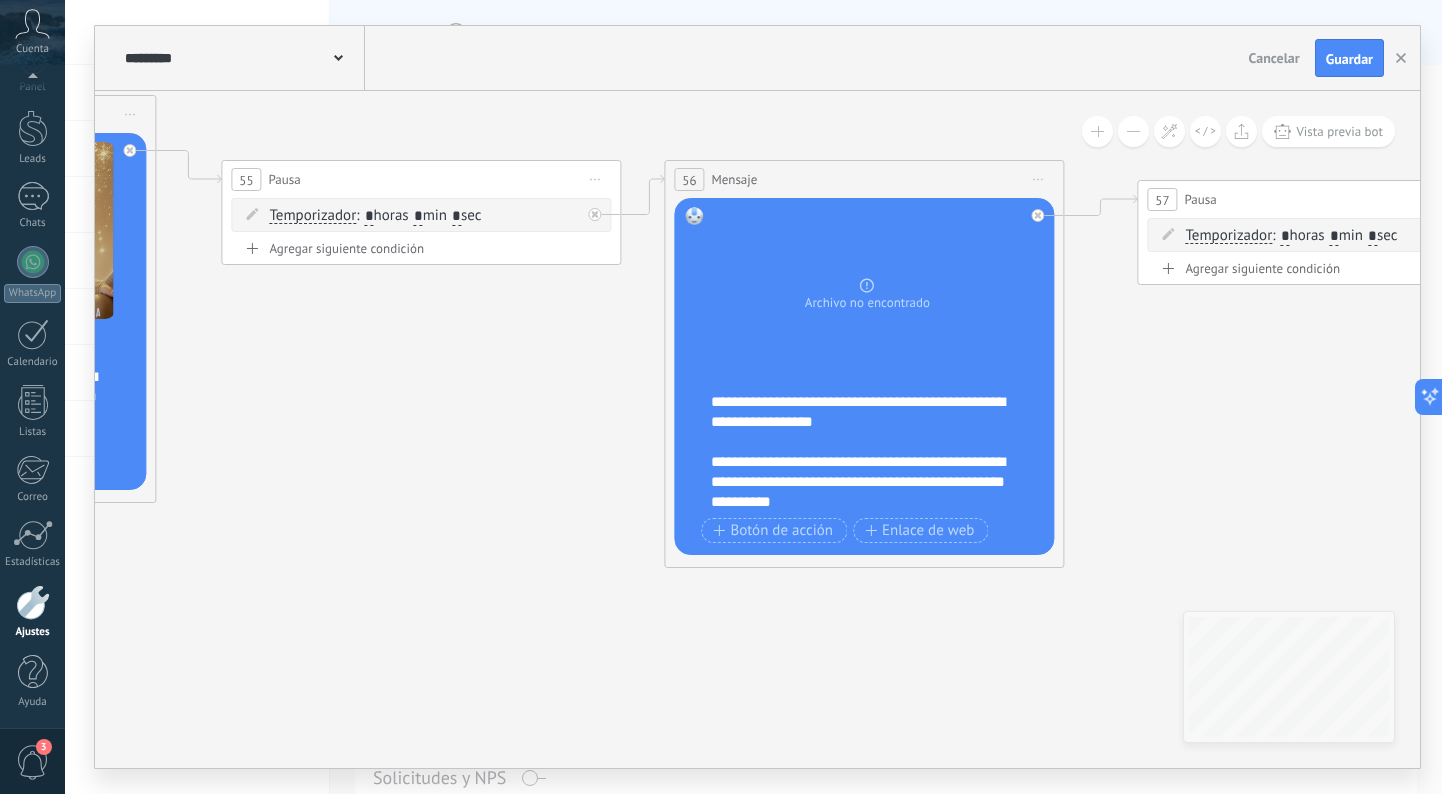 scroll, scrollTop: 200, scrollLeft: 0, axis: vertical 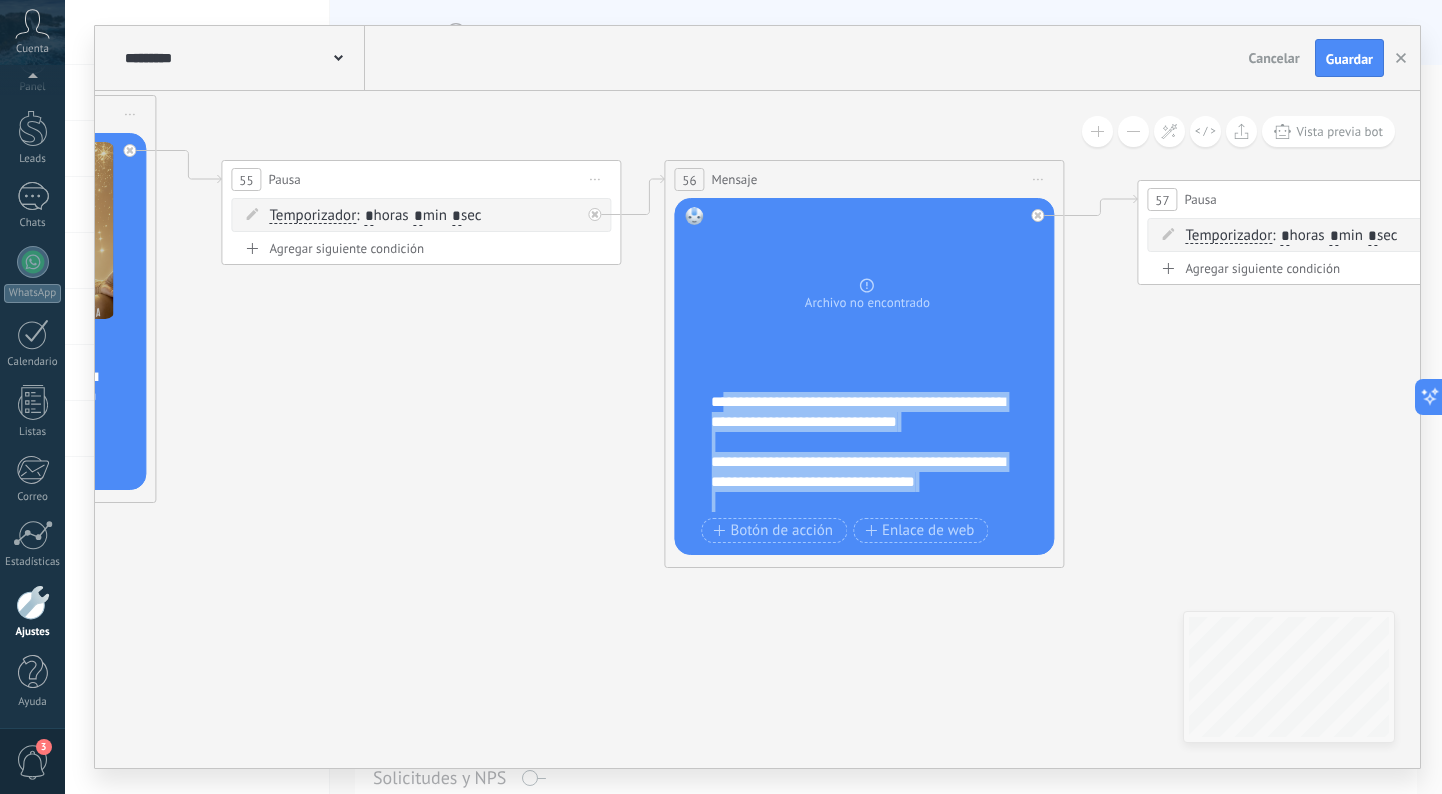 drag, startPoint x: 887, startPoint y: 424, endPoint x: 732, endPoint y: 404, distance: 156.285 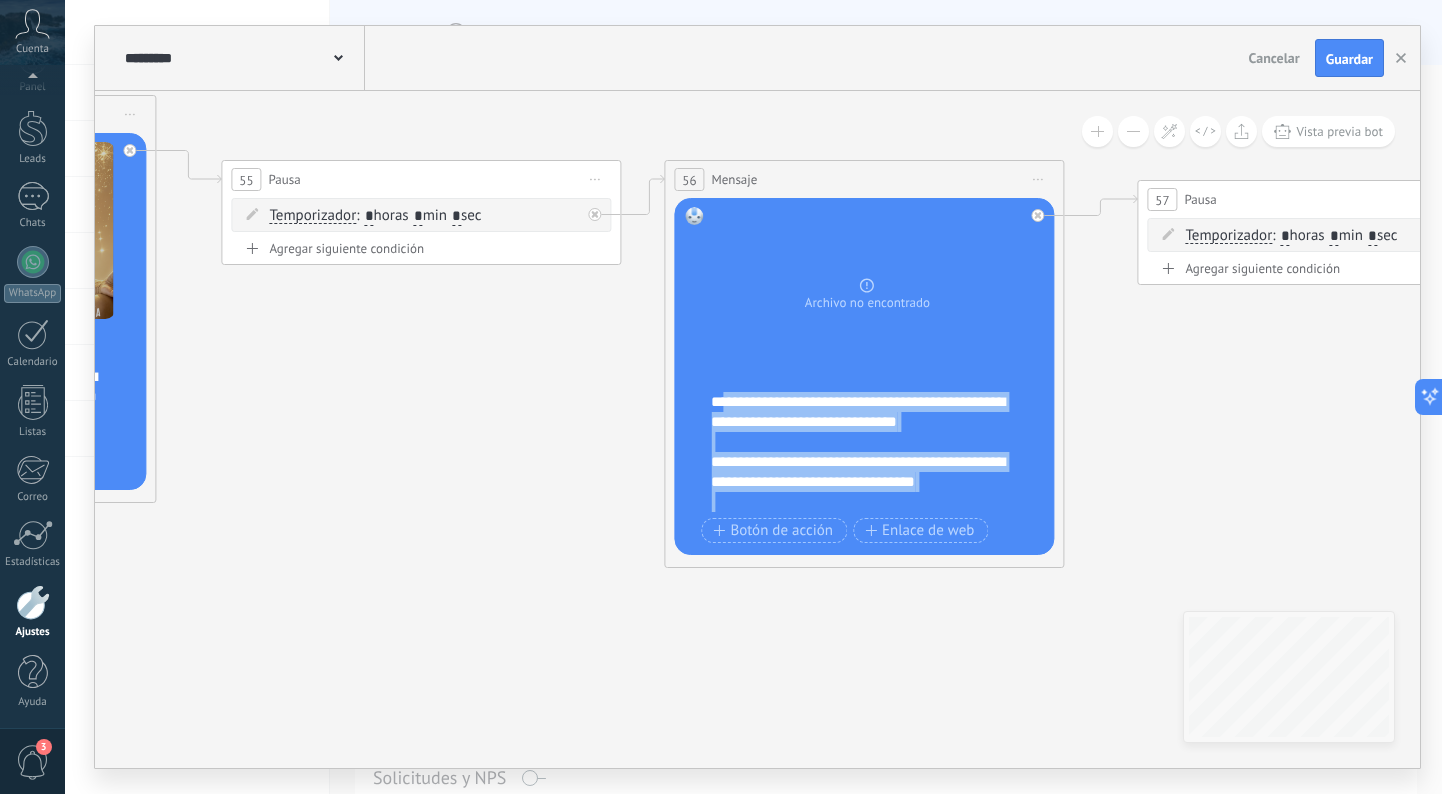 paste 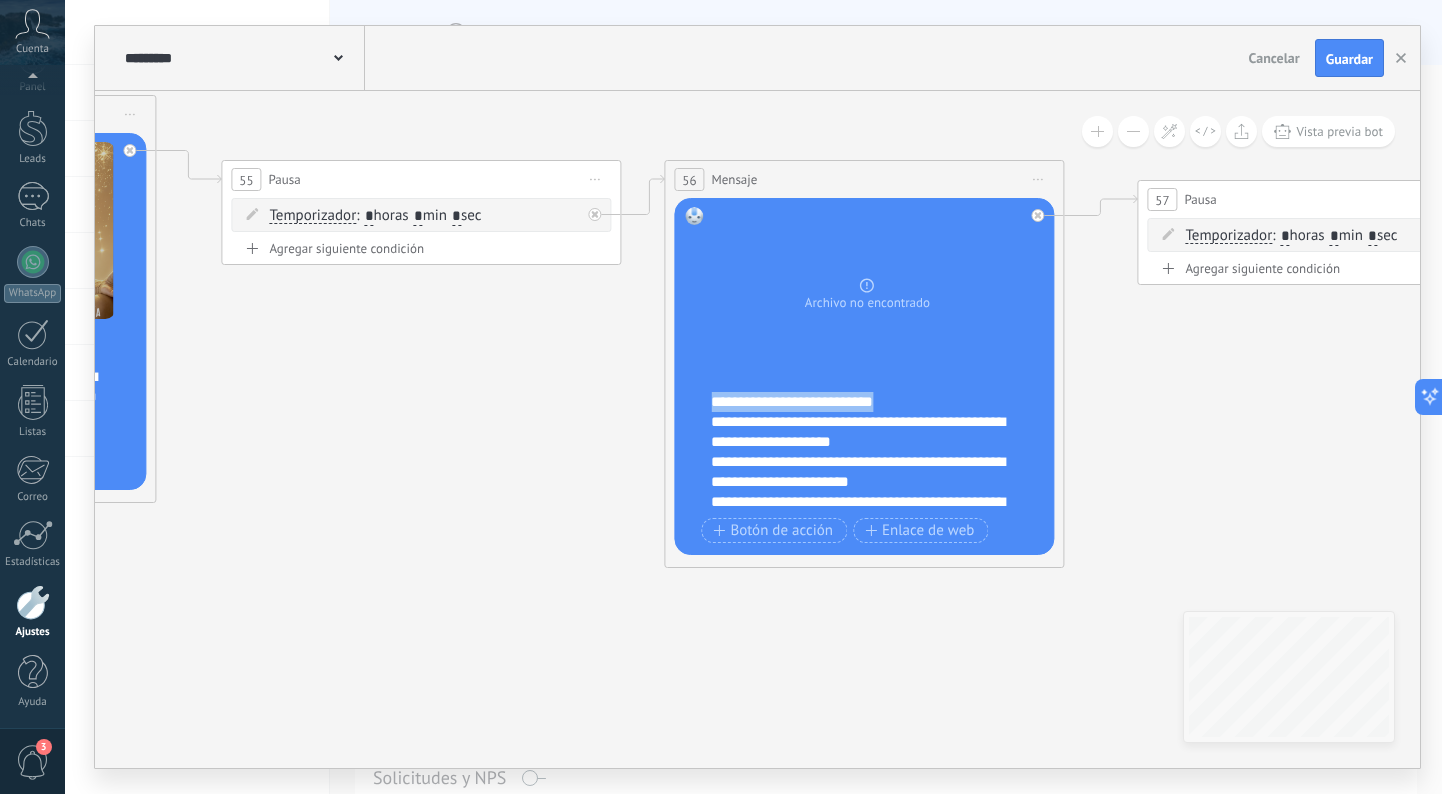 type 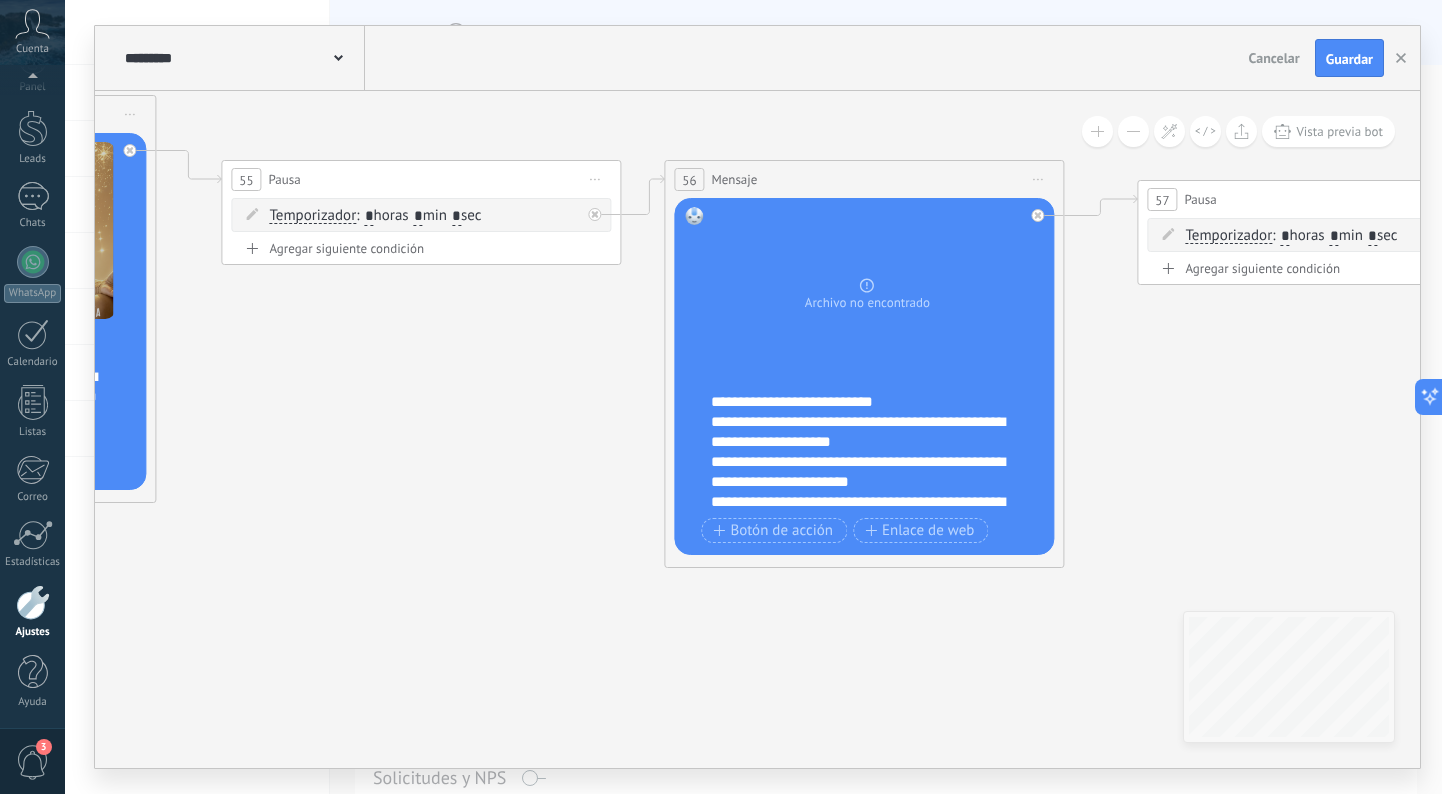 click on "**********" at bounding box center [877, 452] 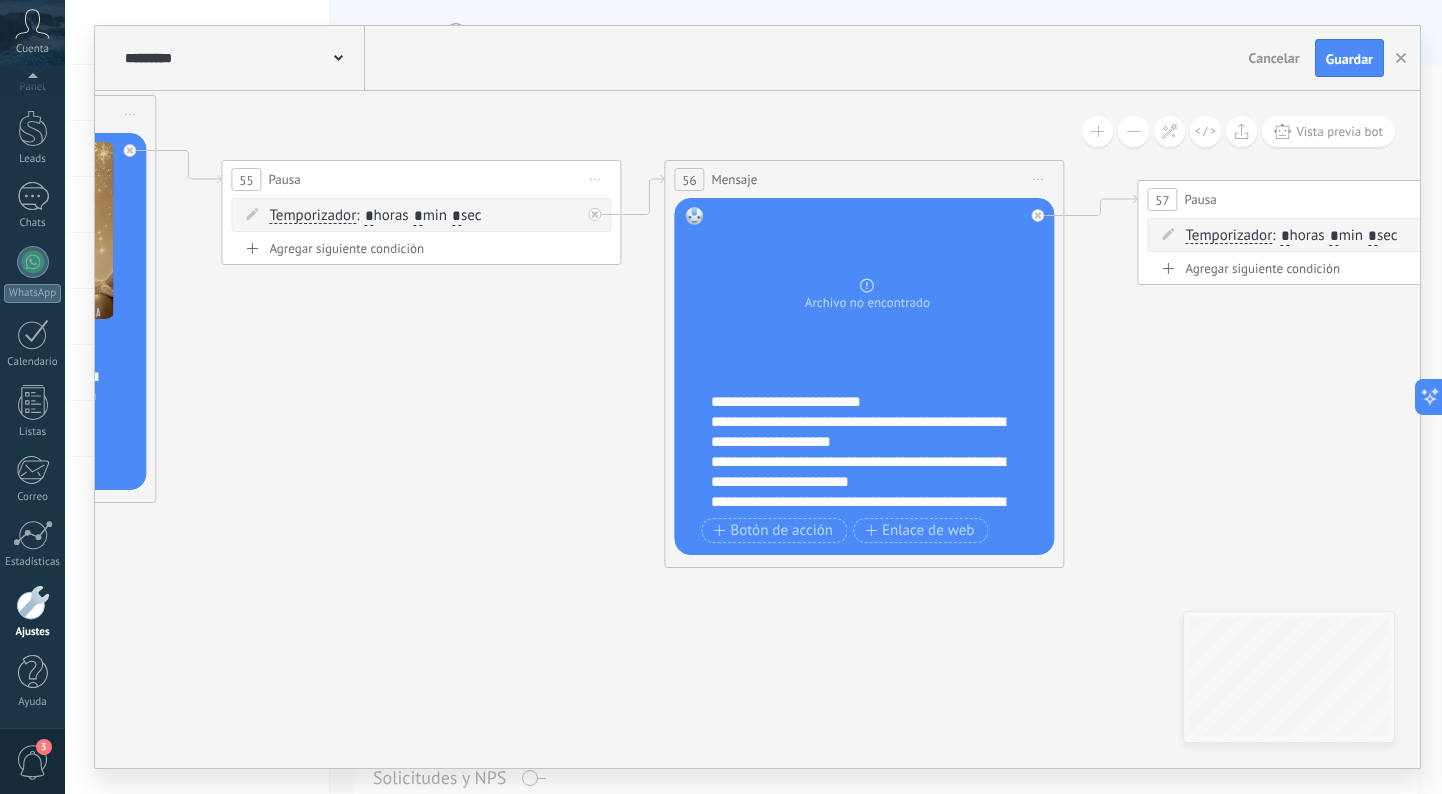 scroll, scrollTop: 0, scrollLeft: 0, axis: both 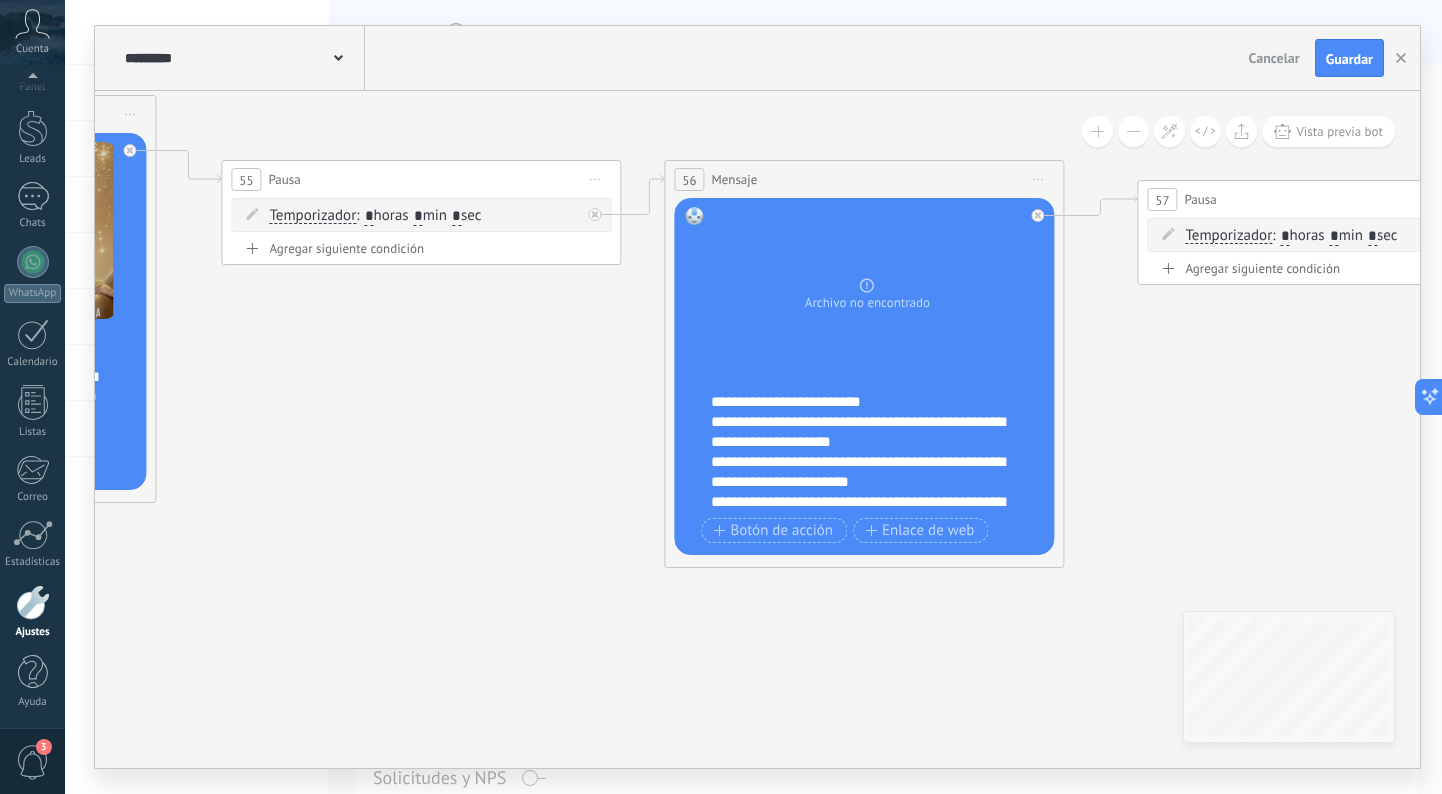 click on "**********" at bounding box center [877, 452] 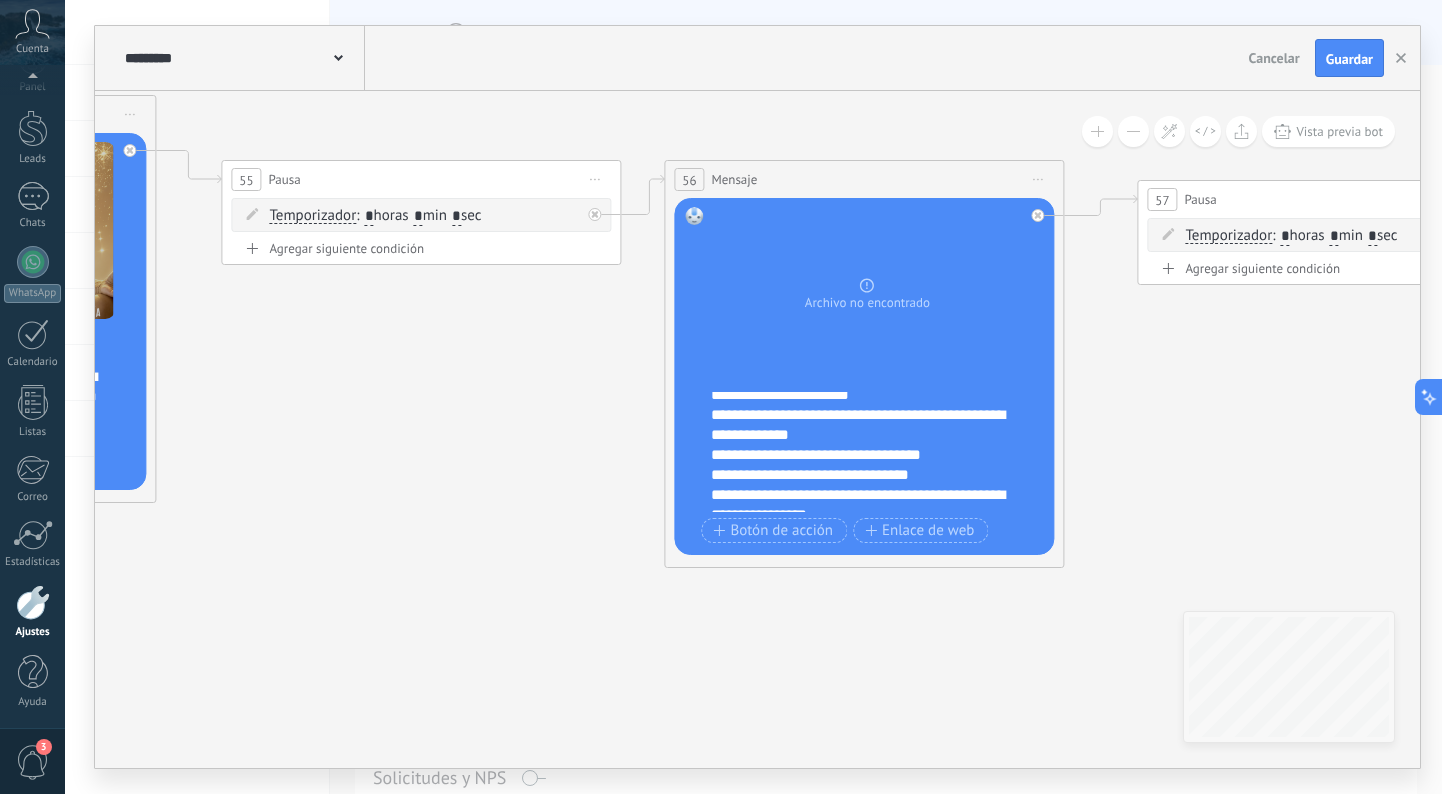 scroll, scrollTop: 108, scrollLeft: 0, axis: vertical 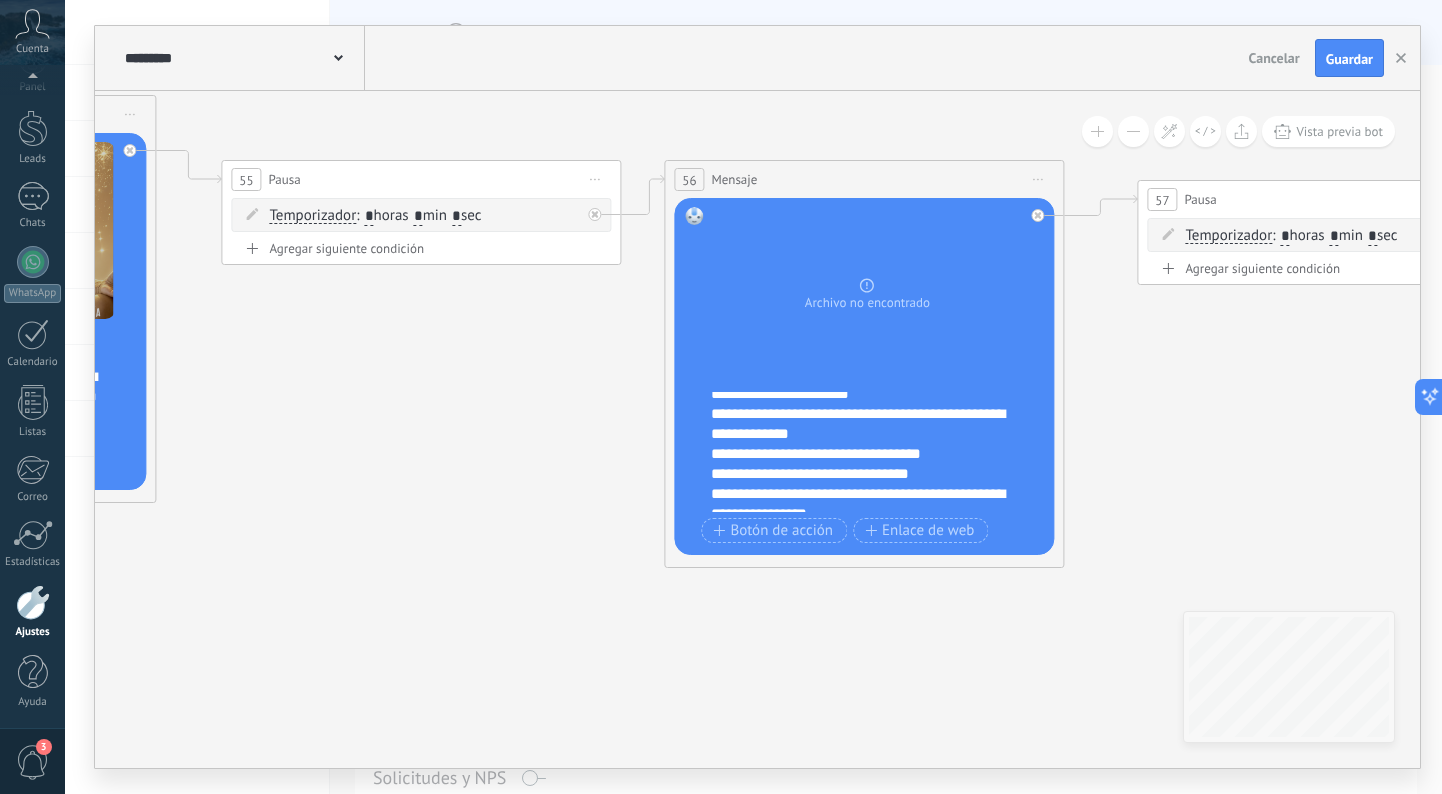 click on "**********" at bounding box center [867, 424] 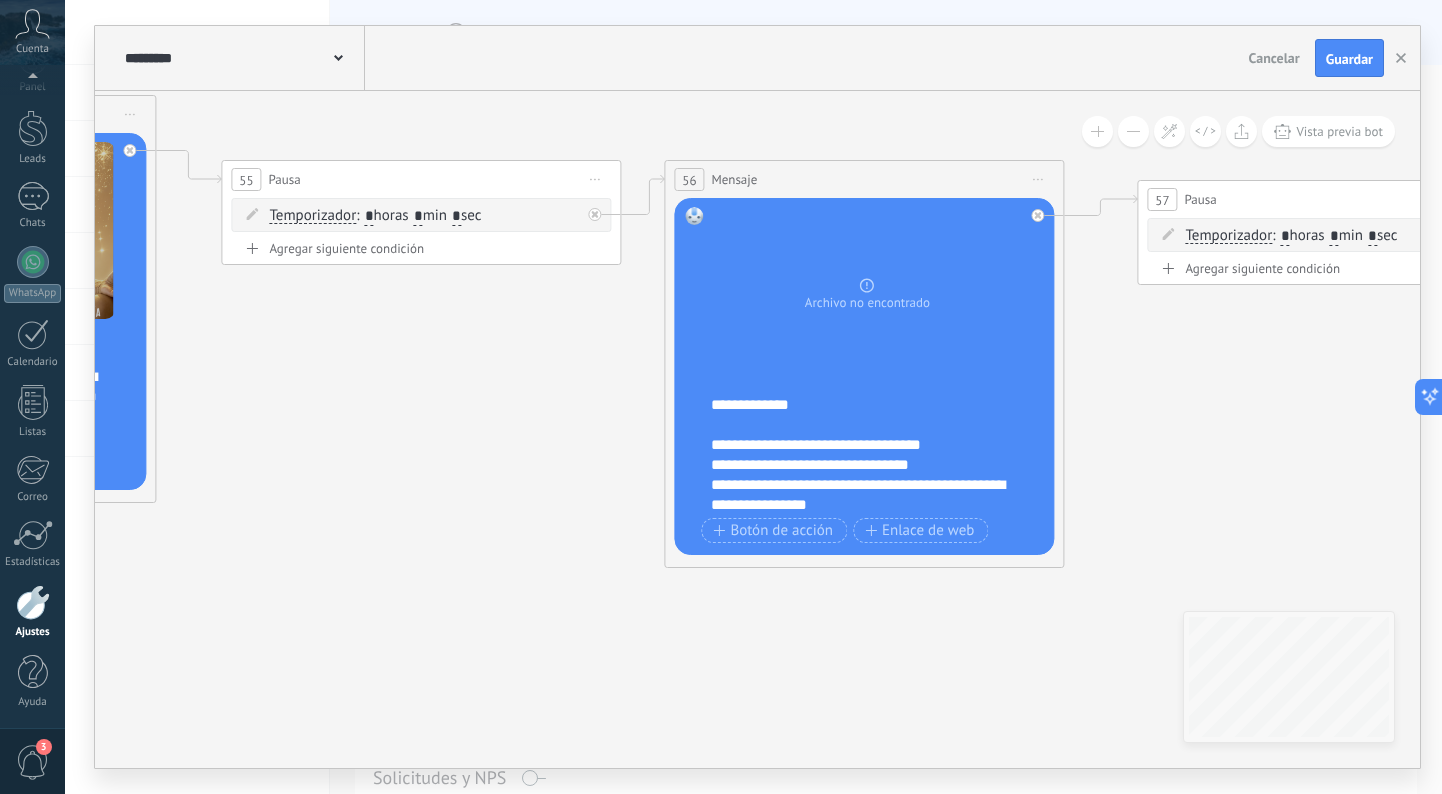 scroll, scrollTop: 157, scrollLeft: 0, axis: vertical 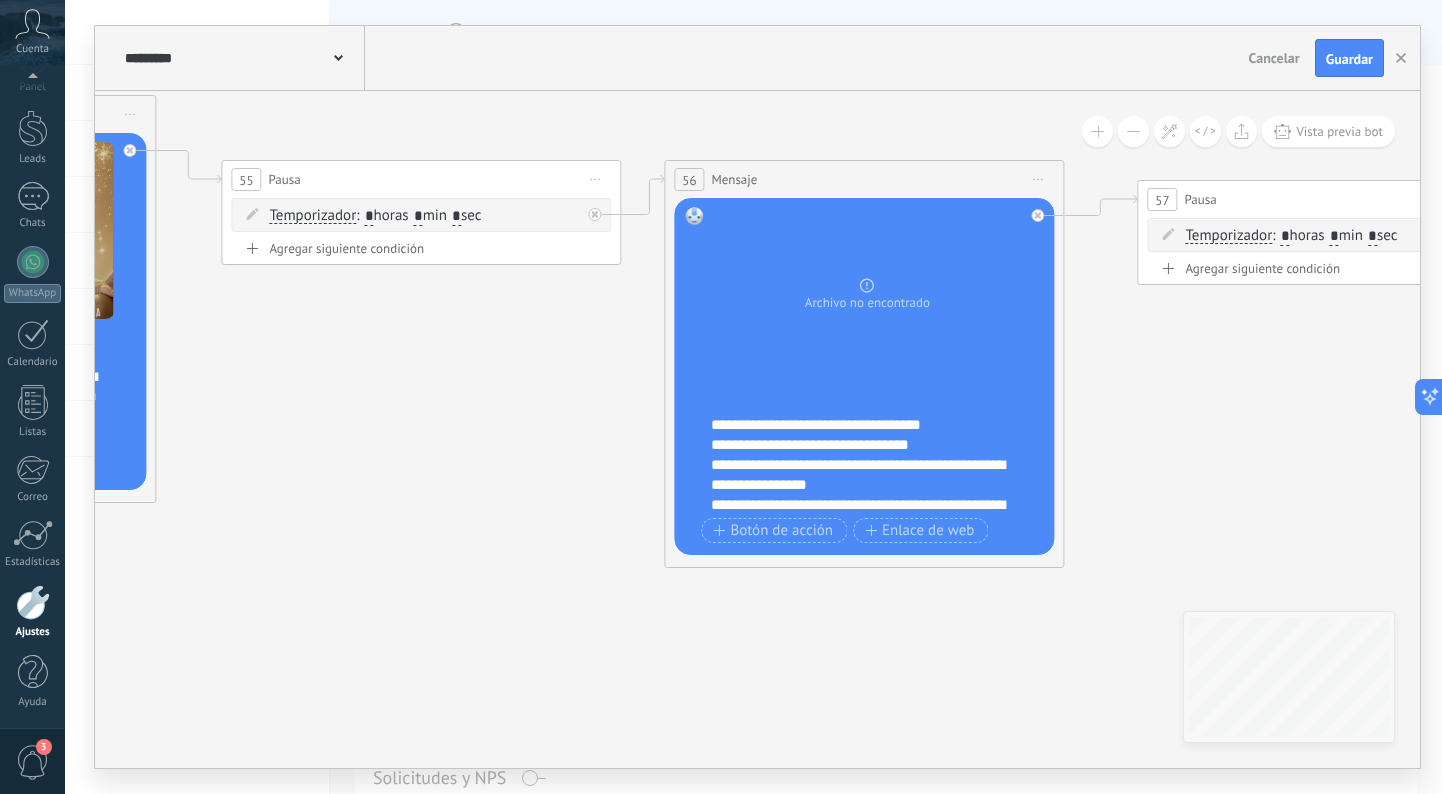 click on "**********" at bounding box center [867, 425] 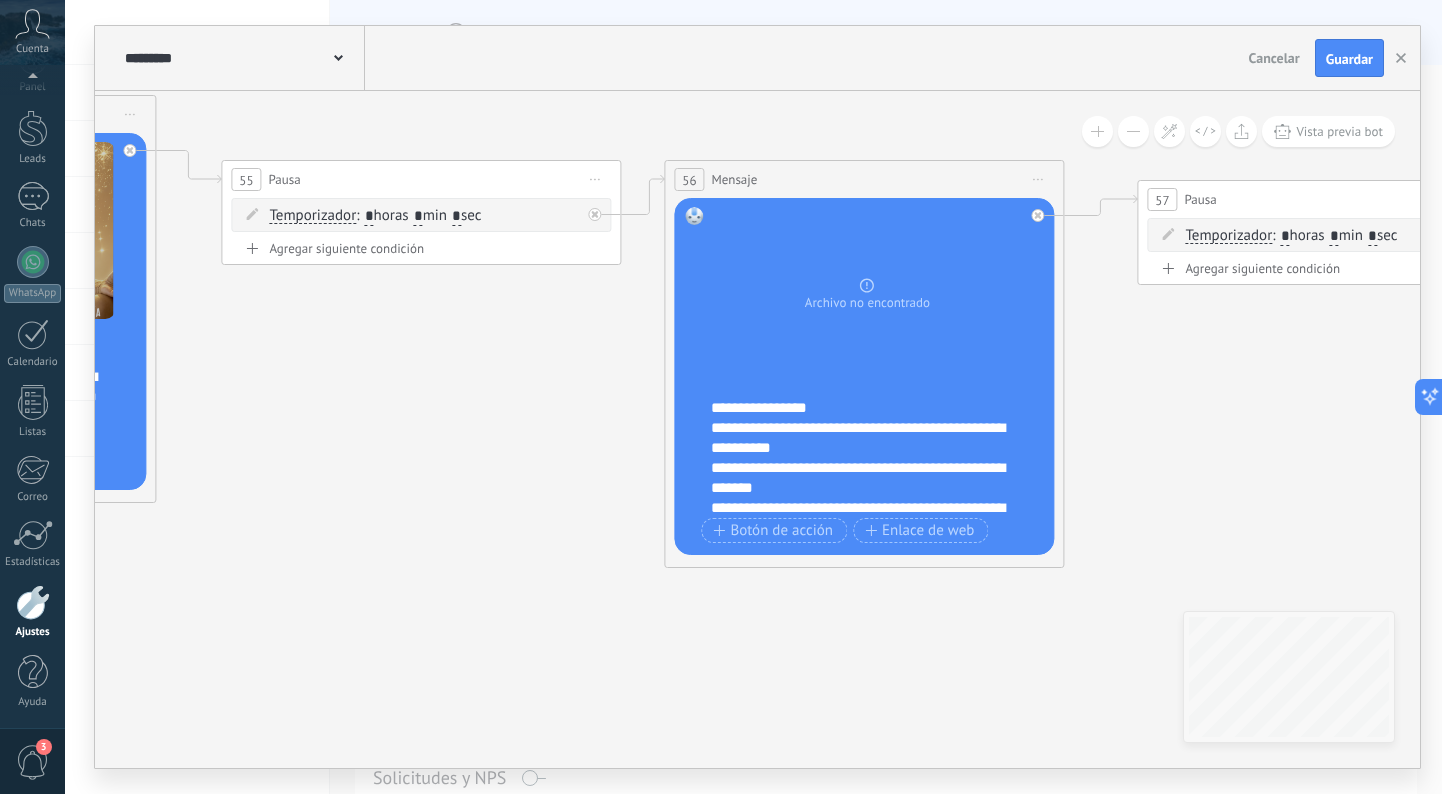 scroll, scrollTop: 237, scrollLeft: 0, axis: vertical 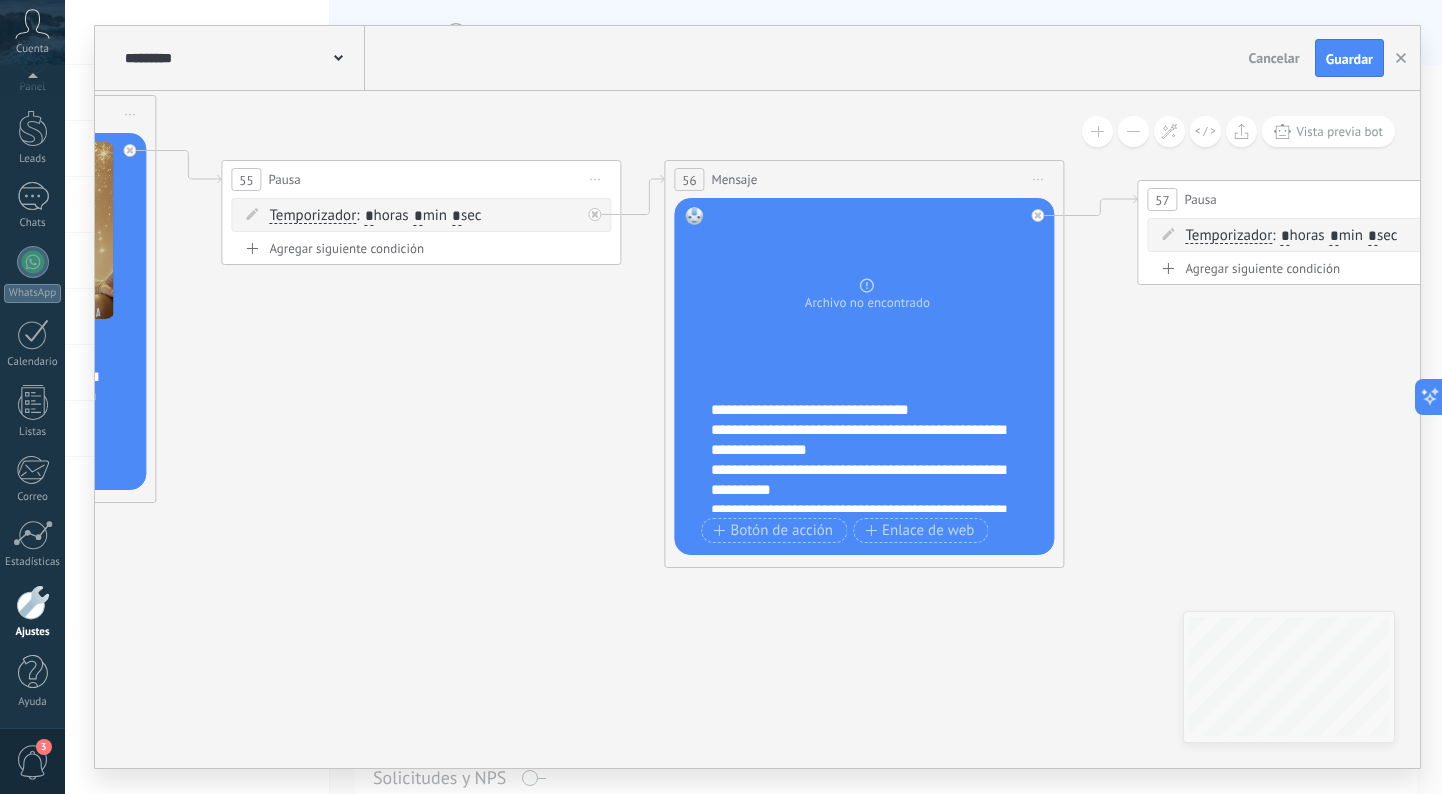 click on "**********" at bounding box center [867, 410] 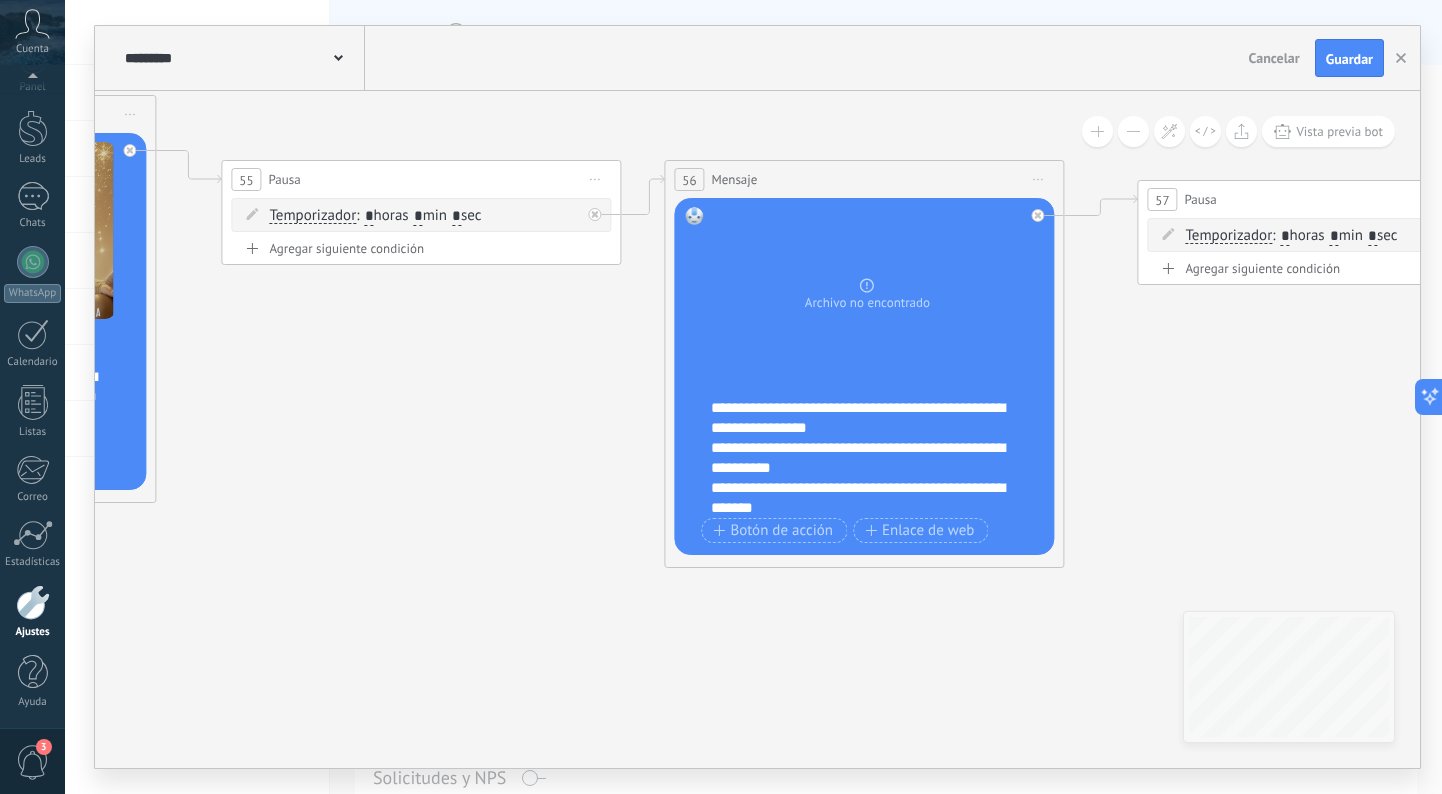 scroll, scrollTop: 241, scrollLeft: 0, axis: vertical 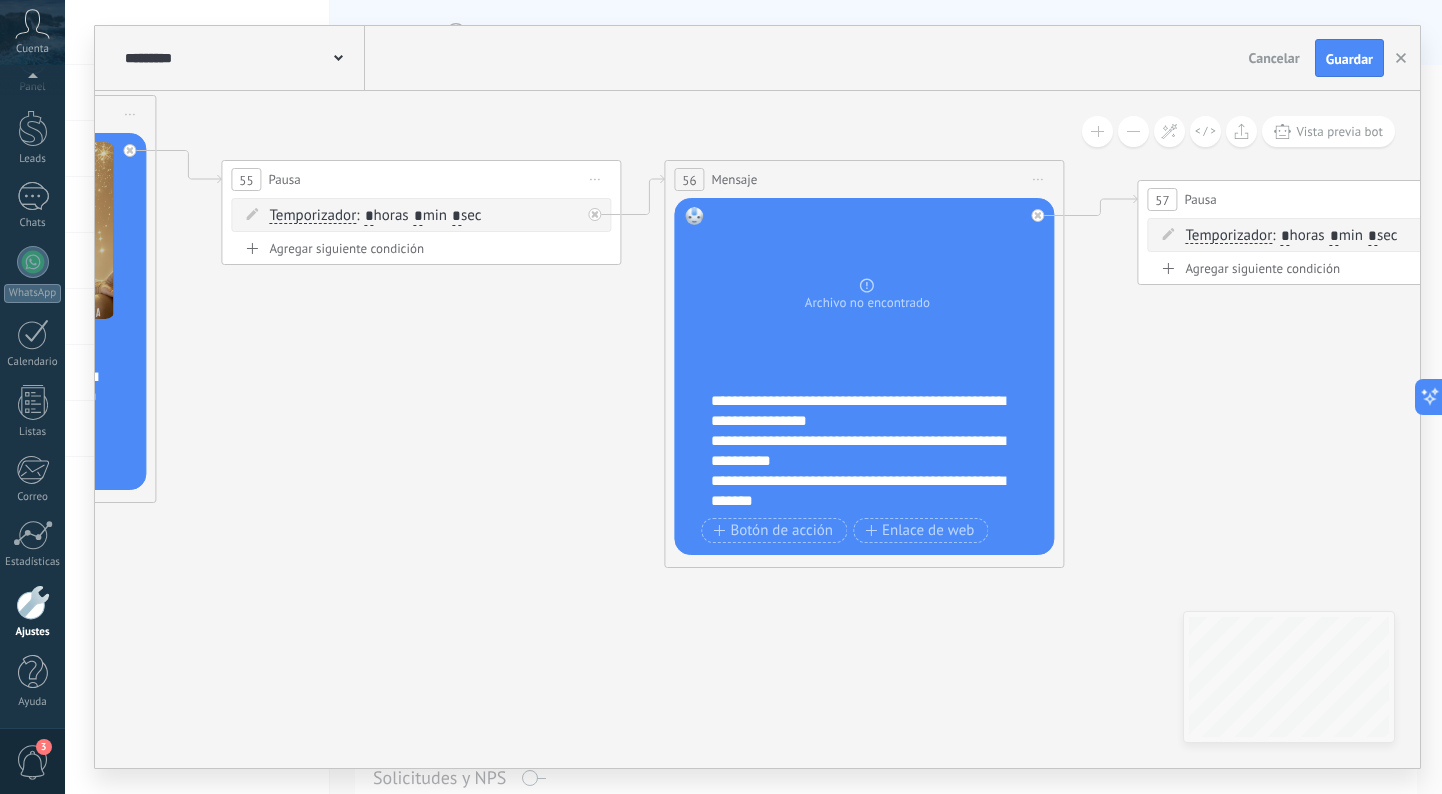 click on "**********" at bounding box center (867, 451) 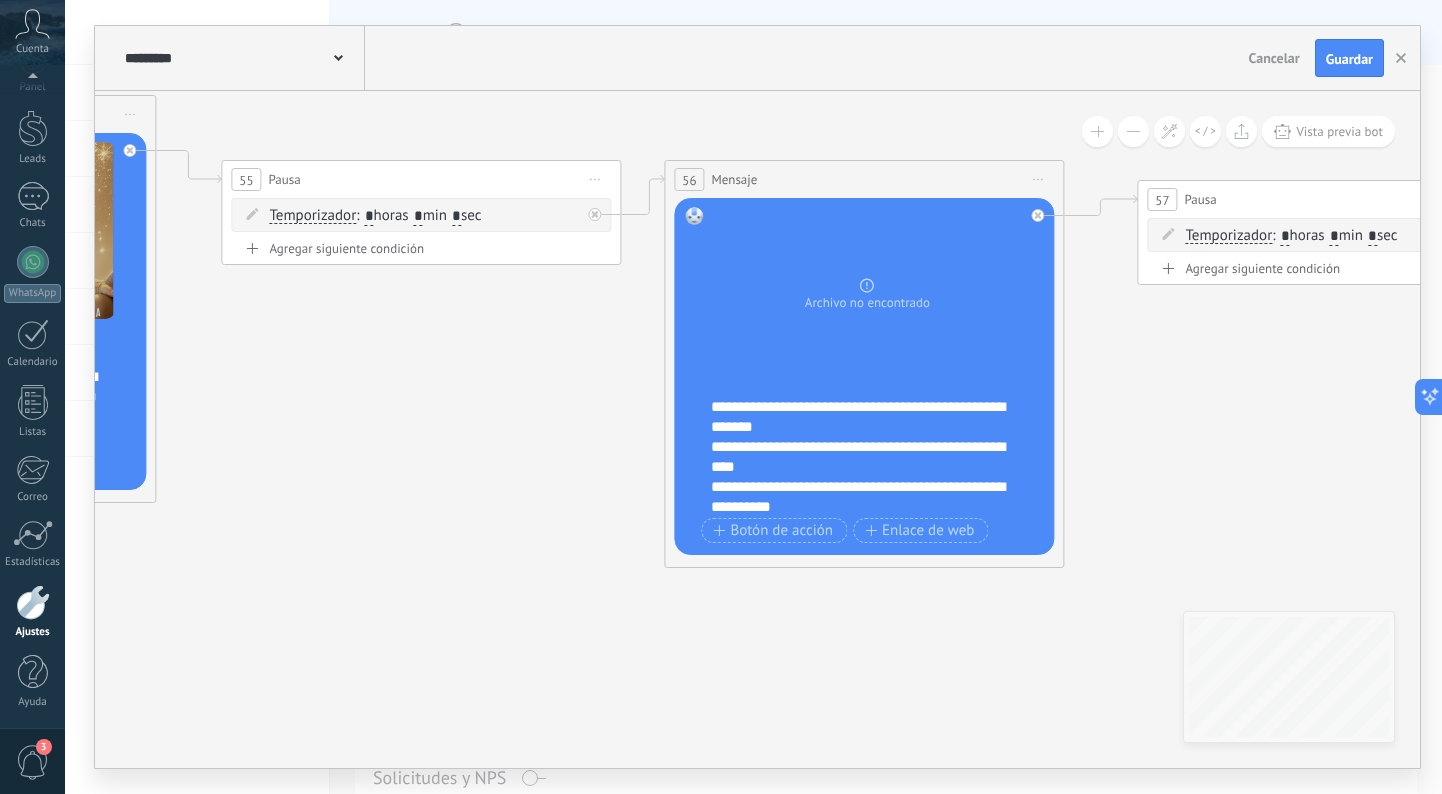 scroll, scrollTop: 341, scrollLeft: 0, axis: vertical 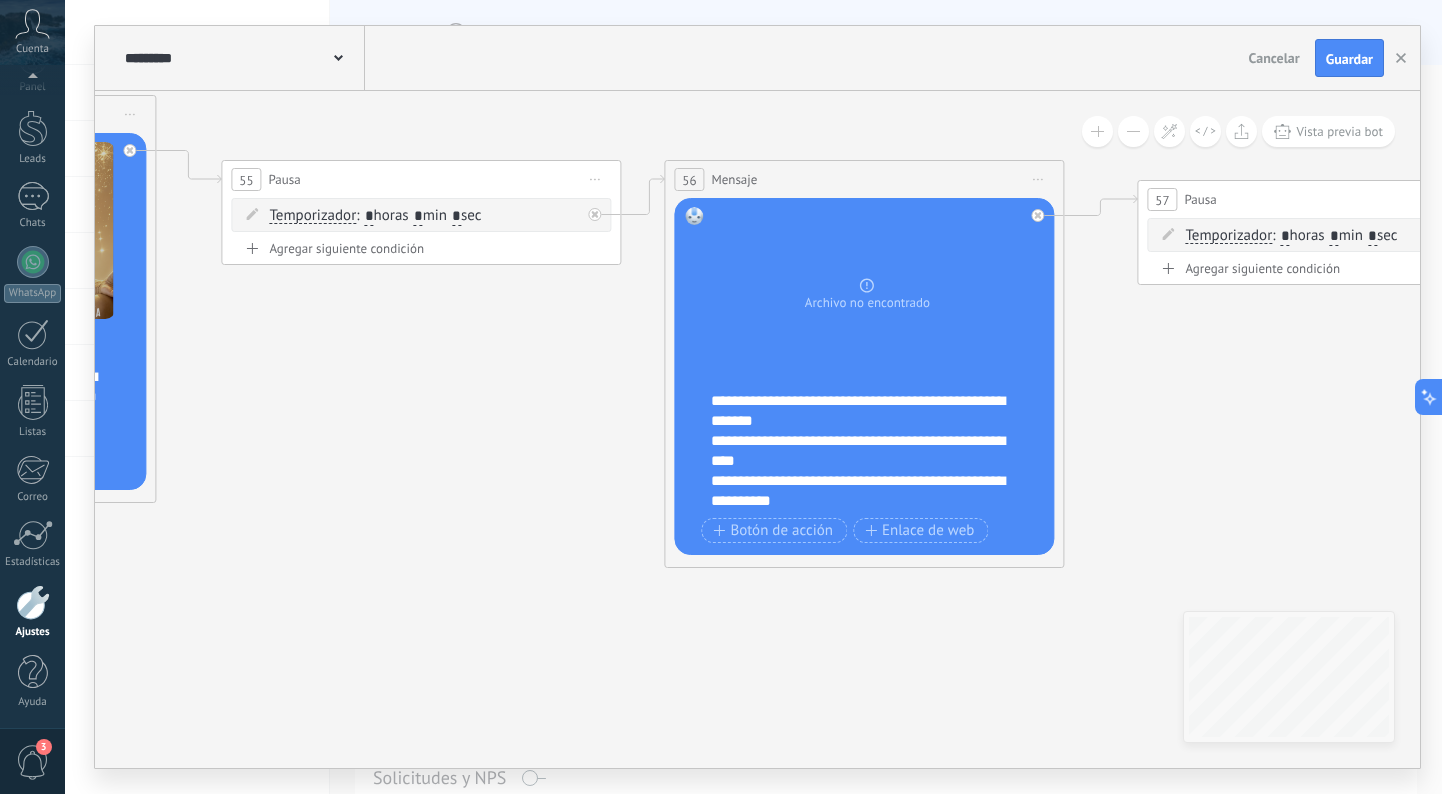 click on "**********" at bounding box center [867, 411] 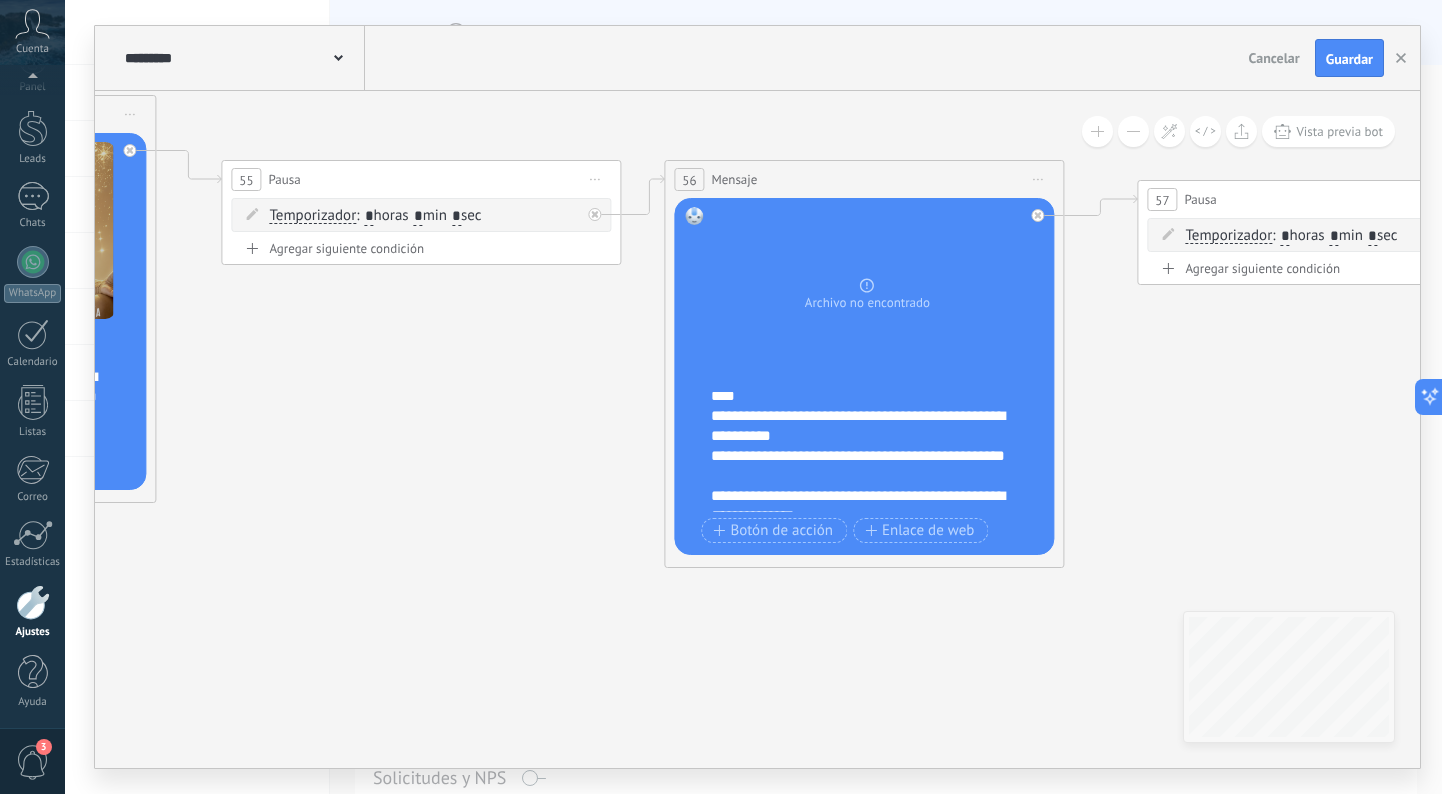 scroll, scrollTop: 418, scrollLeft: 0, axis: vertical 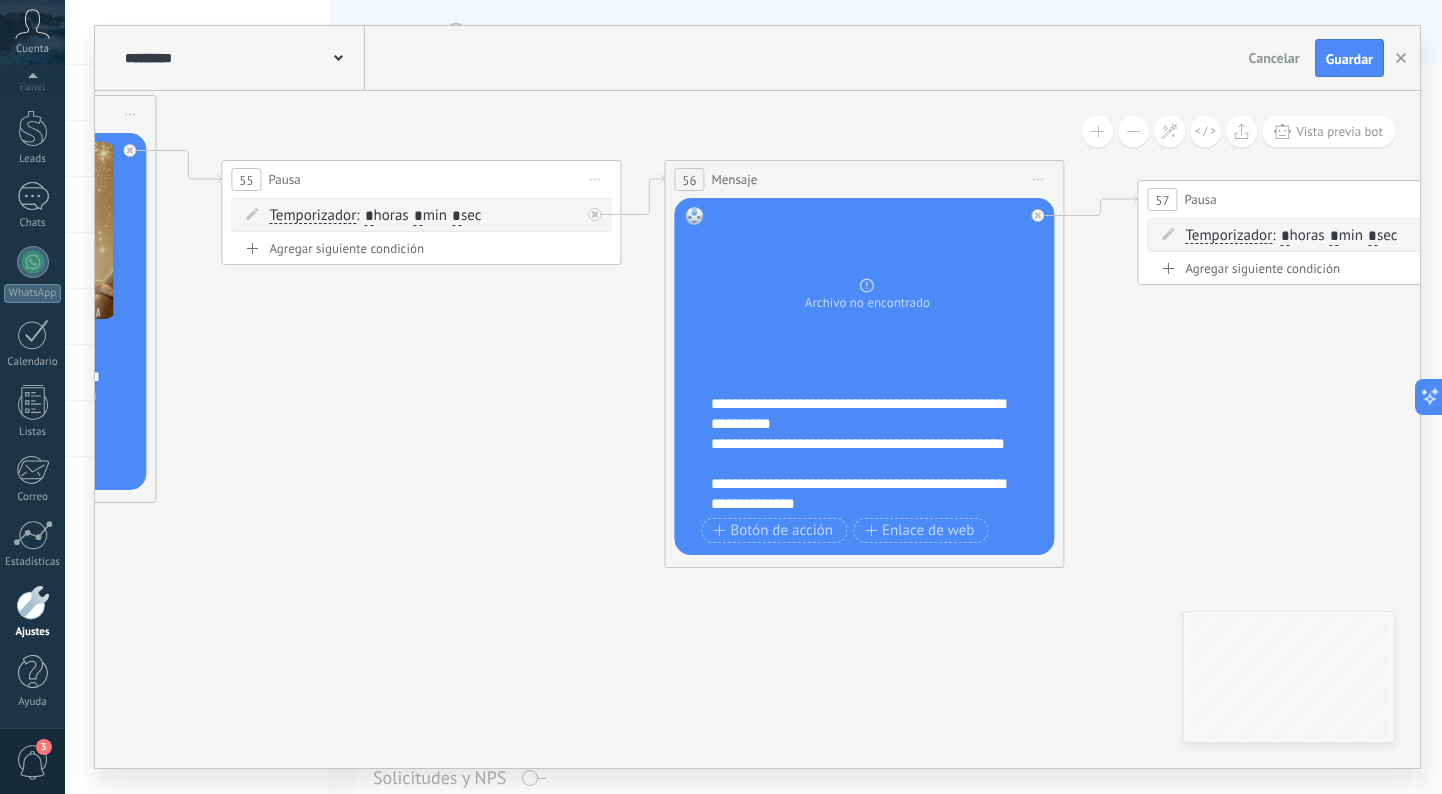 click on "**********" at bounding box center [867, 454] 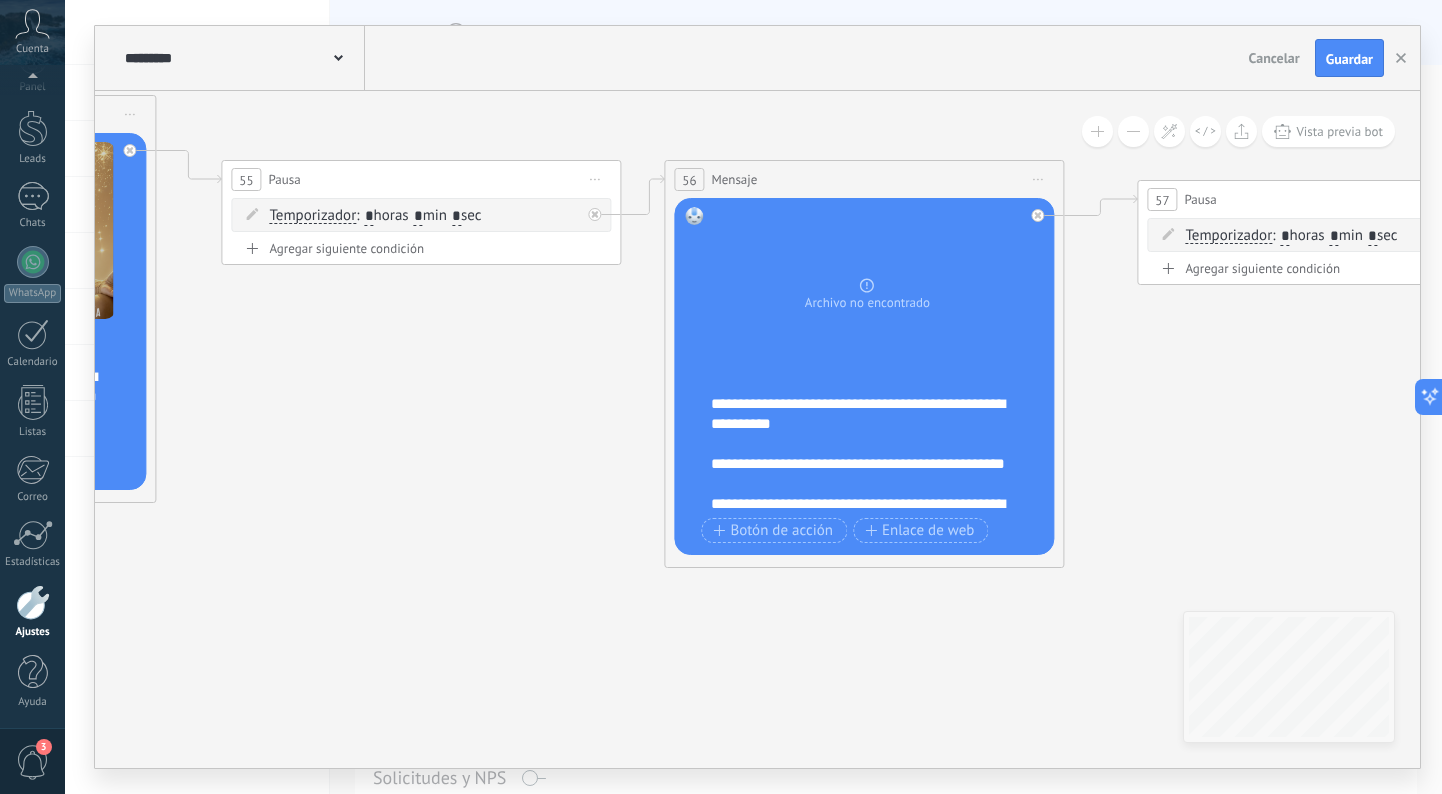 click on "**********" at bounding box center (867, 474) 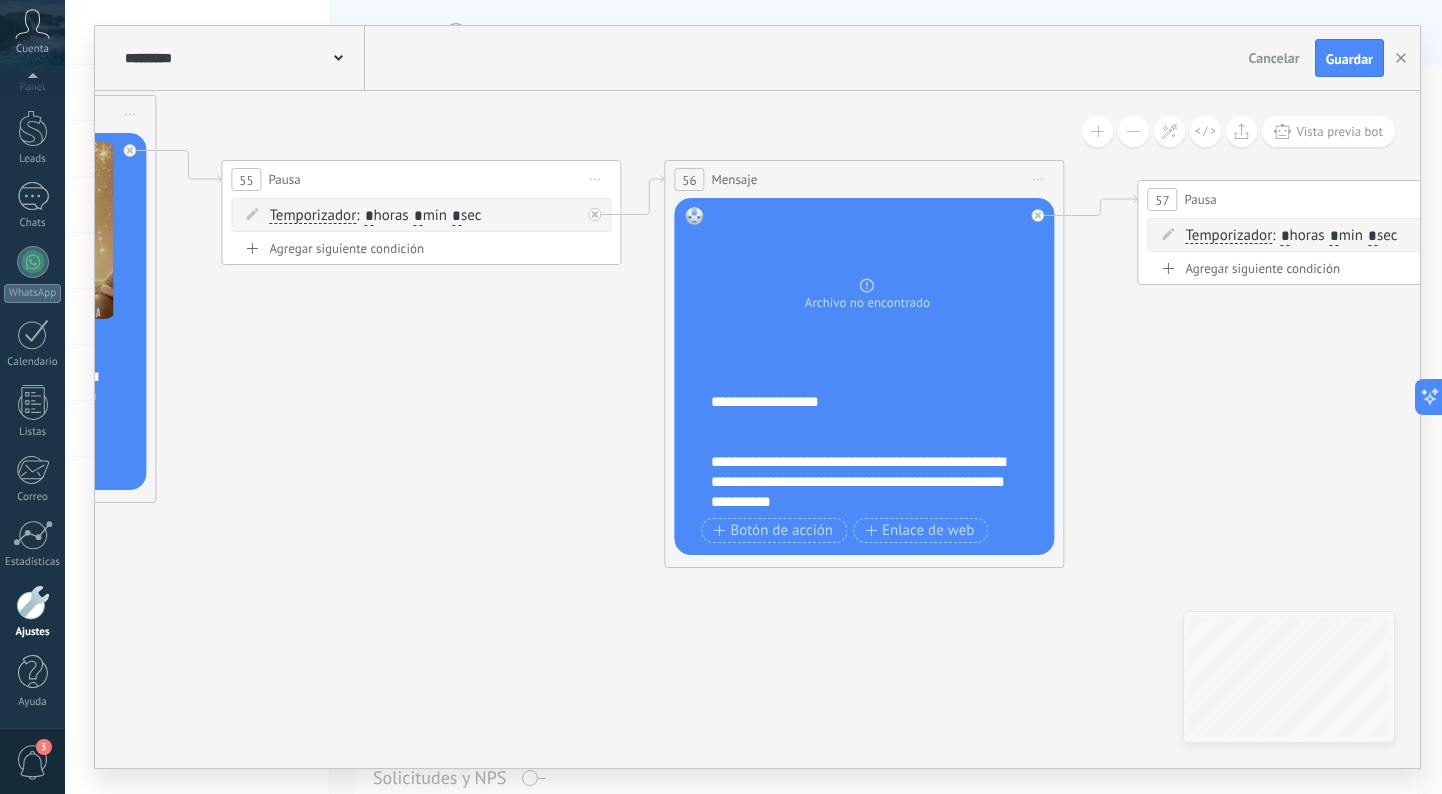 scroll, scrollTop: 580, scrollLeft: 0, axis: vertical 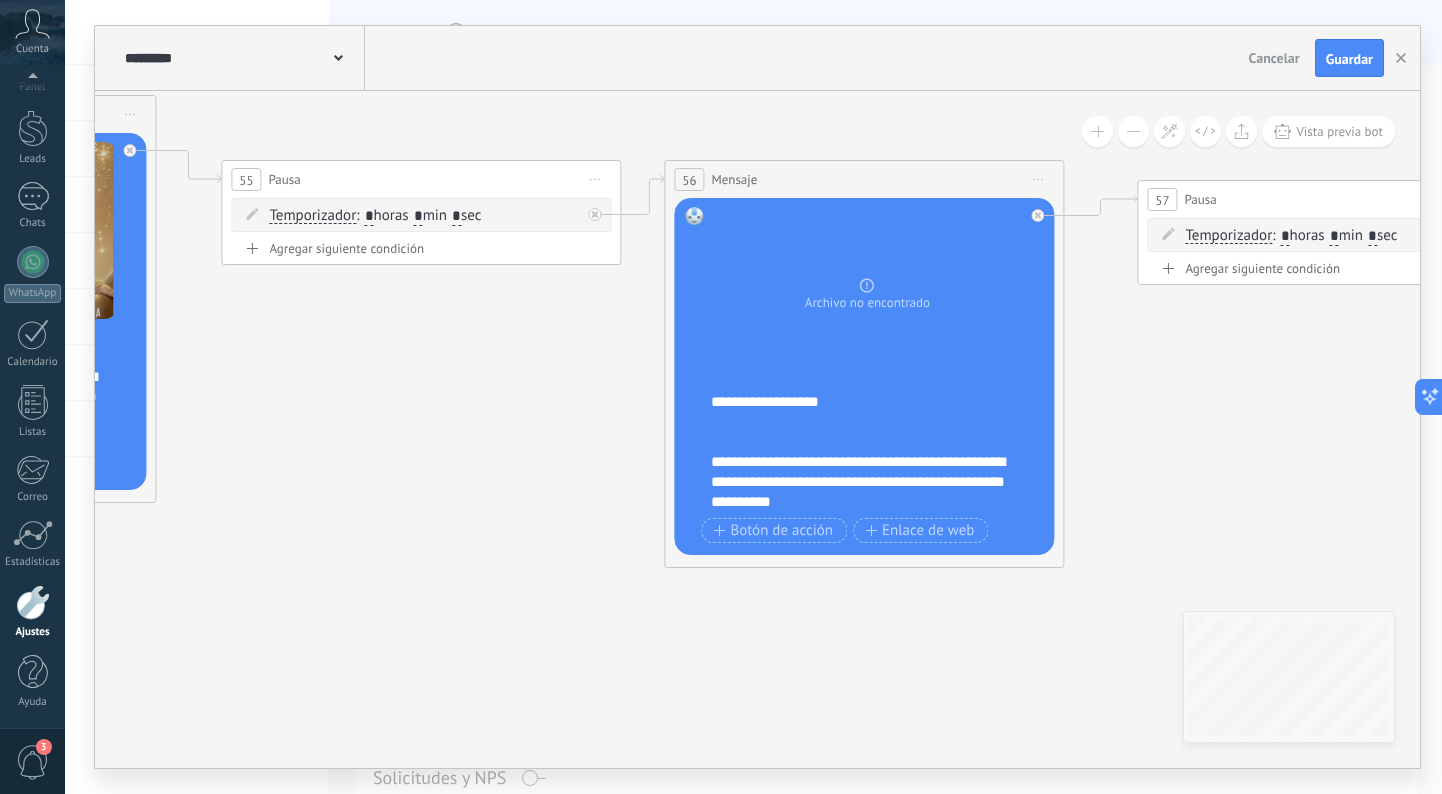 click on "**********" at bounding box center (867, 462) 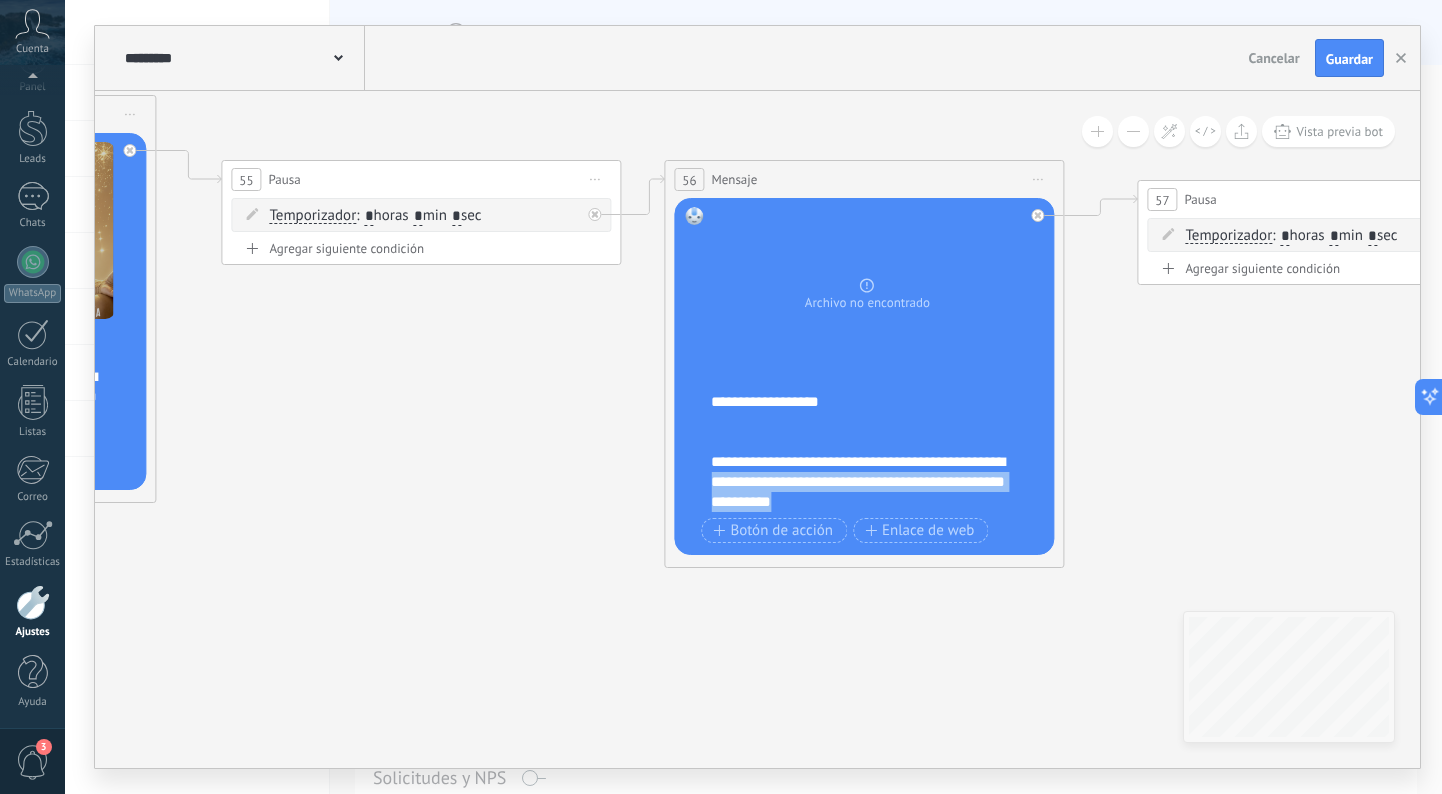 drag, startPoint x: 875, startPoint y: 500, endPoint x: 775, endPoint y: 479, distance: 102.18121 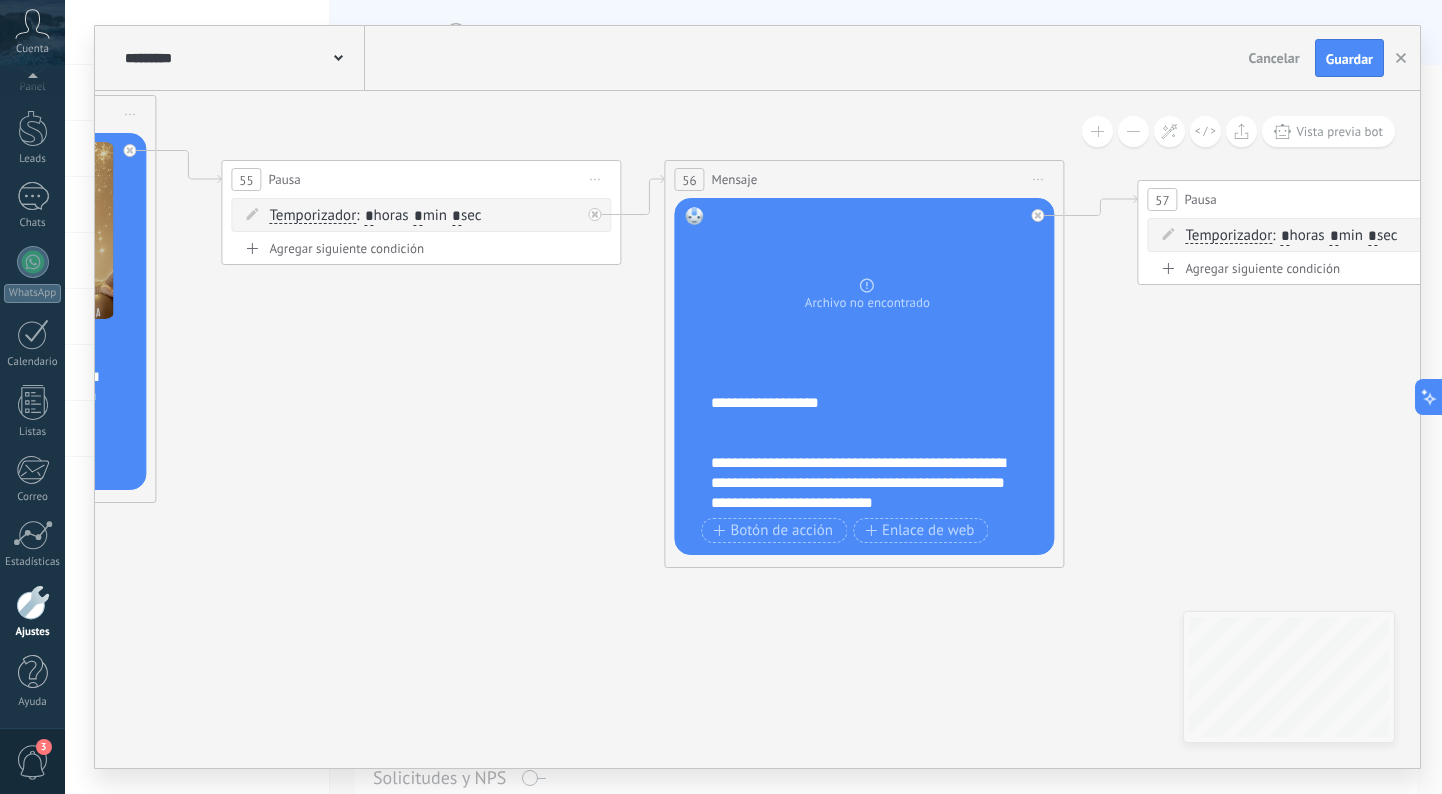 scroll, scrollTop: 600, scrollLeft: 0, axis: vertical 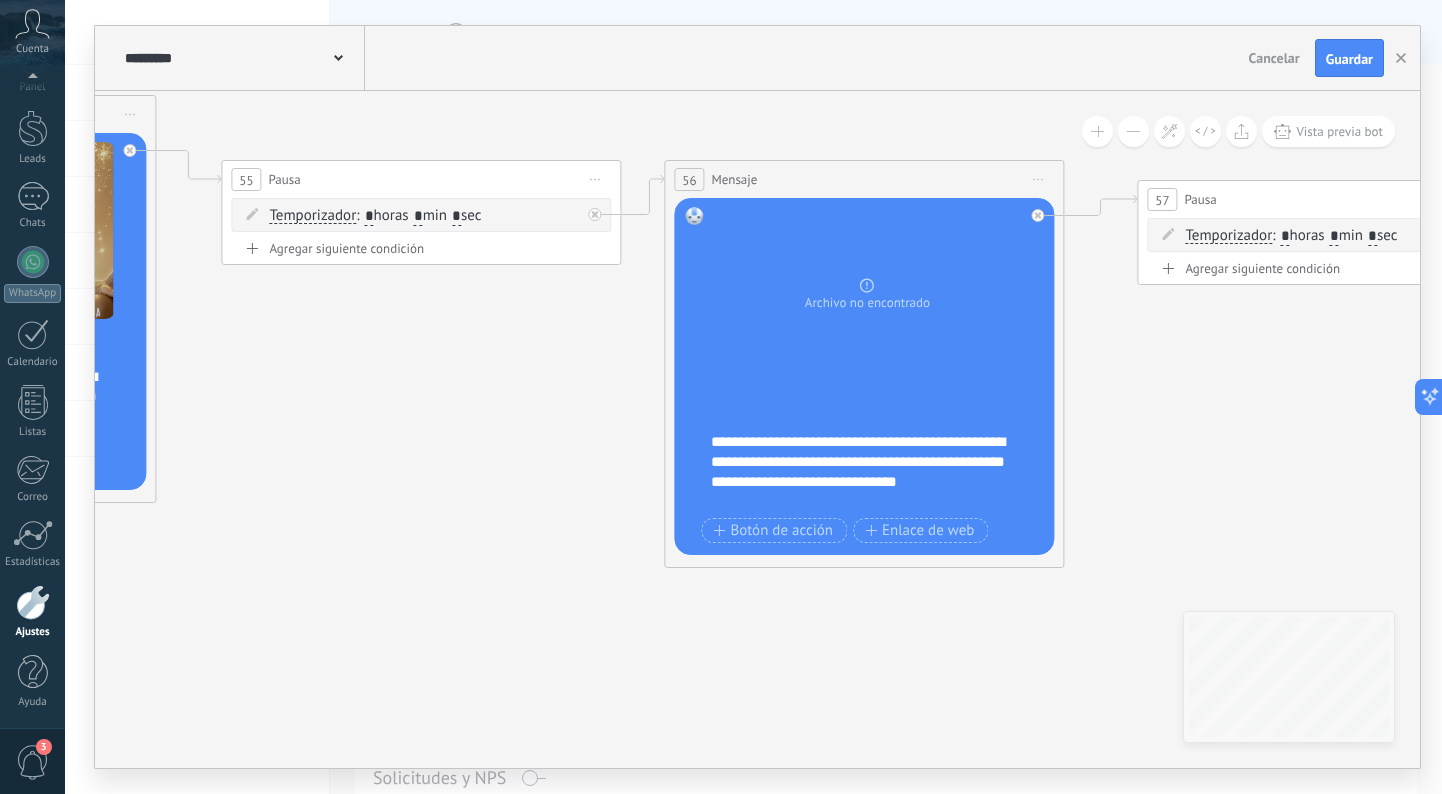 click on "**********" at bounding box center [867, 452] 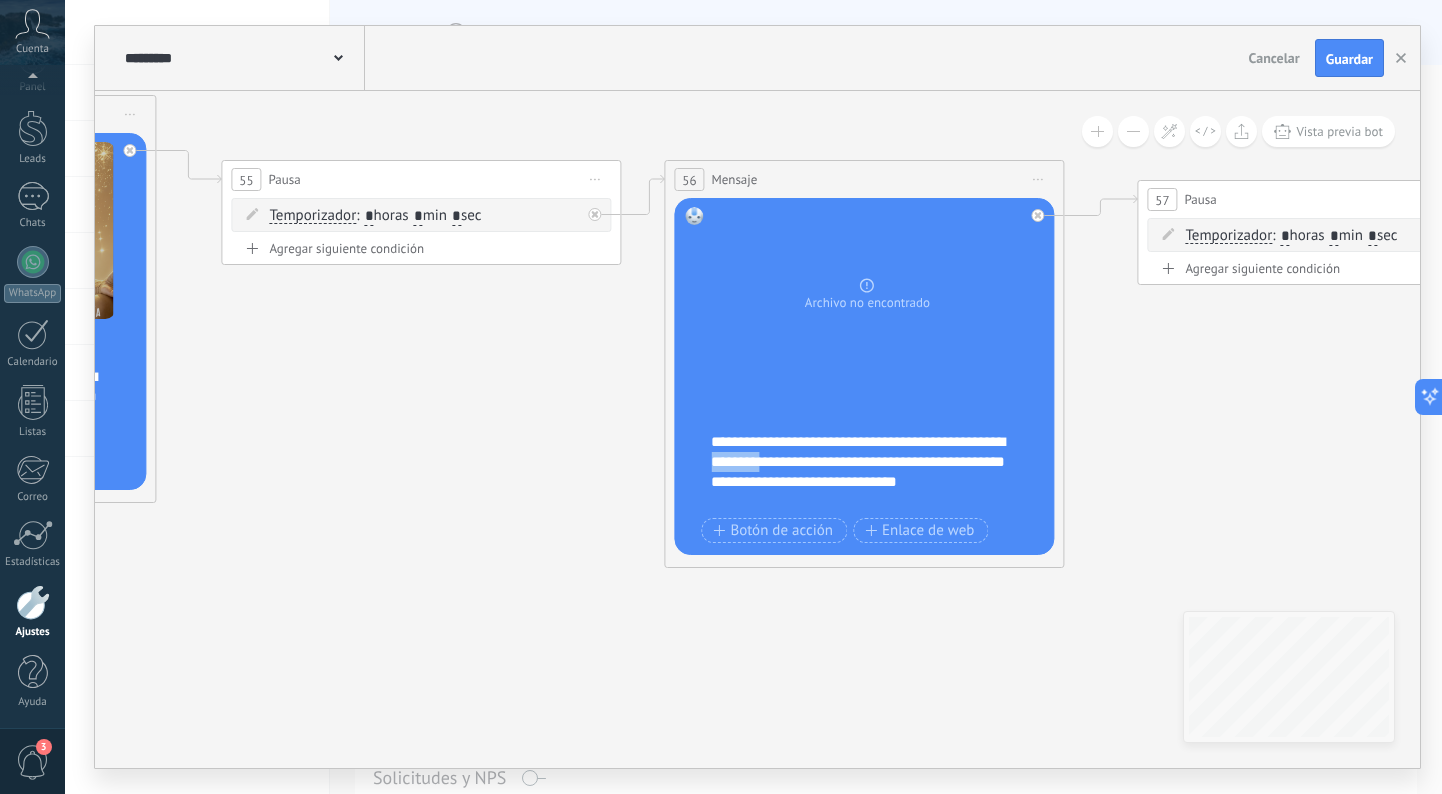 click on "**********" at bounding box center (867, 452) 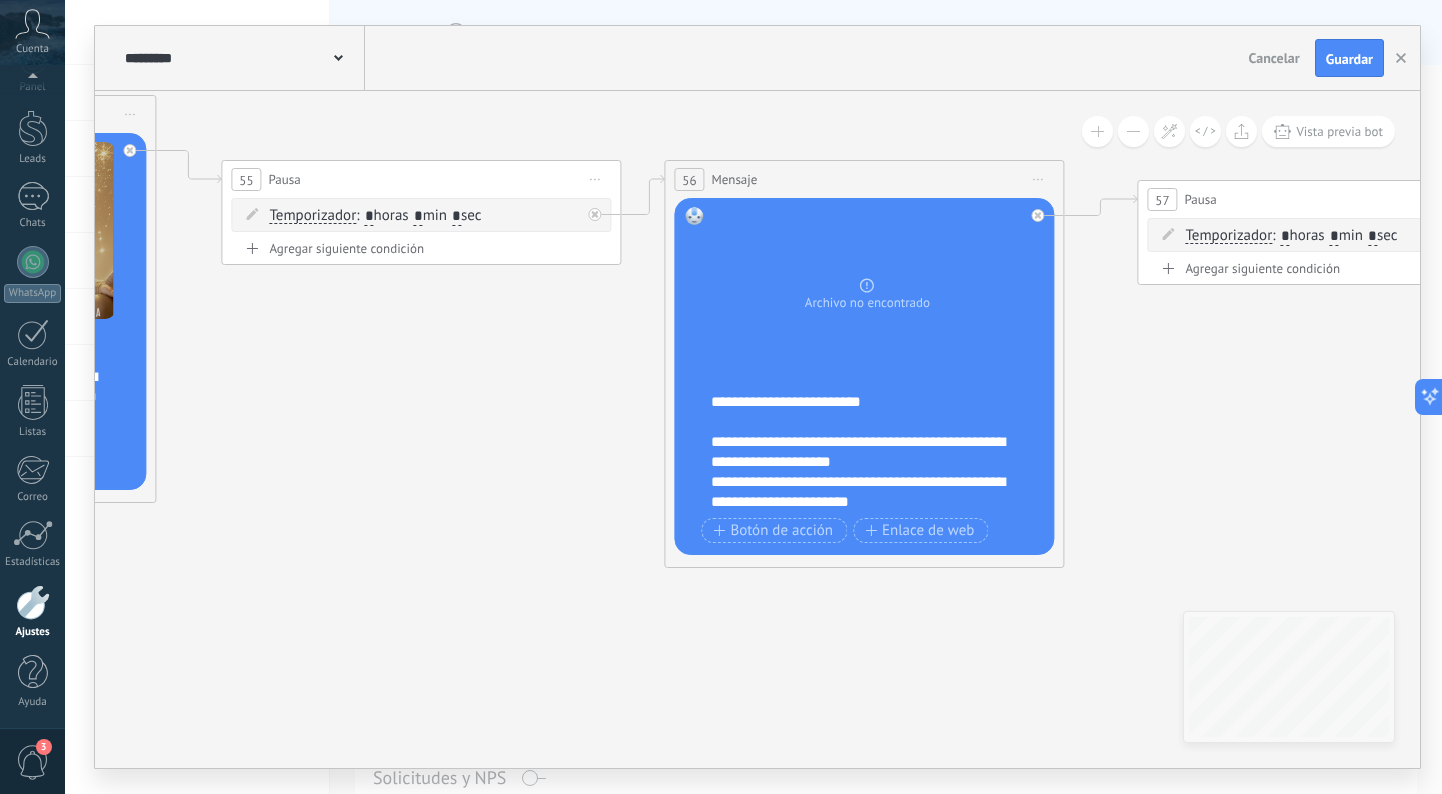 scroll, scrollTop: 0, scrollLeft: 0, axis: both 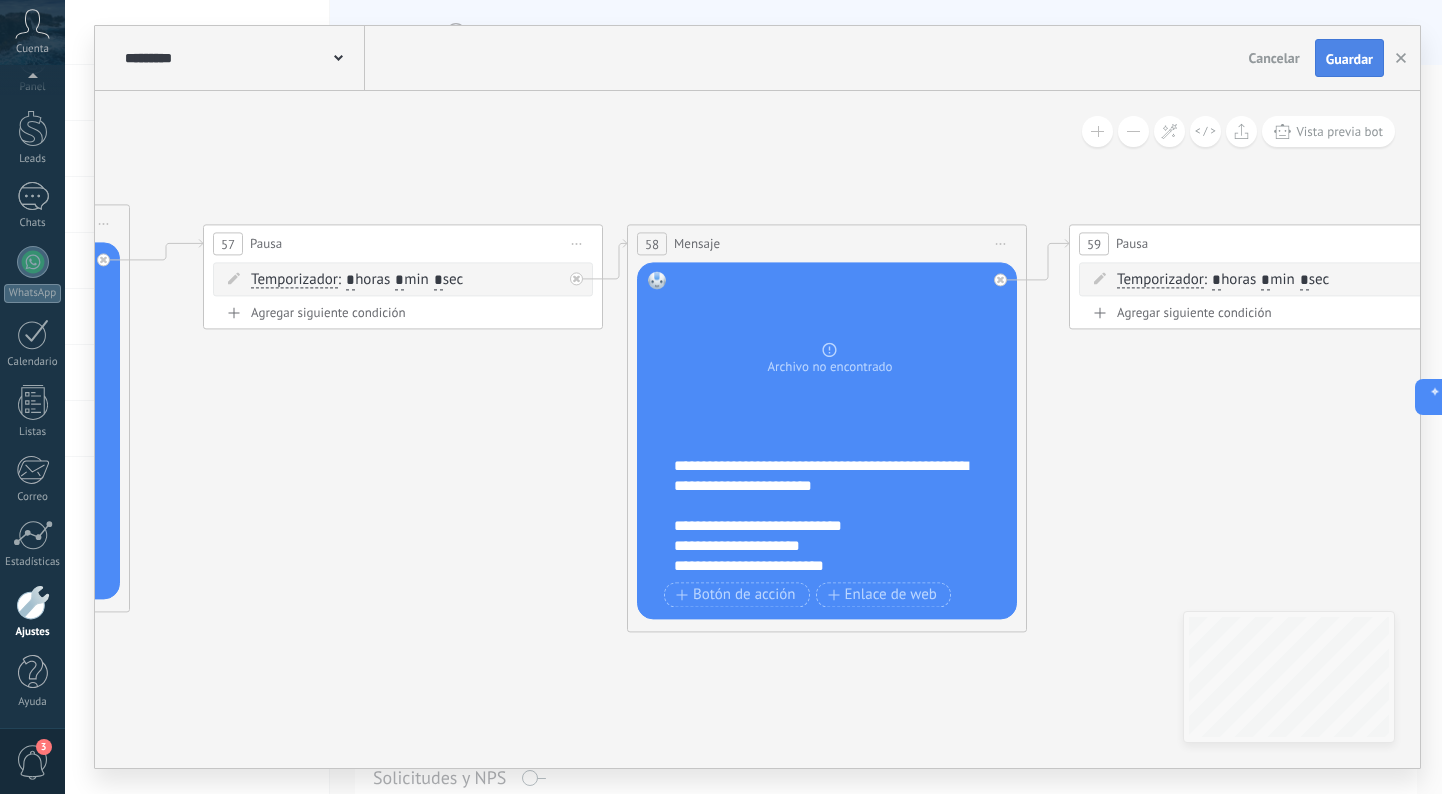 click on "Guardar" at bounding box center [1349, 59] 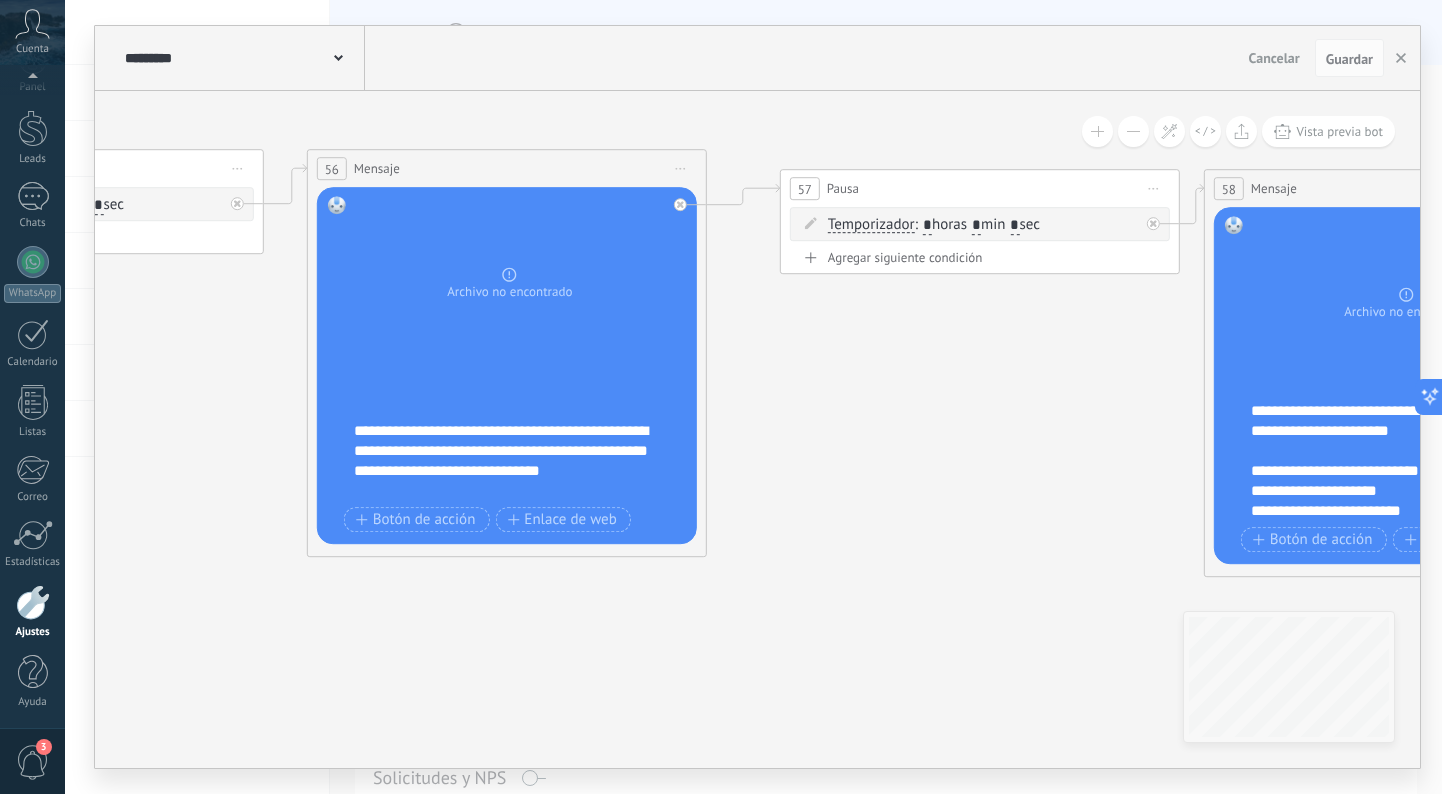 scroll, scrollTop: 600, scrollLeft: 0, axis: vertical 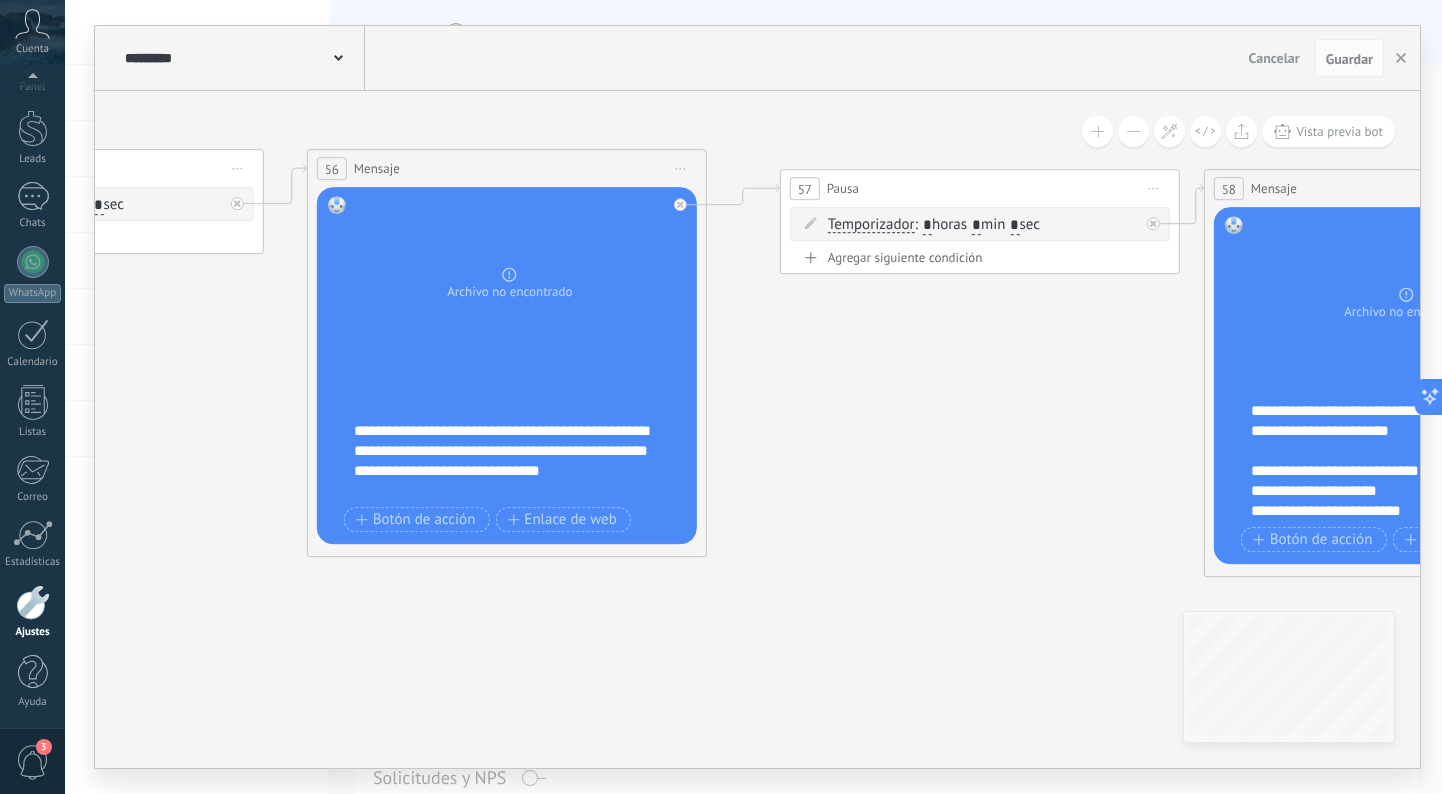 click on "**********" at bounding box center [510, 441] 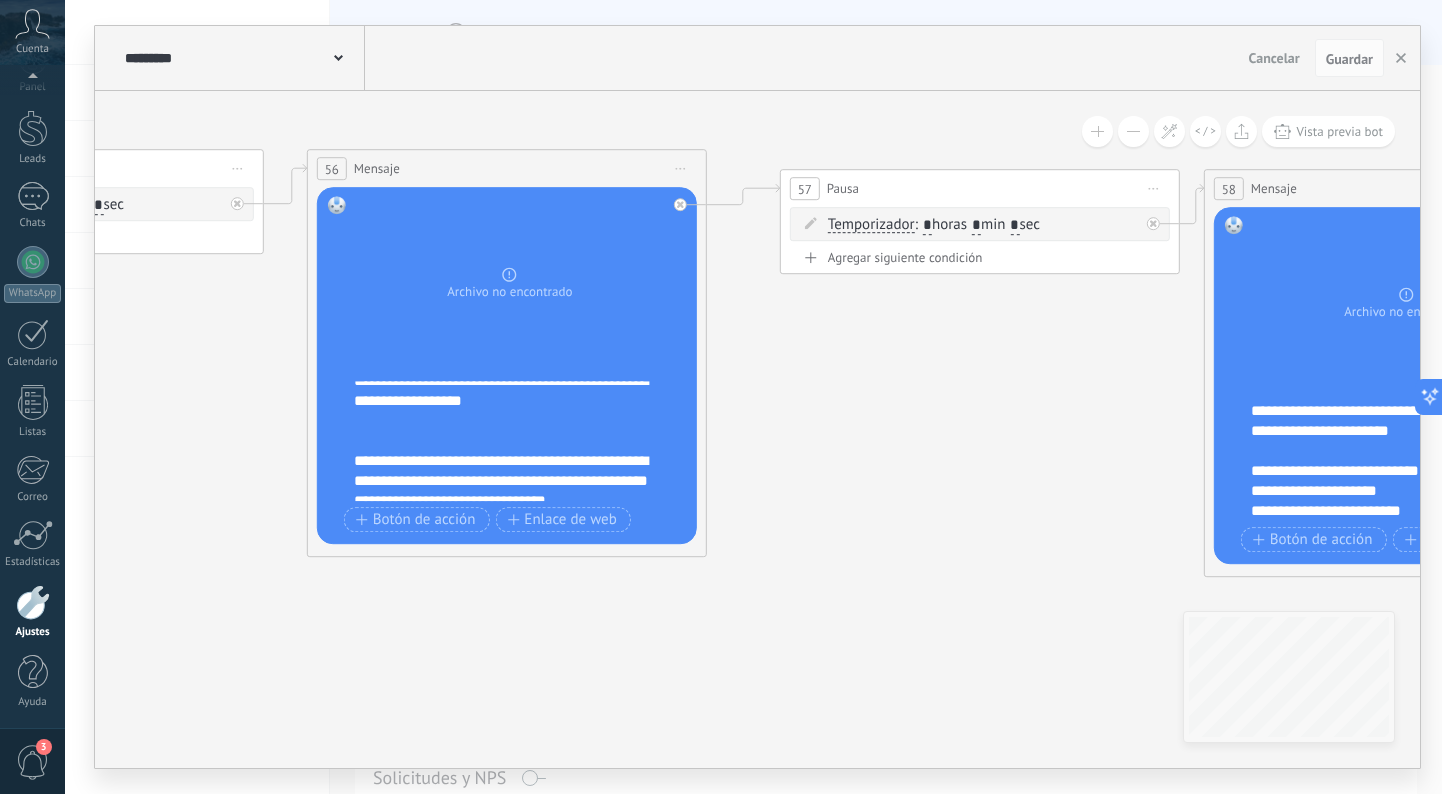 scroll, scrollTop: 552, scrollLeft: 0, axis: vertical 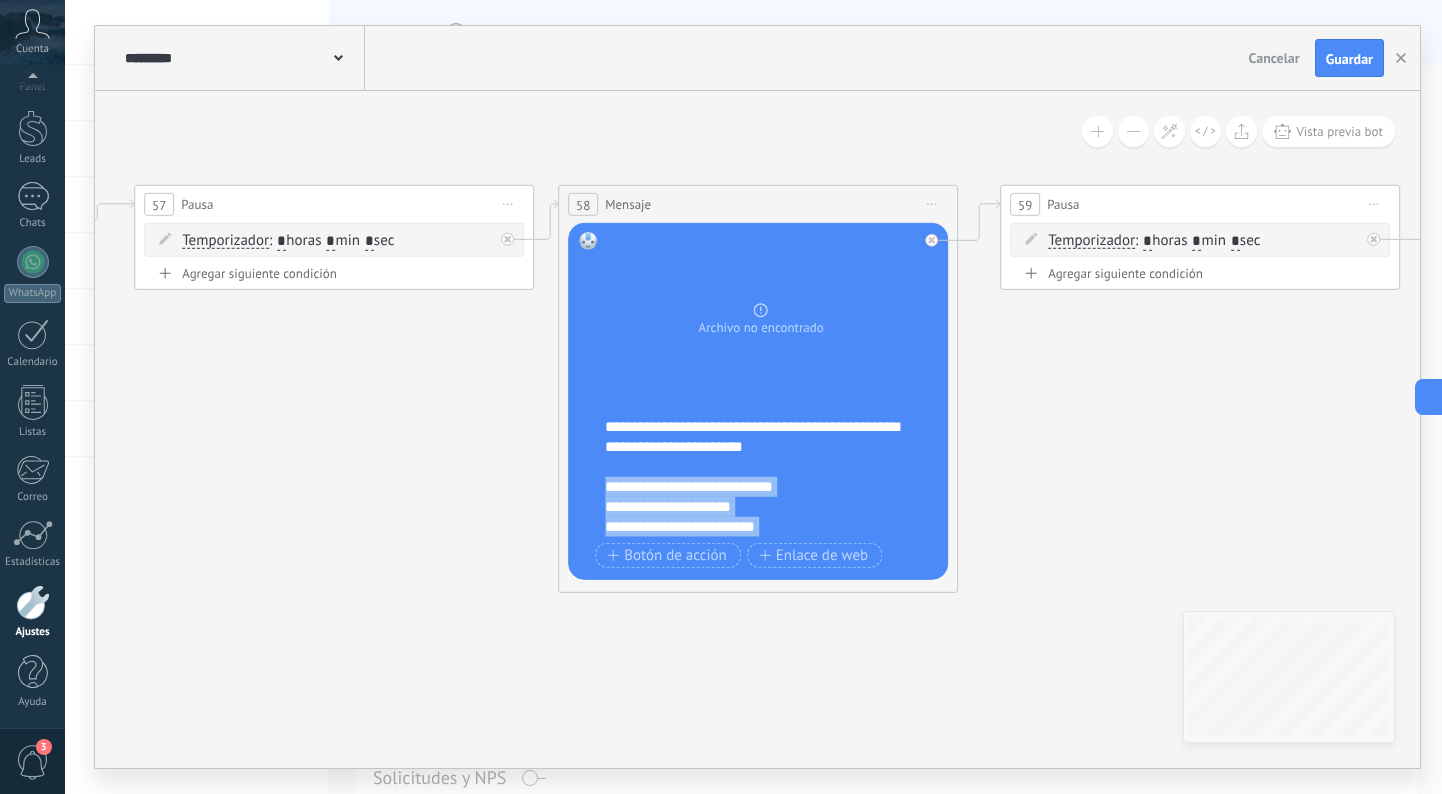 drag, startPoint x: 775, startPoint y: 453, endPoint x: 613, endPoint y: 480, distance: 164.23459 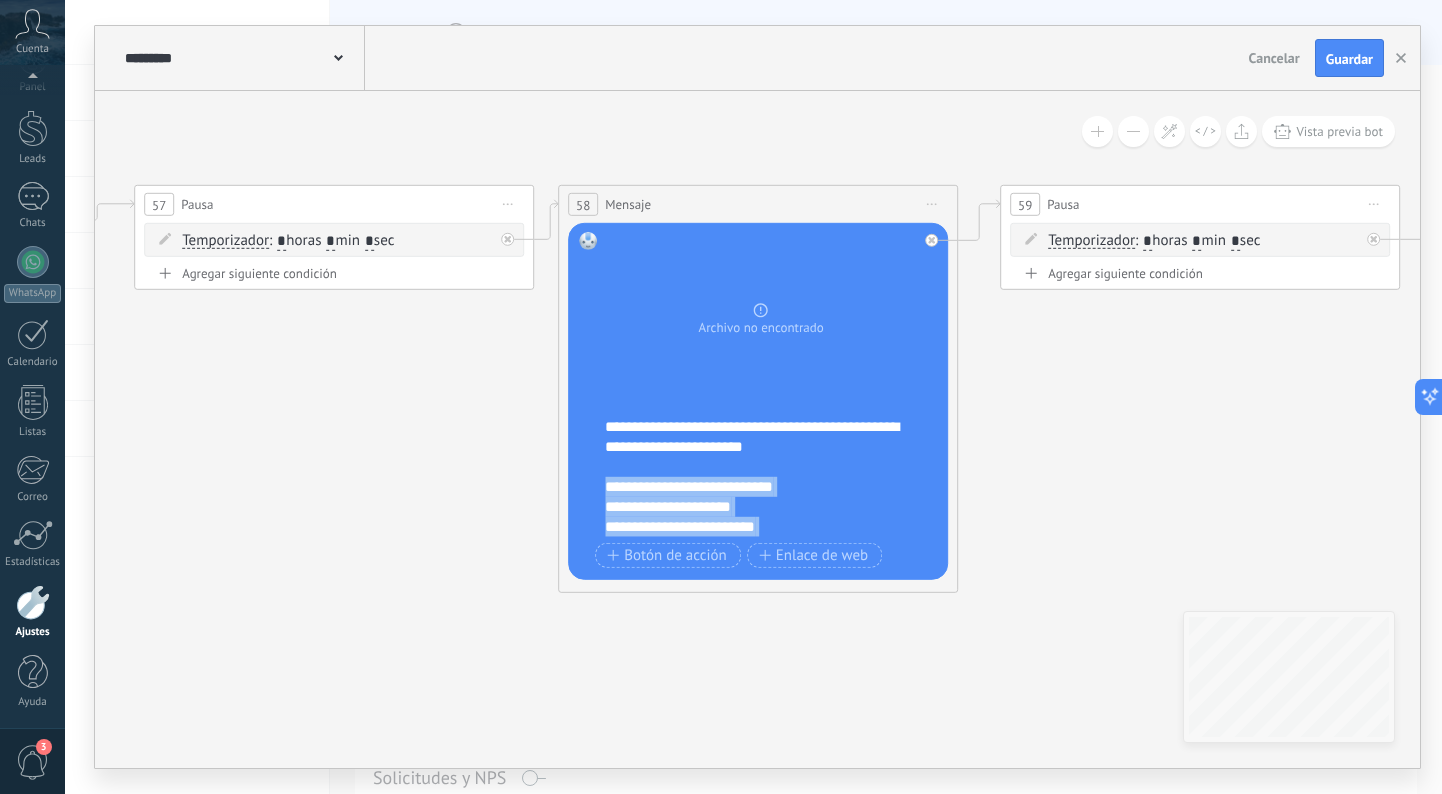 type 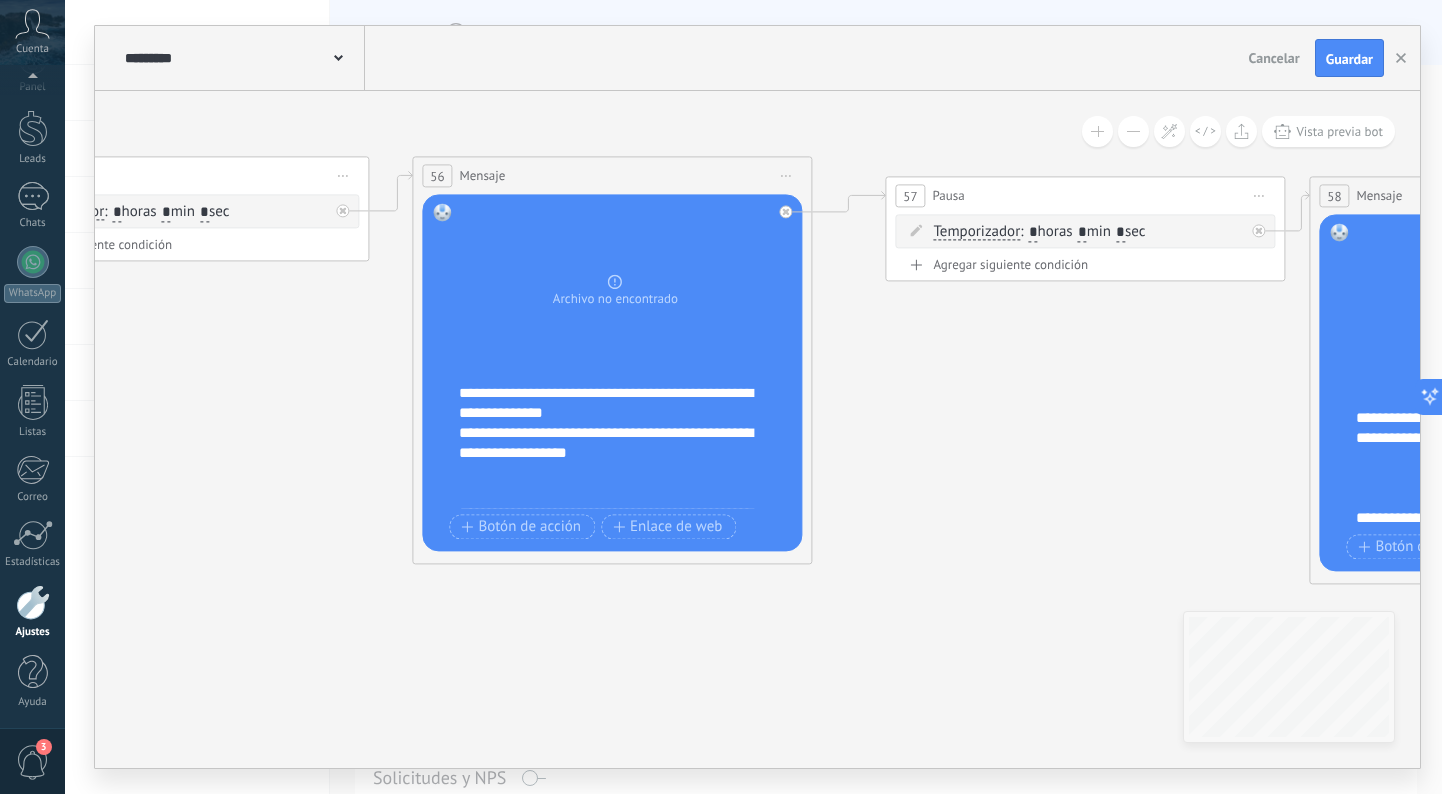 scroll, scrollTop: 523, scrollLeft: 0, axis: vertical 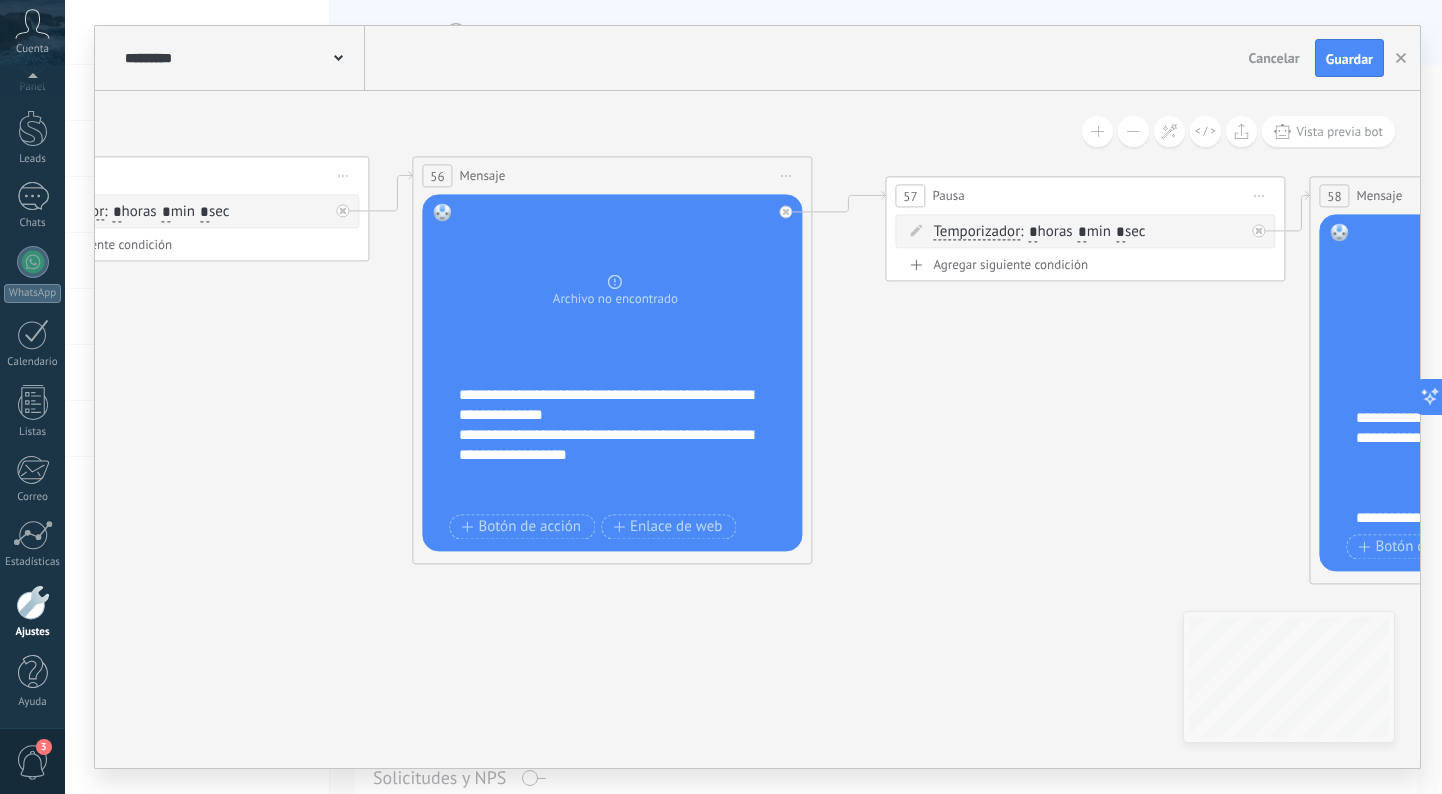 click on "**********" at bounding box center (615, 525) 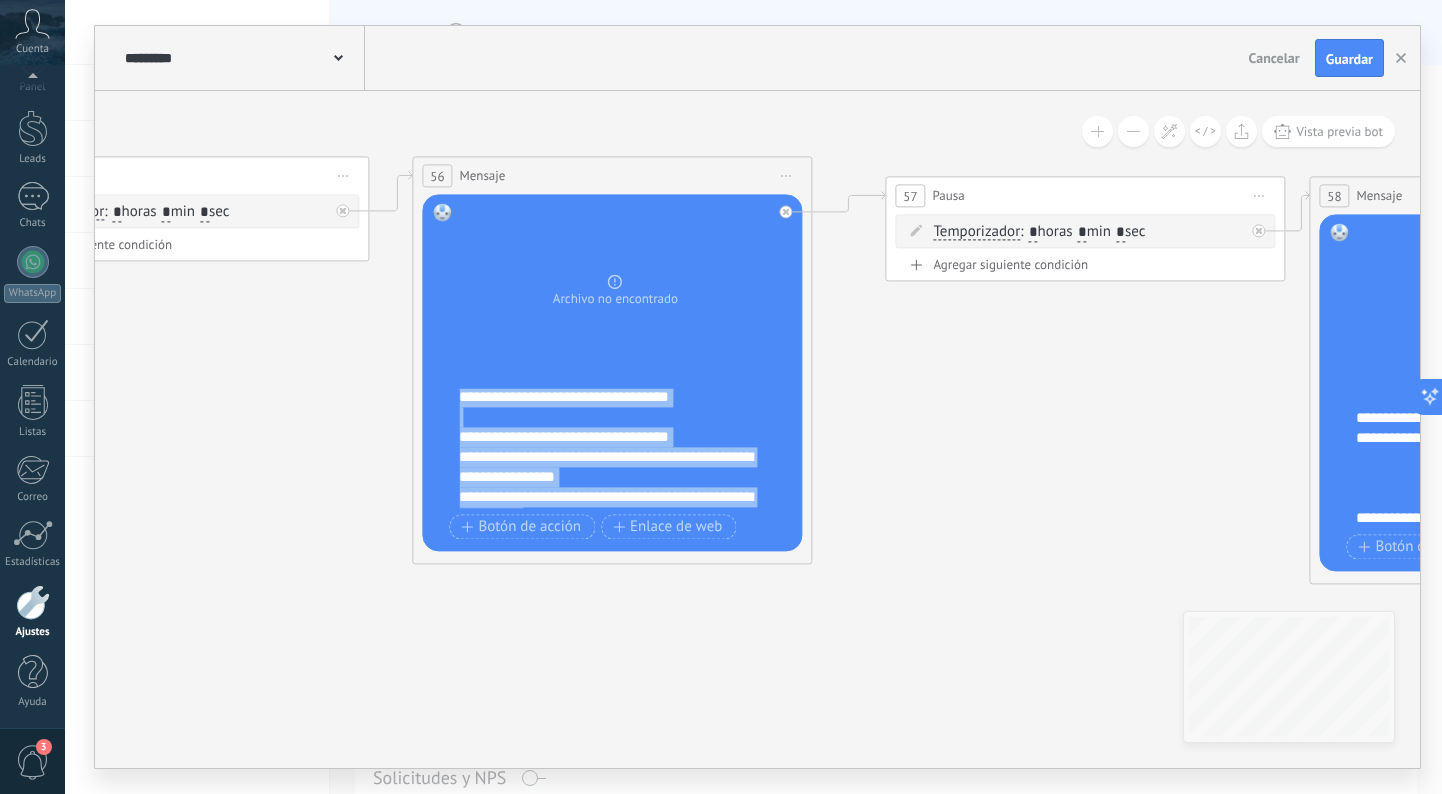 scroll, scrollTop: 171, scrollLeft: 0, axis: vertical 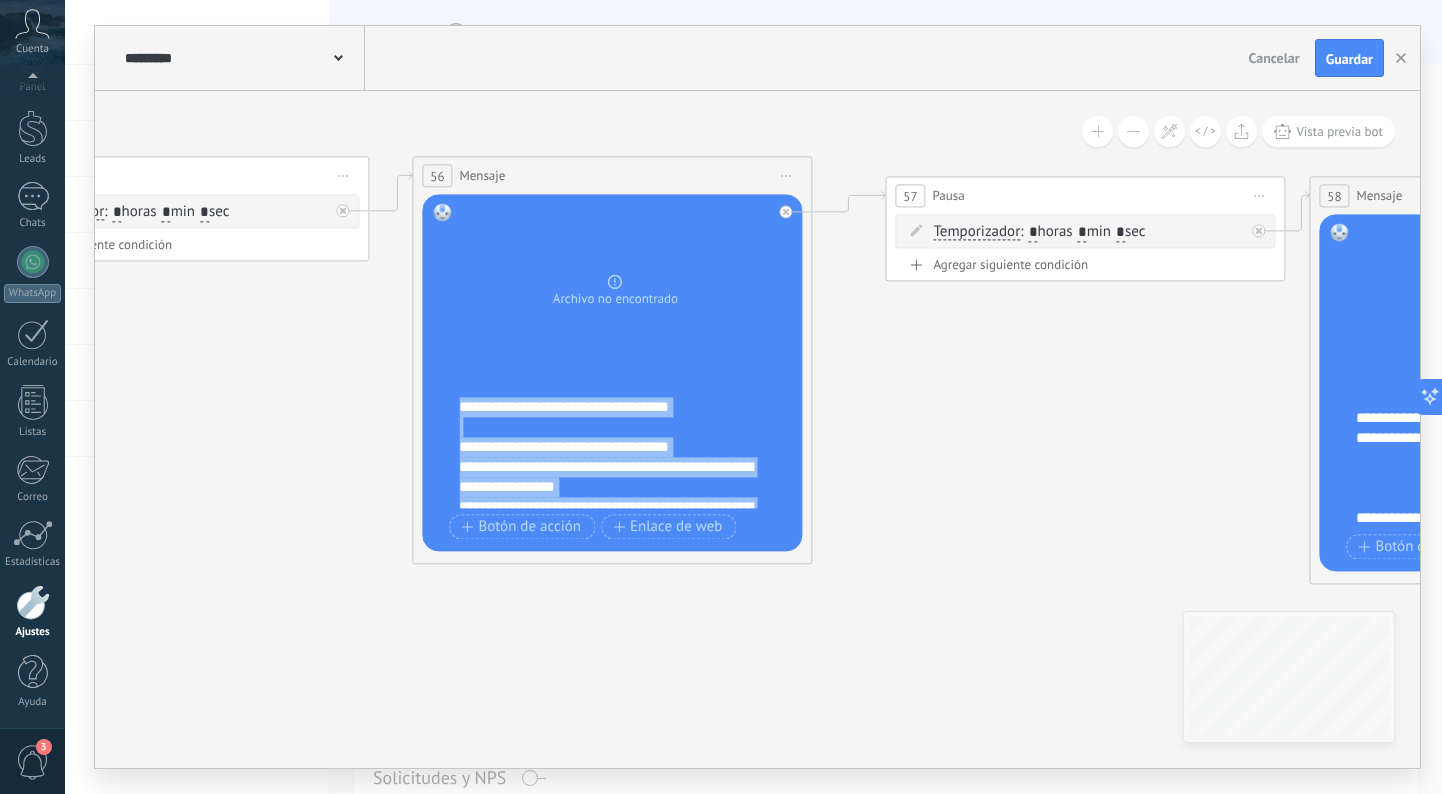 drag, startPoint x: 625, startPoint y: 459, endPoint x: 463, endPoint y: 410, distance: 169.24834 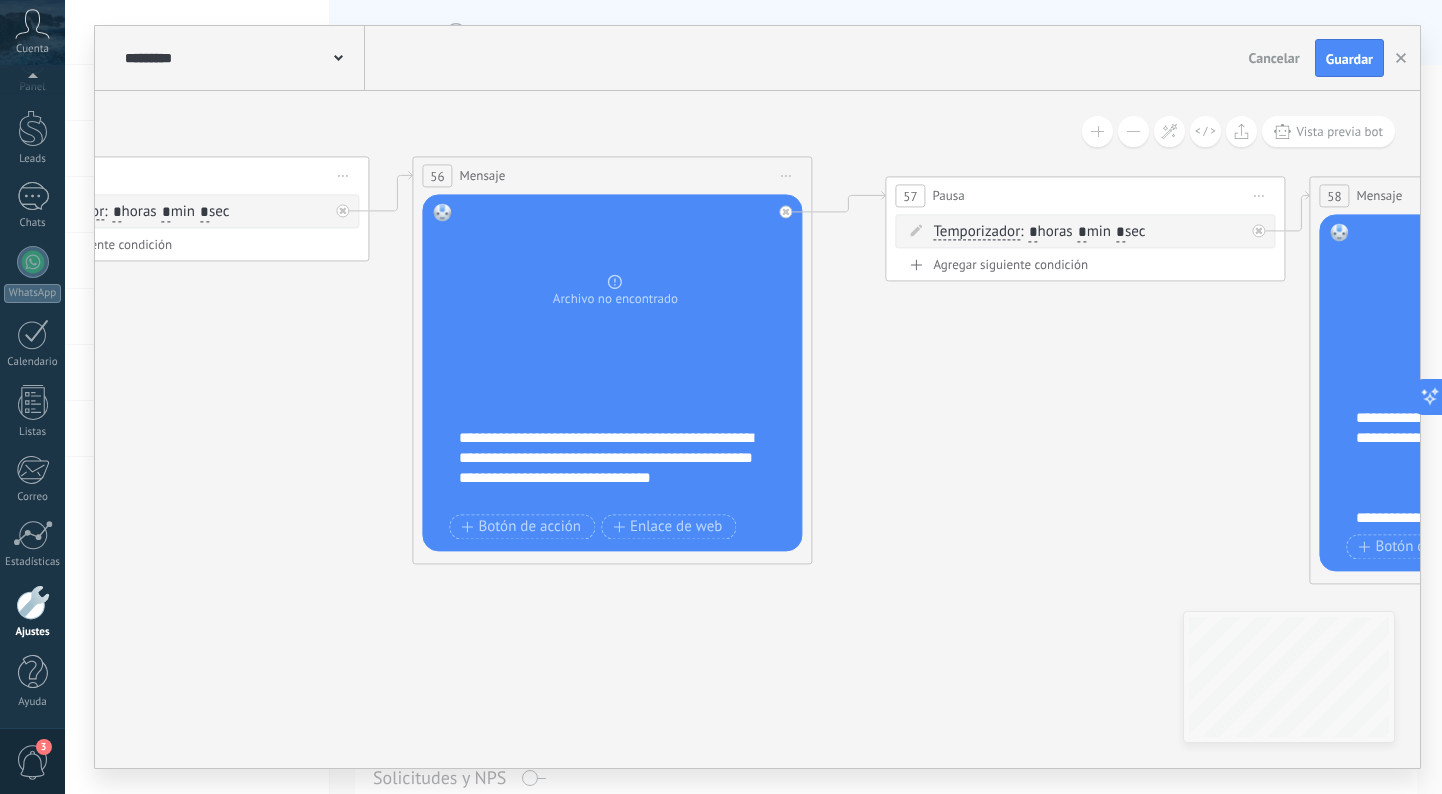 scroll, scrollTop: 139, scrollLeft: 0, axis: vertical 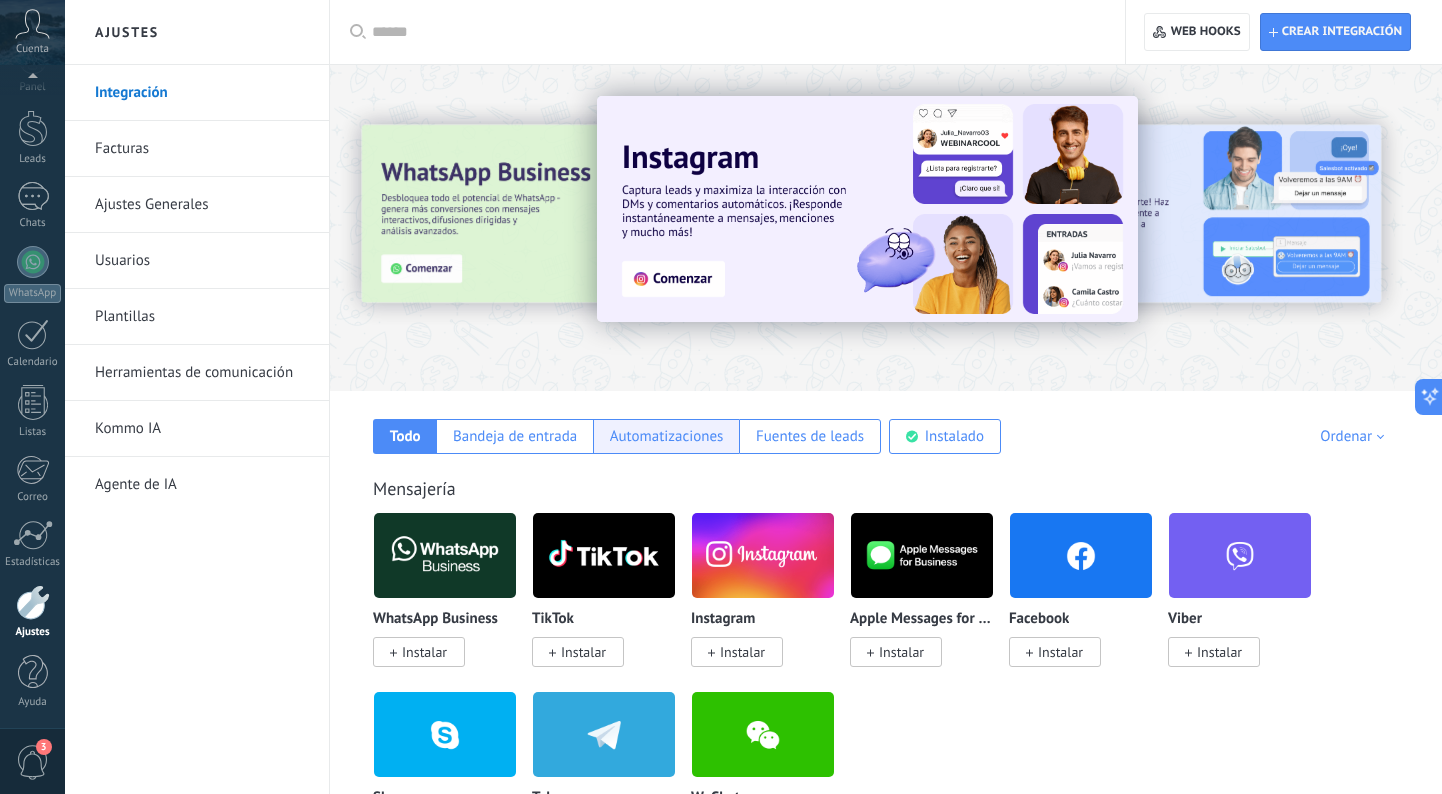 click at bounding box center (33, 128) 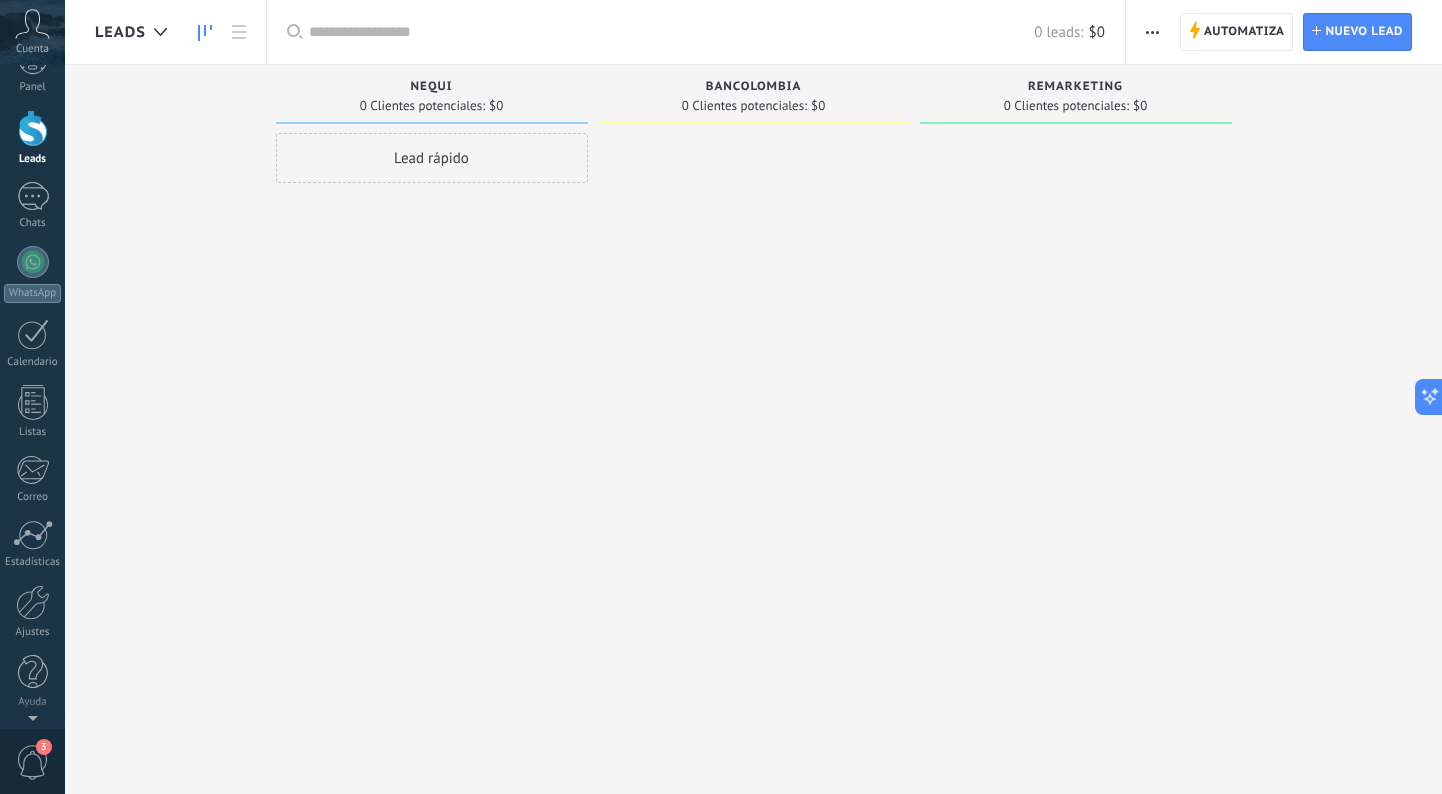 scroll, scrollTop: 0, scrollLeft: 0, axis: both 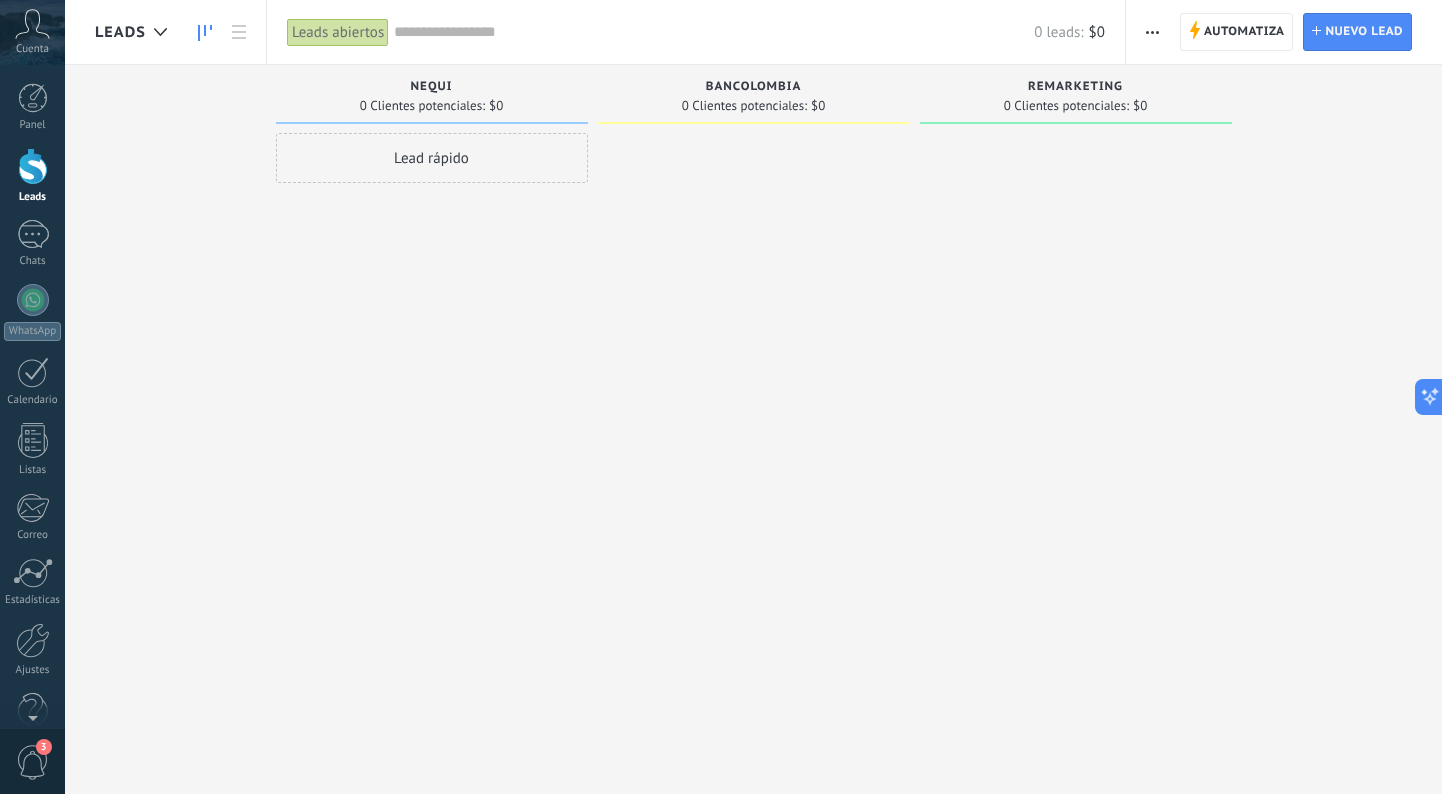 click on "0  Clientes potenciales:" at bounding box center (422, 106) 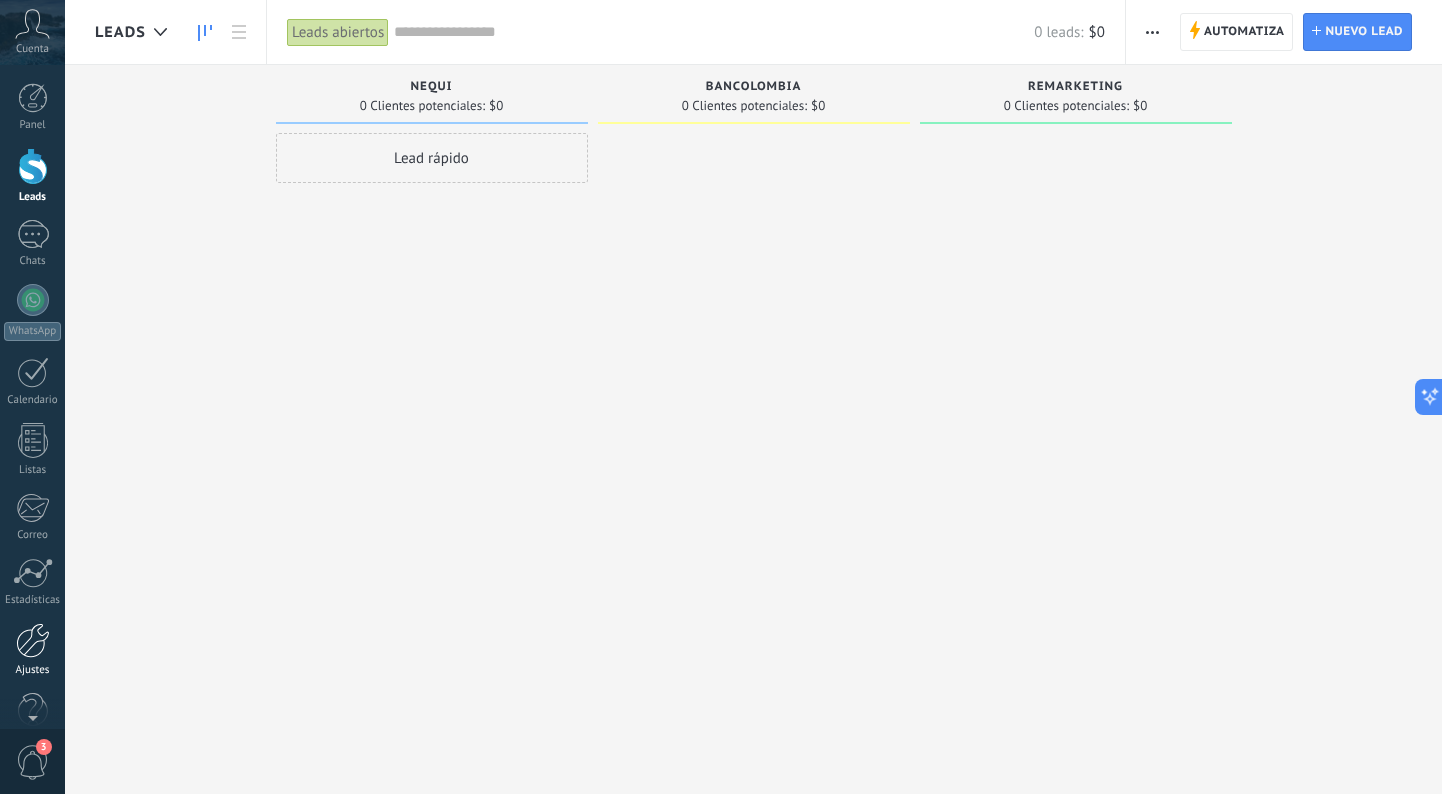 click at bounding box center [33, 640] 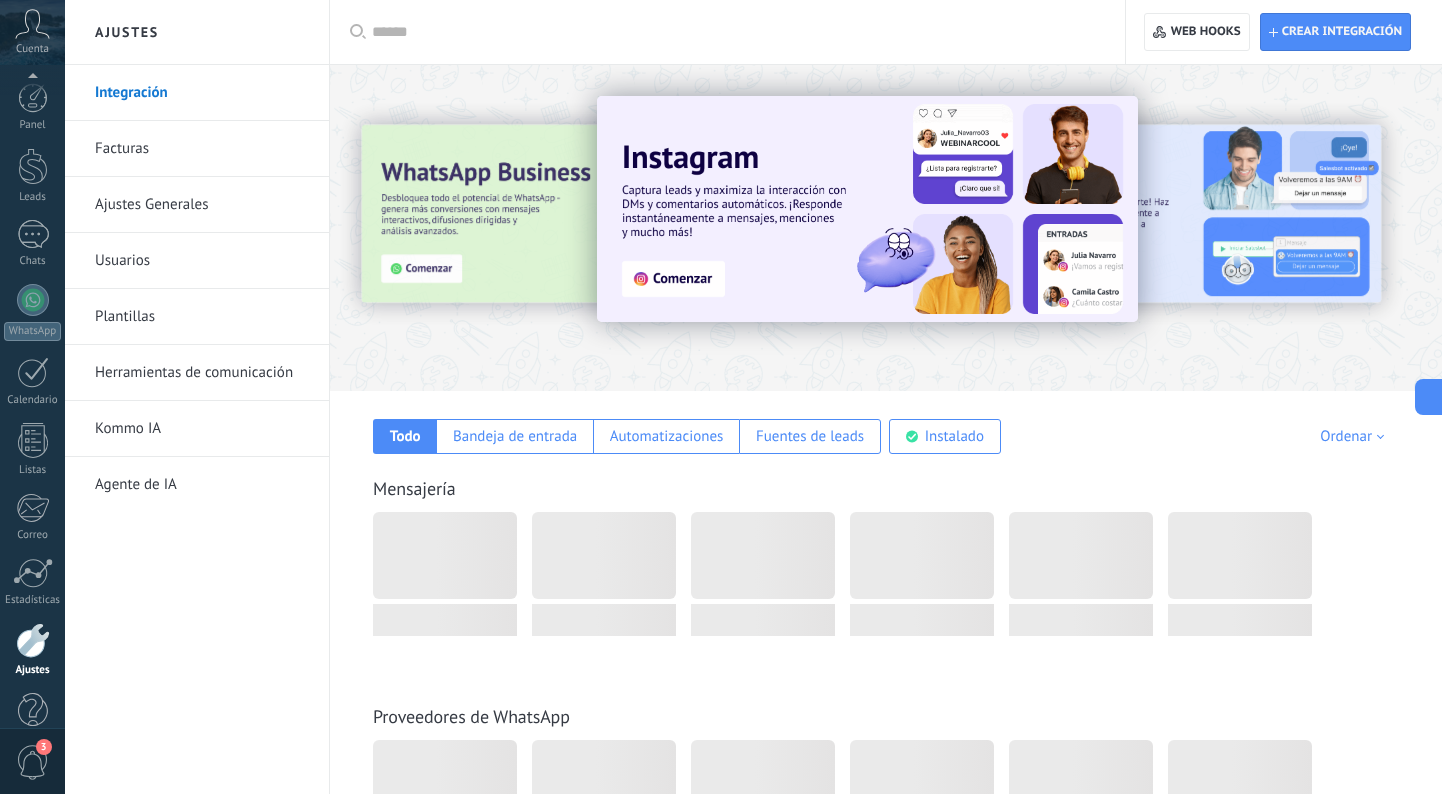 scroll, scrollTop: 38, scrollLeft: 0, axis: vertical 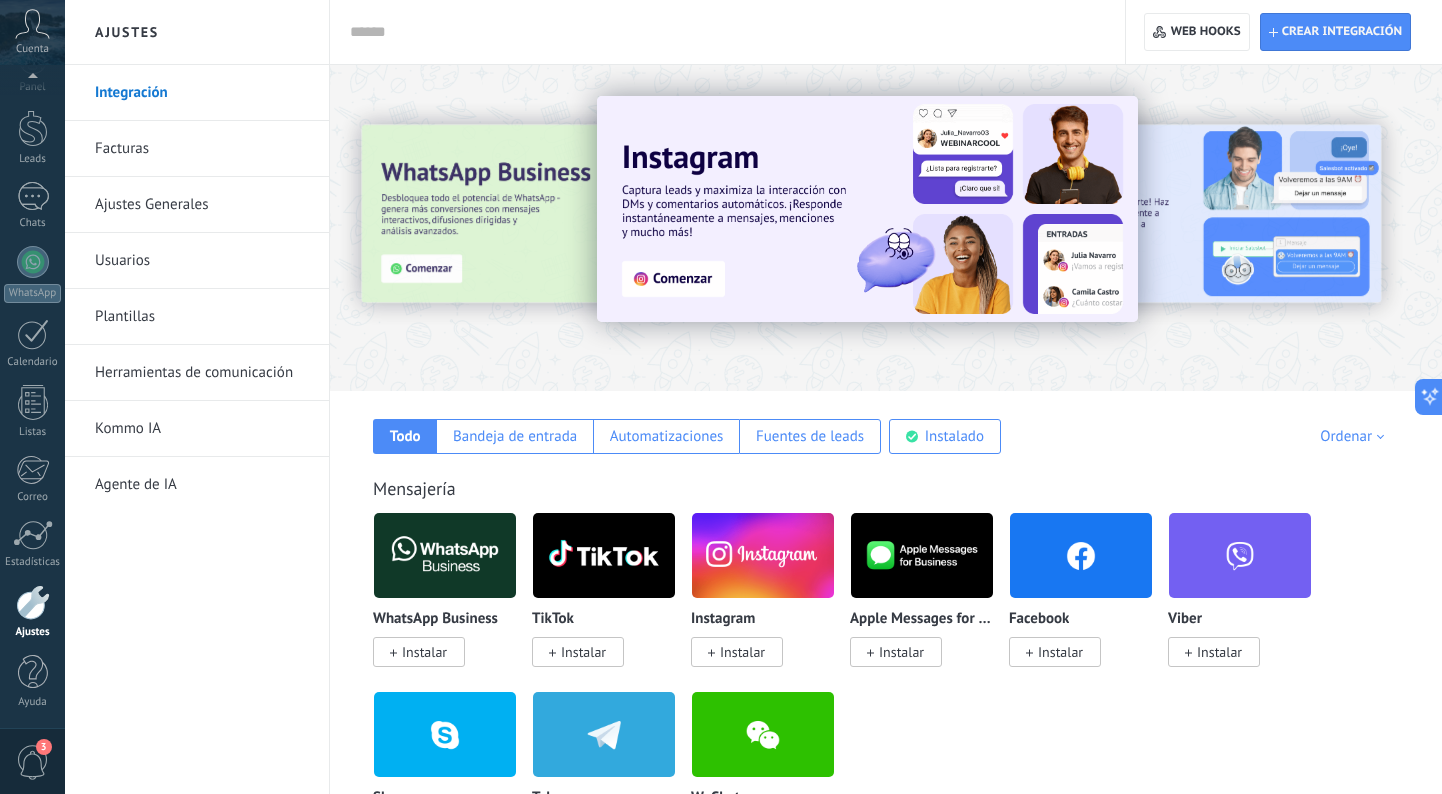 click on "Herramientas de comunicación" at bounding box center (202, 373) 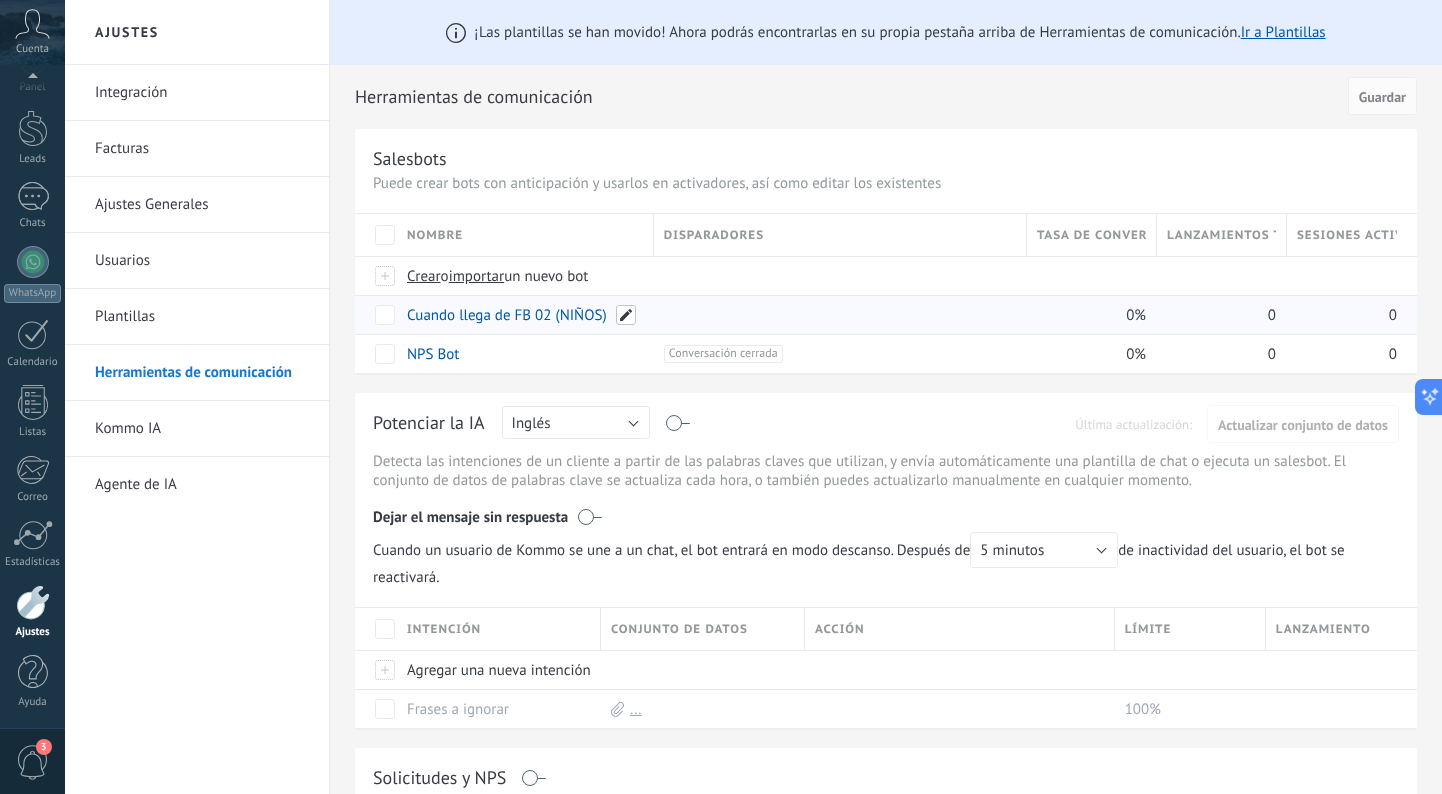 click at bounding box center [626, 315] 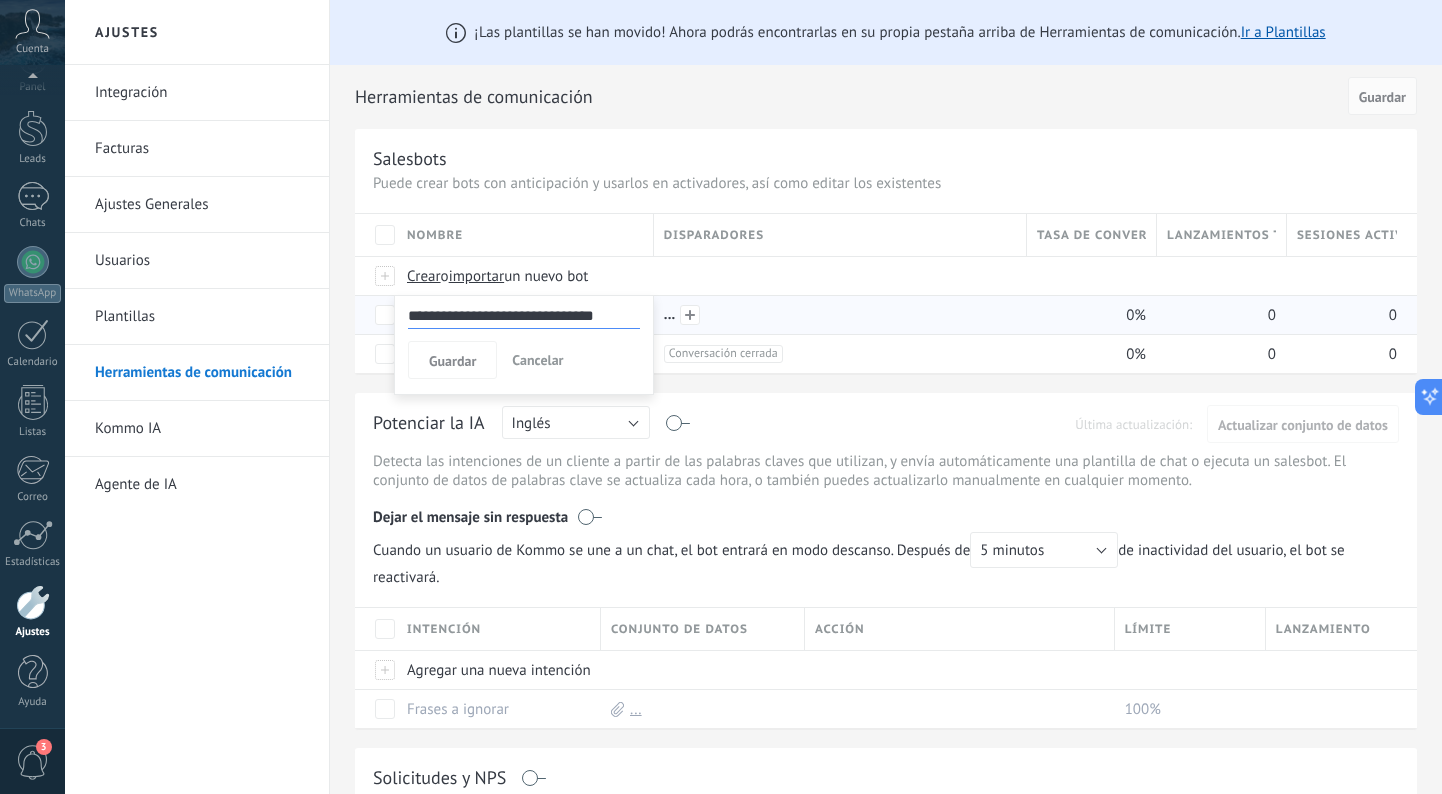 click at bounding box center (690, 315) 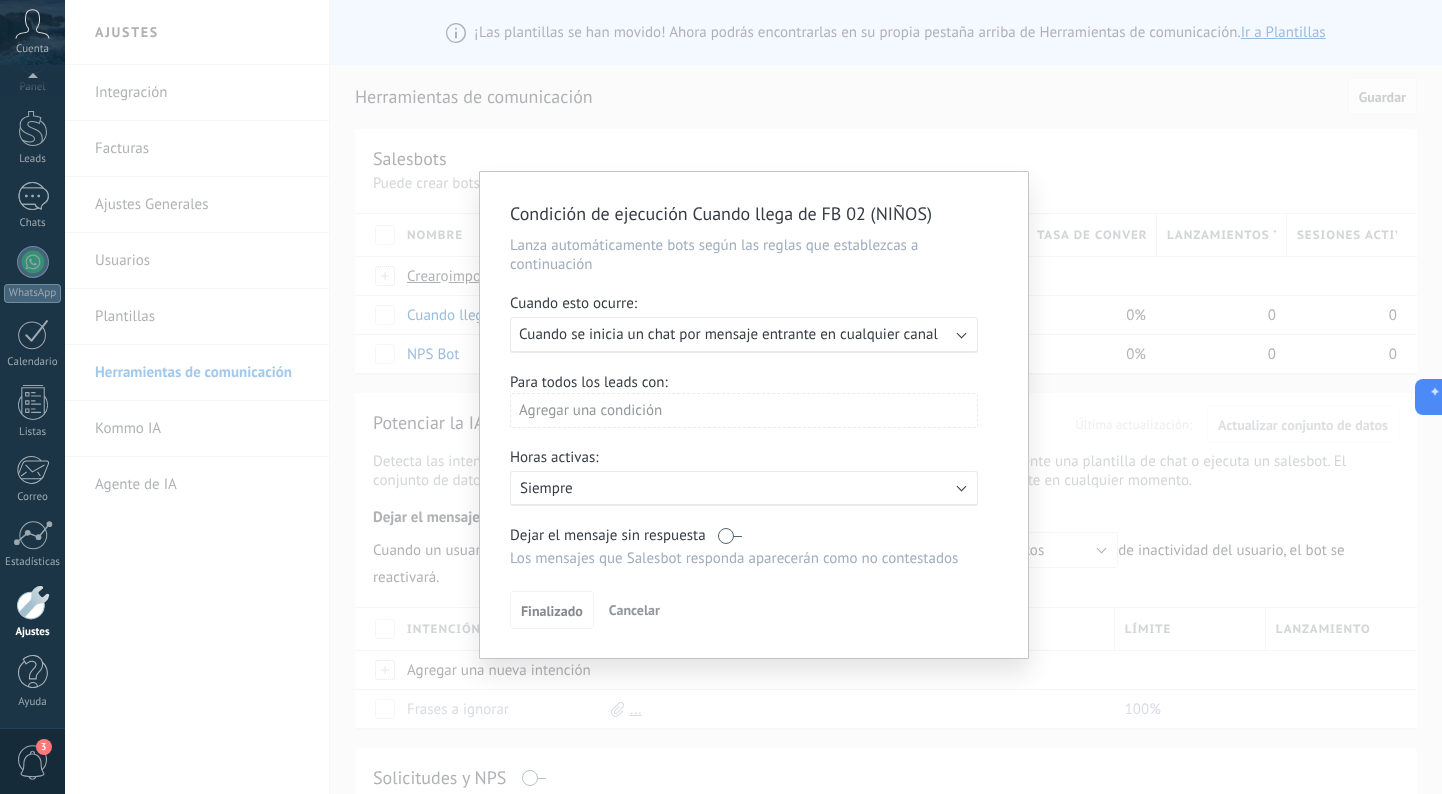 click on "Condición de ejecución Cuando llega de FB 02 (NIÑOS)   Lanza automáticamente bots según las reglas que establezcas a continuación Cuando esto ocurre: Ejecutar:  Cuando se inicia un chat por mensaje entrante en cualquier canal Para todos los leads con: Agregar una condición Horas activas: Activo:  Siempre Dejar el mensaje sin respuesta Los mensajes que Salesbot responda aparecerán como no contestados Aplicar a todos los leads en esta etapa Finalizado Cancelar" at bounding box center (753, 397) 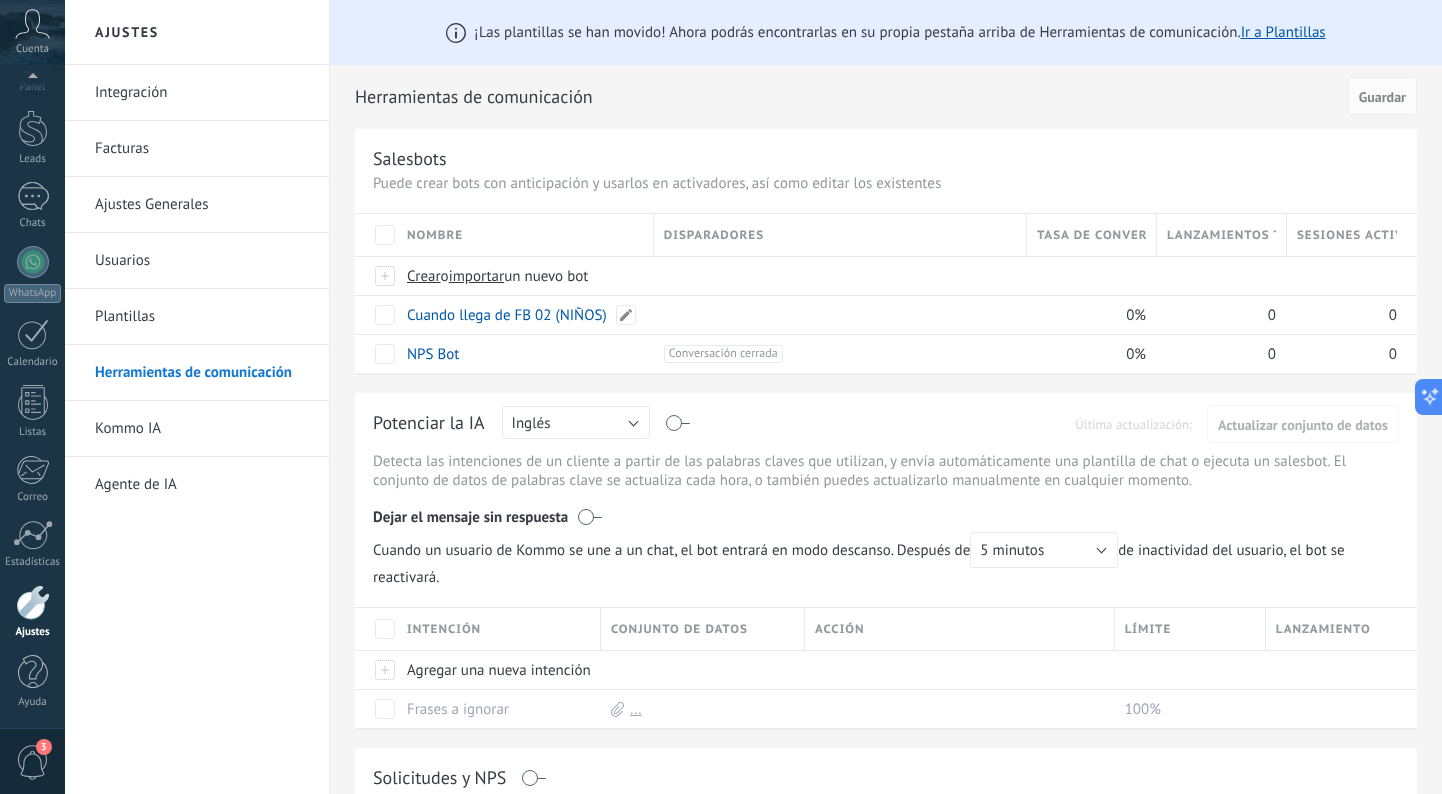 click on "Cuando llega de FB 02 (NIÑOS)" at bounding box center [507, 315] 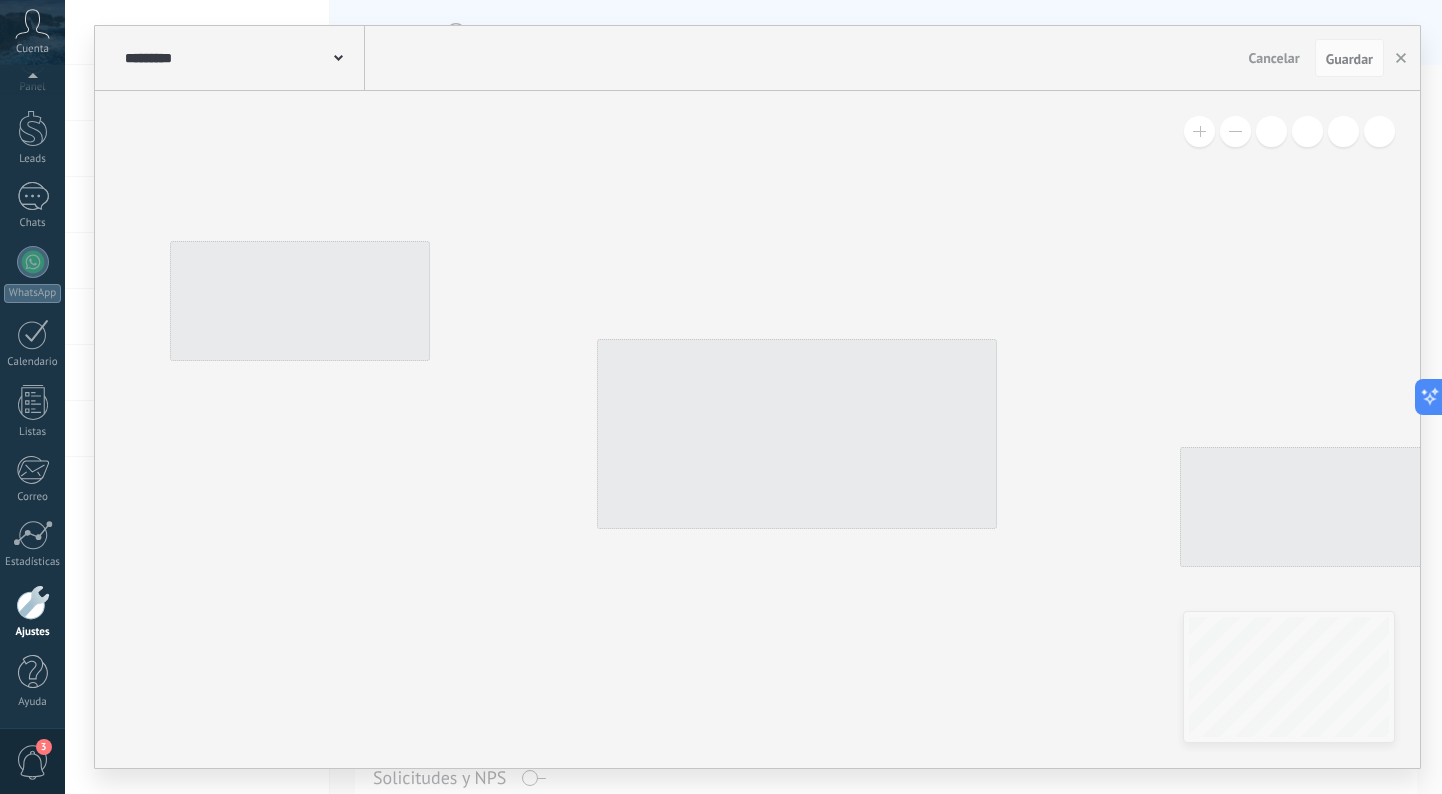 type on "**********" 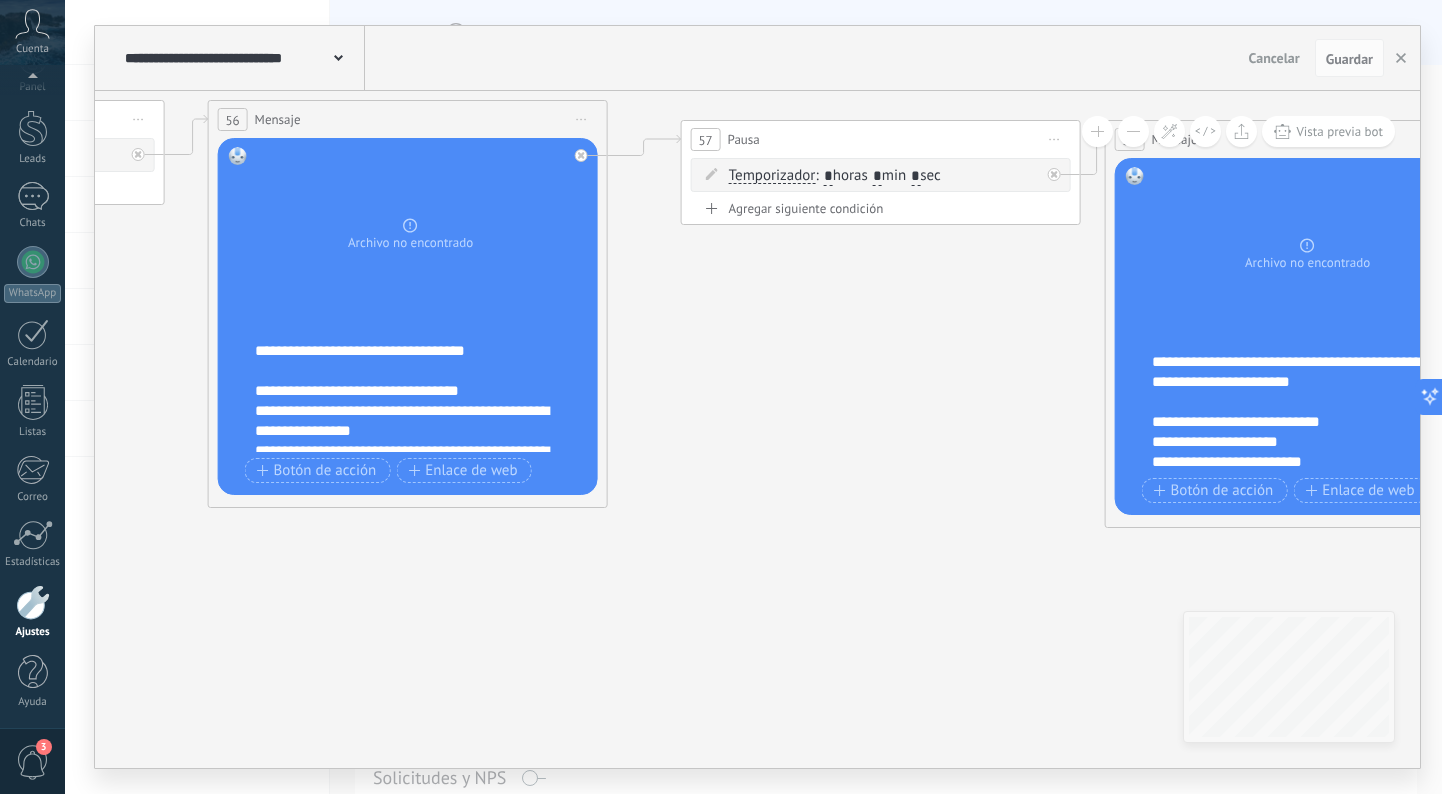 scroll, scrollTop: 166, scrollLeft: 0, axis: vertical 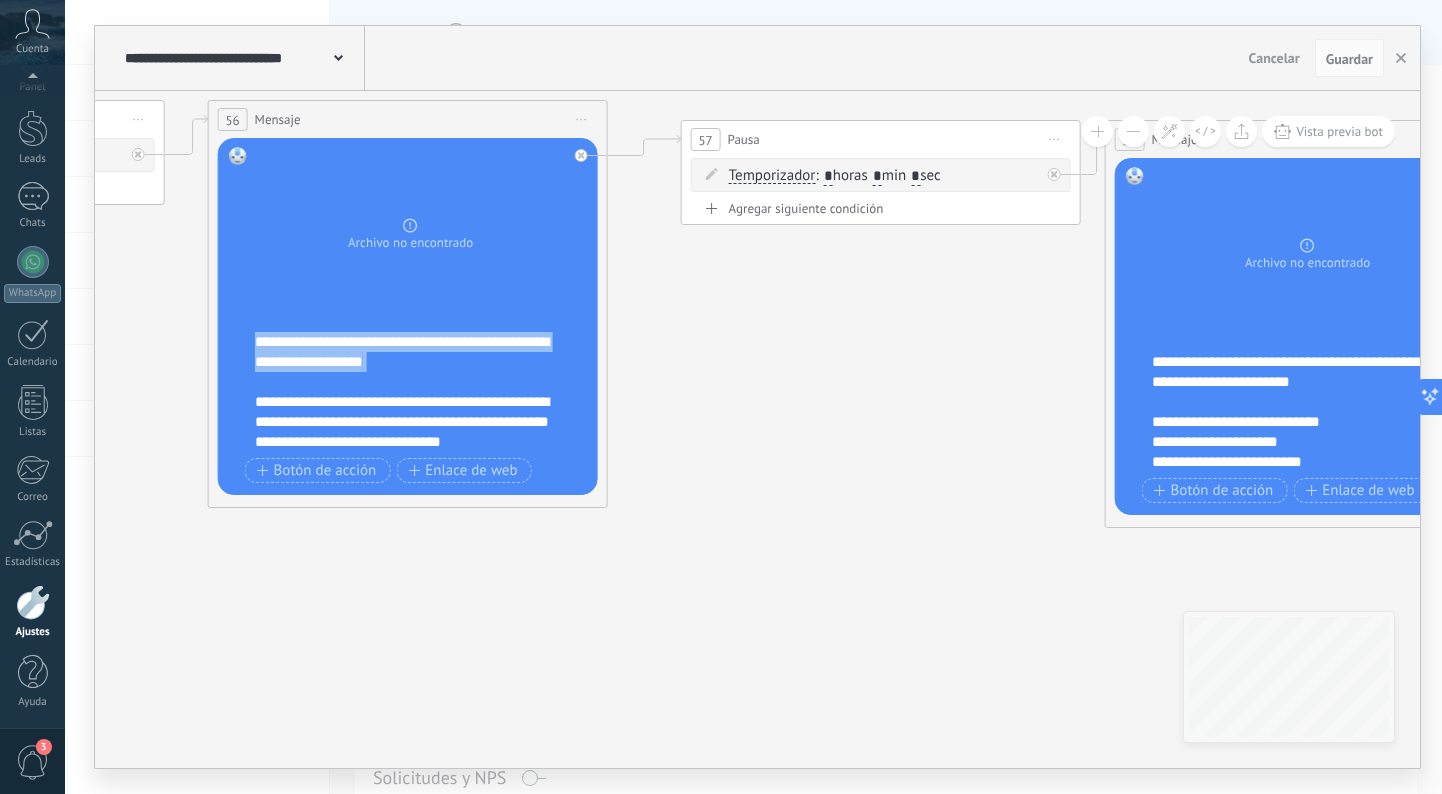 drag, startPoint x: 259, startPoint y: 355, endPoint x: 446, endPoint y: 381, distance: 188.79883 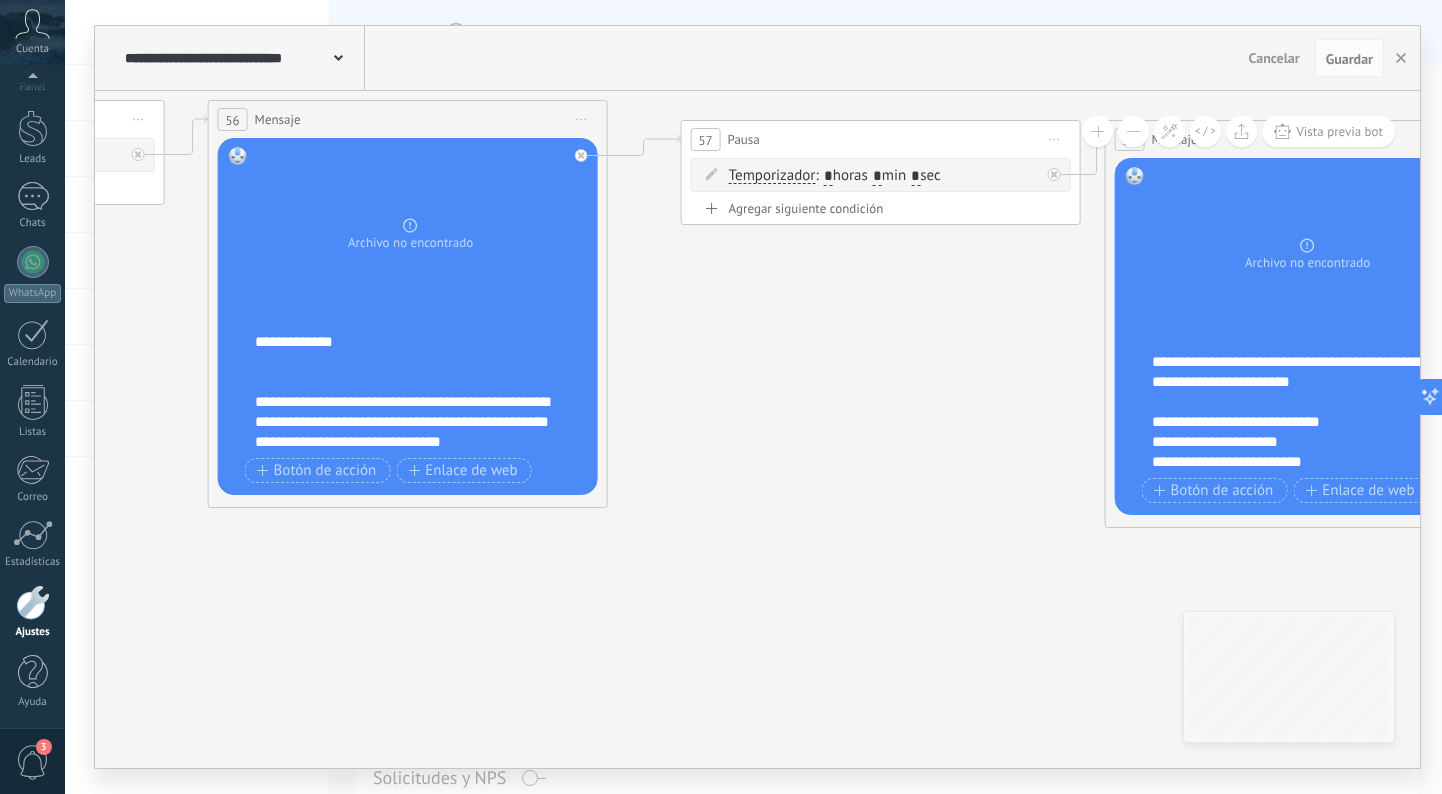 scroll, scrollTop: 160, scrollLeft: 0, axis: vertical 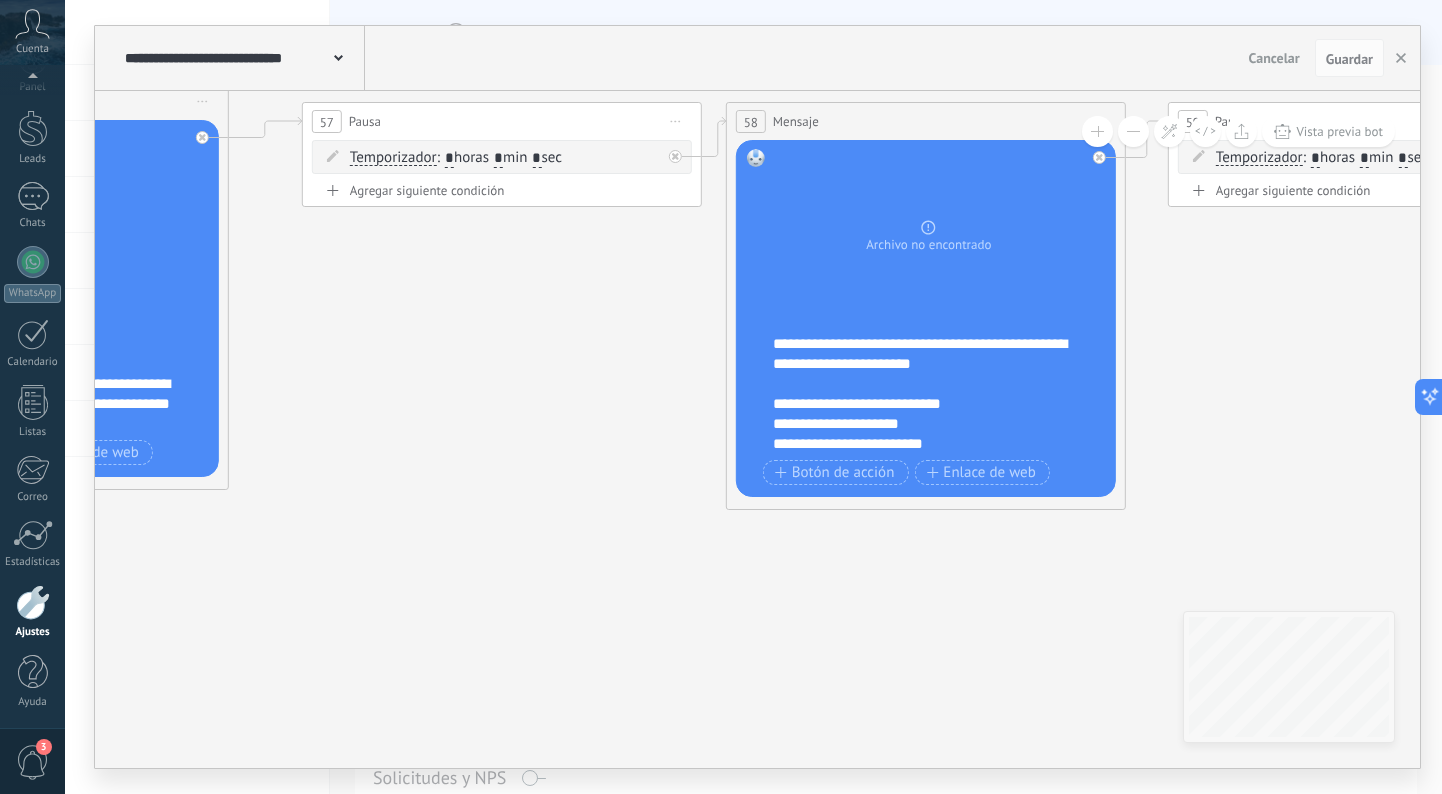 click on "**********" at bounding box center (939, 394) 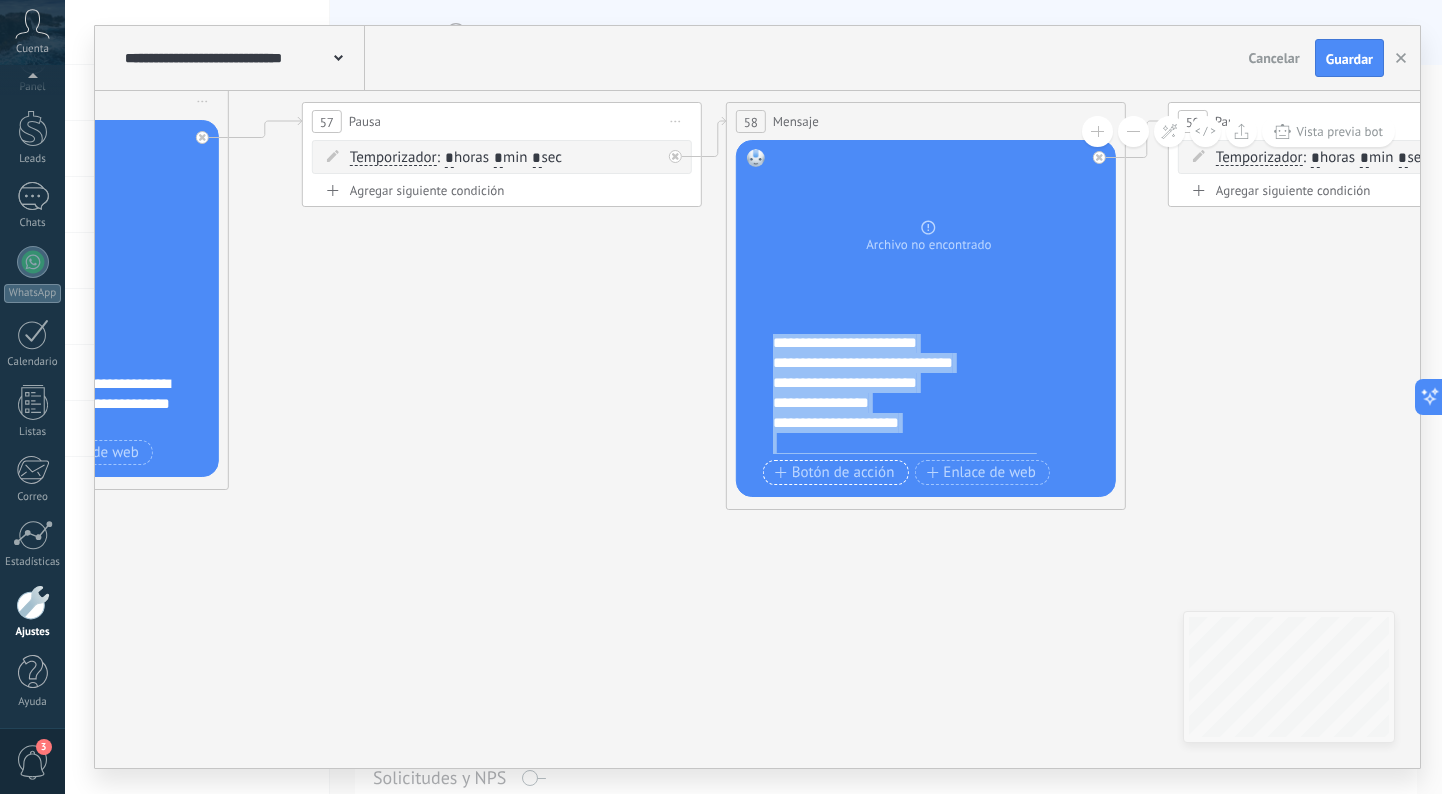 scroll, scrollTop: 180, scrollLeft: 0, axis: vertical 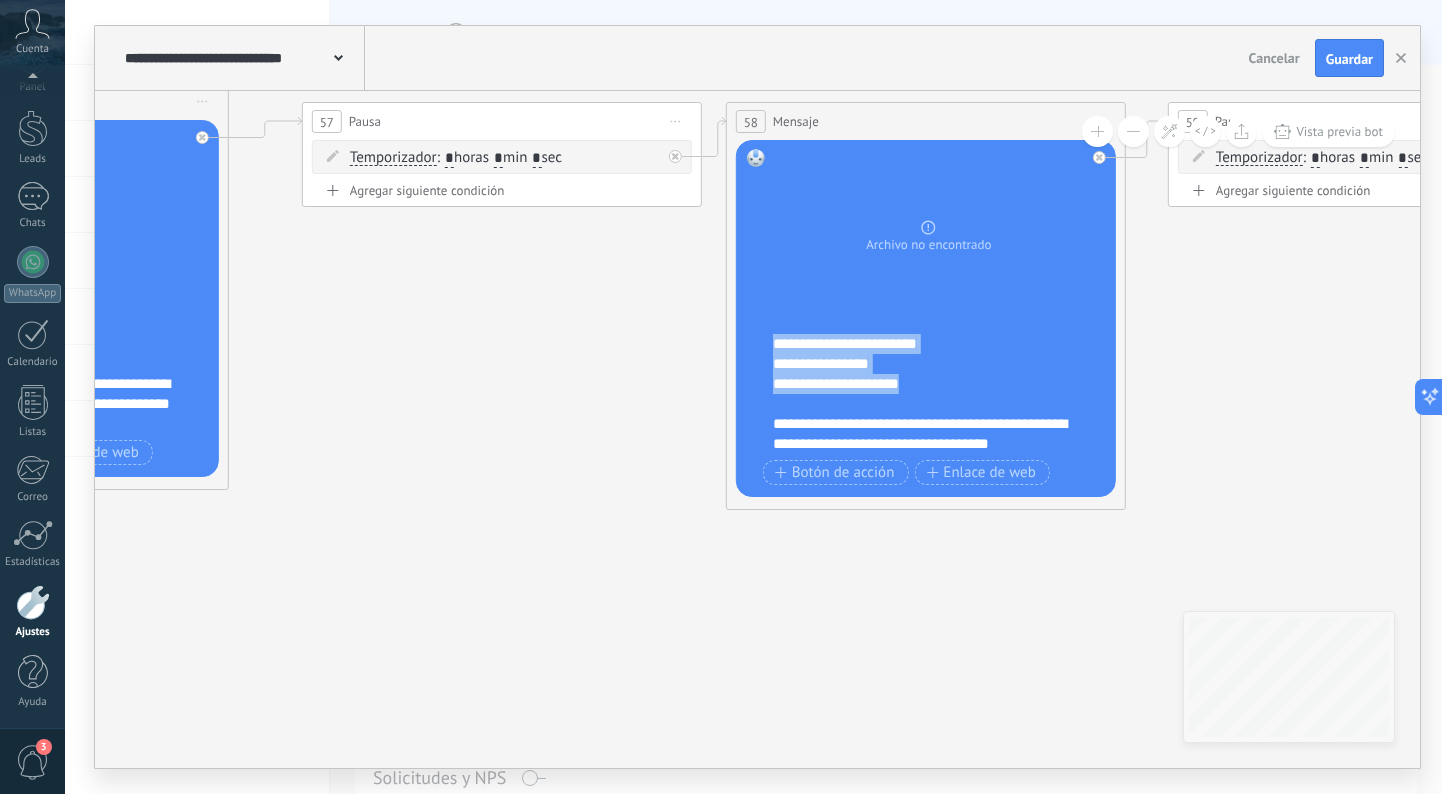 drag, startPoint x: 775, startPoint y: 397, endPoint x: 908, endPoint y: 370, distance: 135.71294 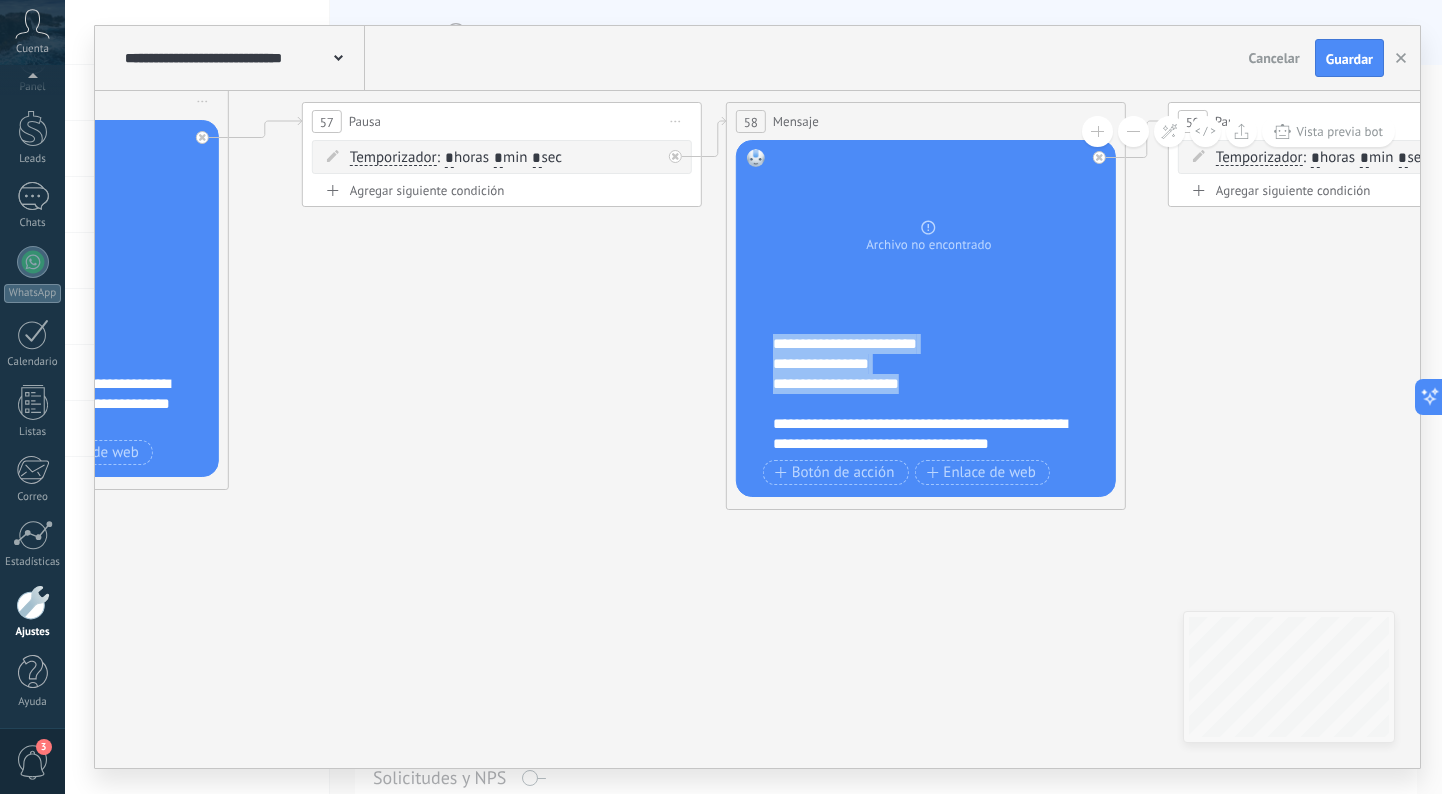 click on "**********" at bounding box center [939, 394] 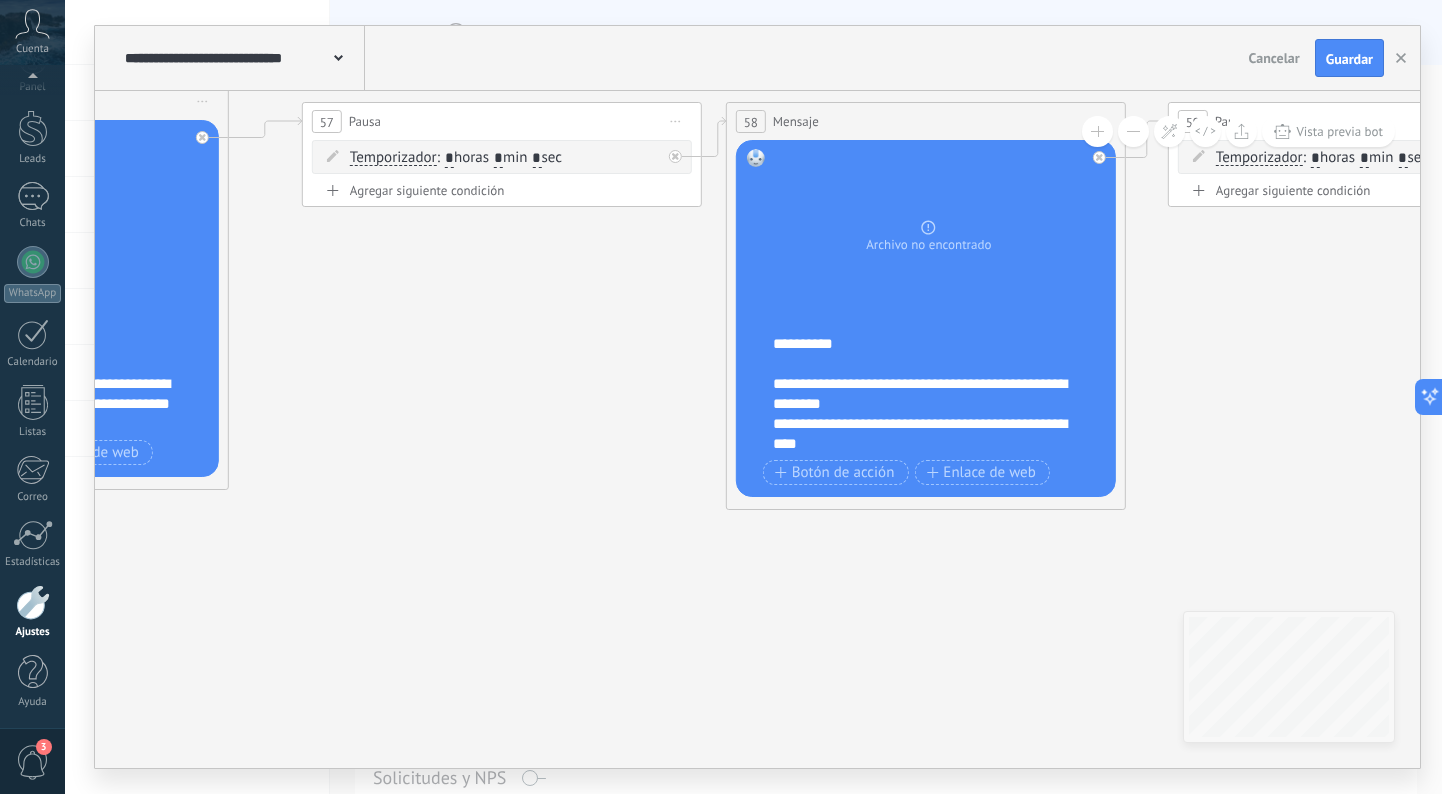 scroll, scrollTop: 40, scrollLeft: 0, axis: vertical 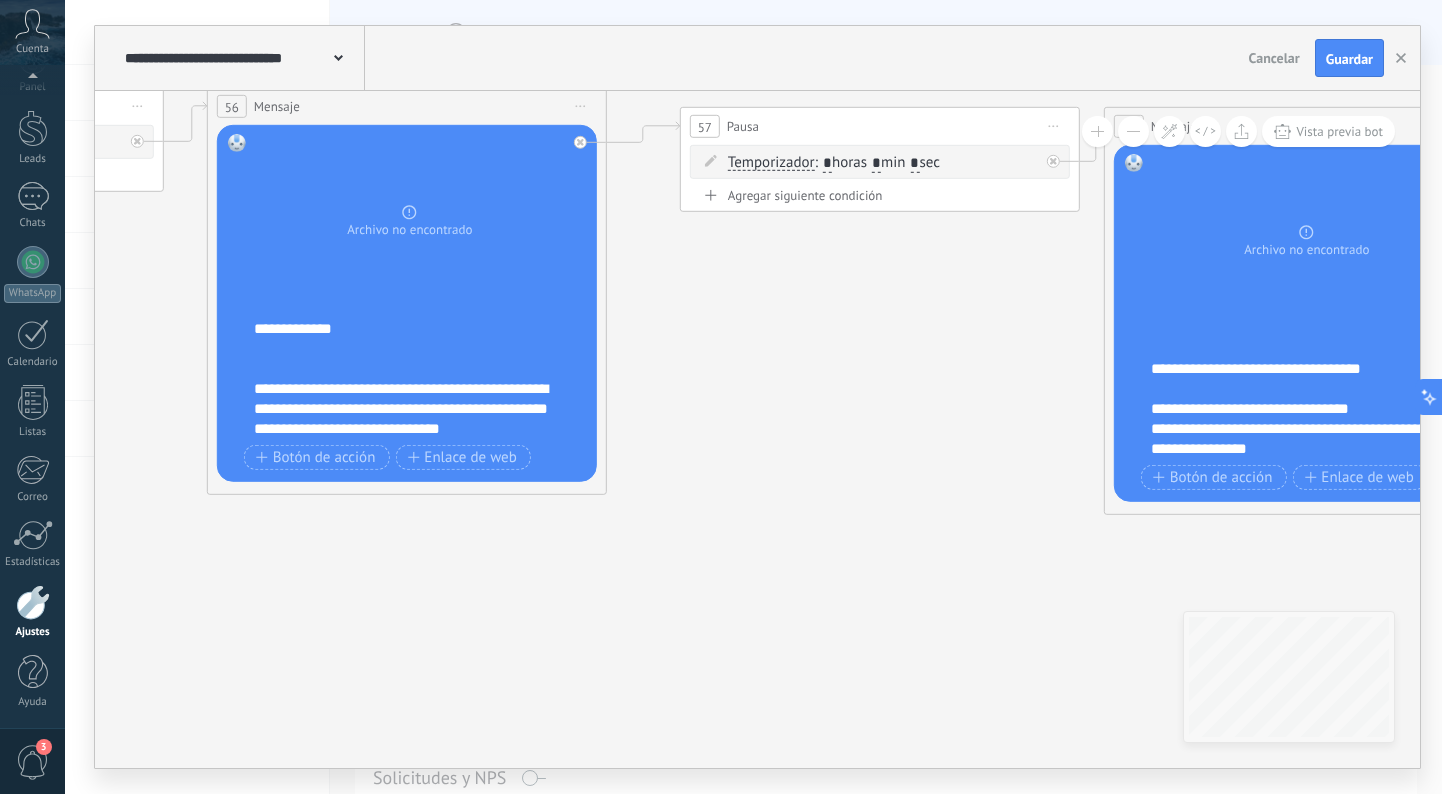 click on "Reemplazar
Quitar
Convertir a mensaje de voz
Arrastre la imagen aquí para adjuntarla.
Añadir imagen
Subir
Arrastrar y soltar
Archivo no encontrado
Escribe tu mensaje..." at bounding box center [407, 303] 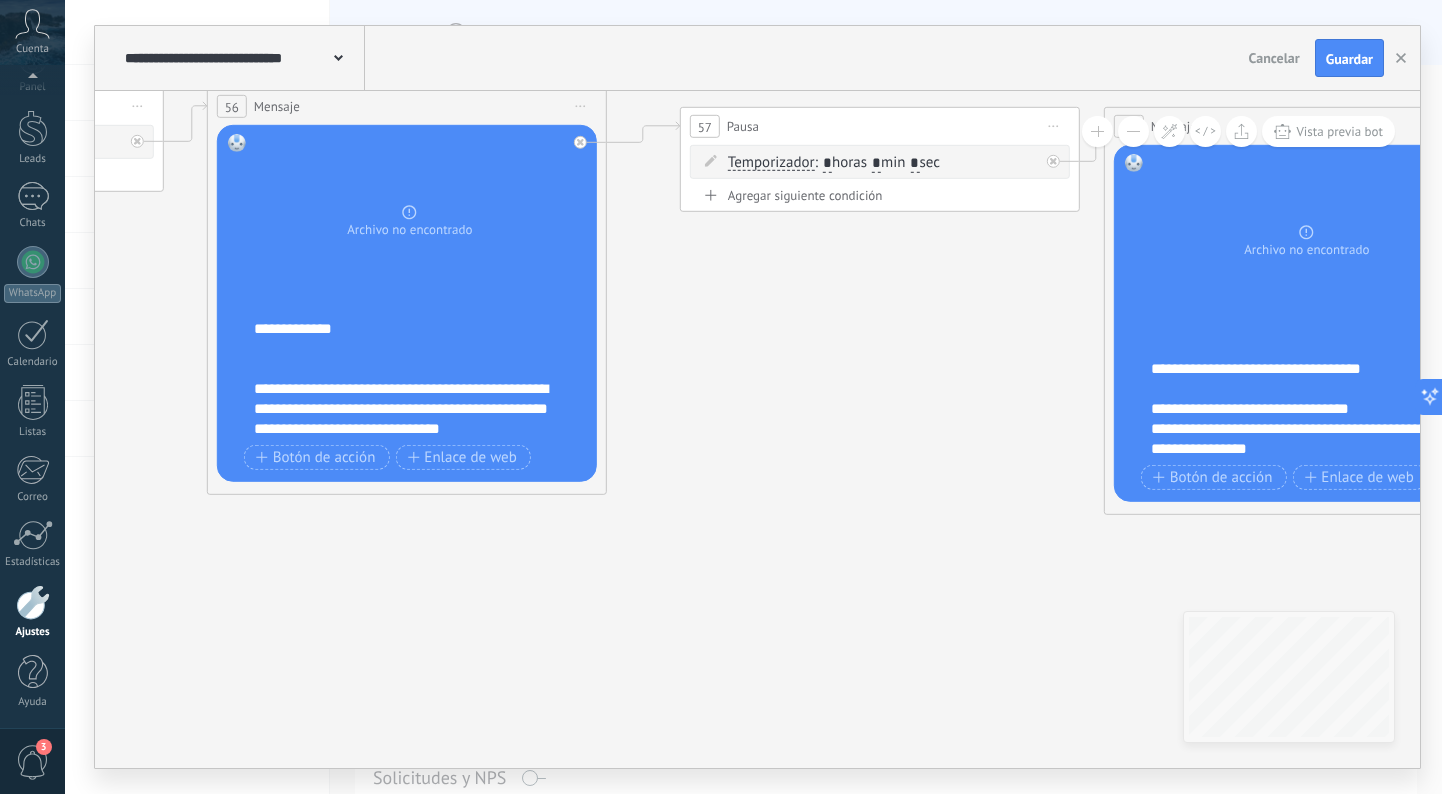 click on "**********" at bounding box center (420, 379) 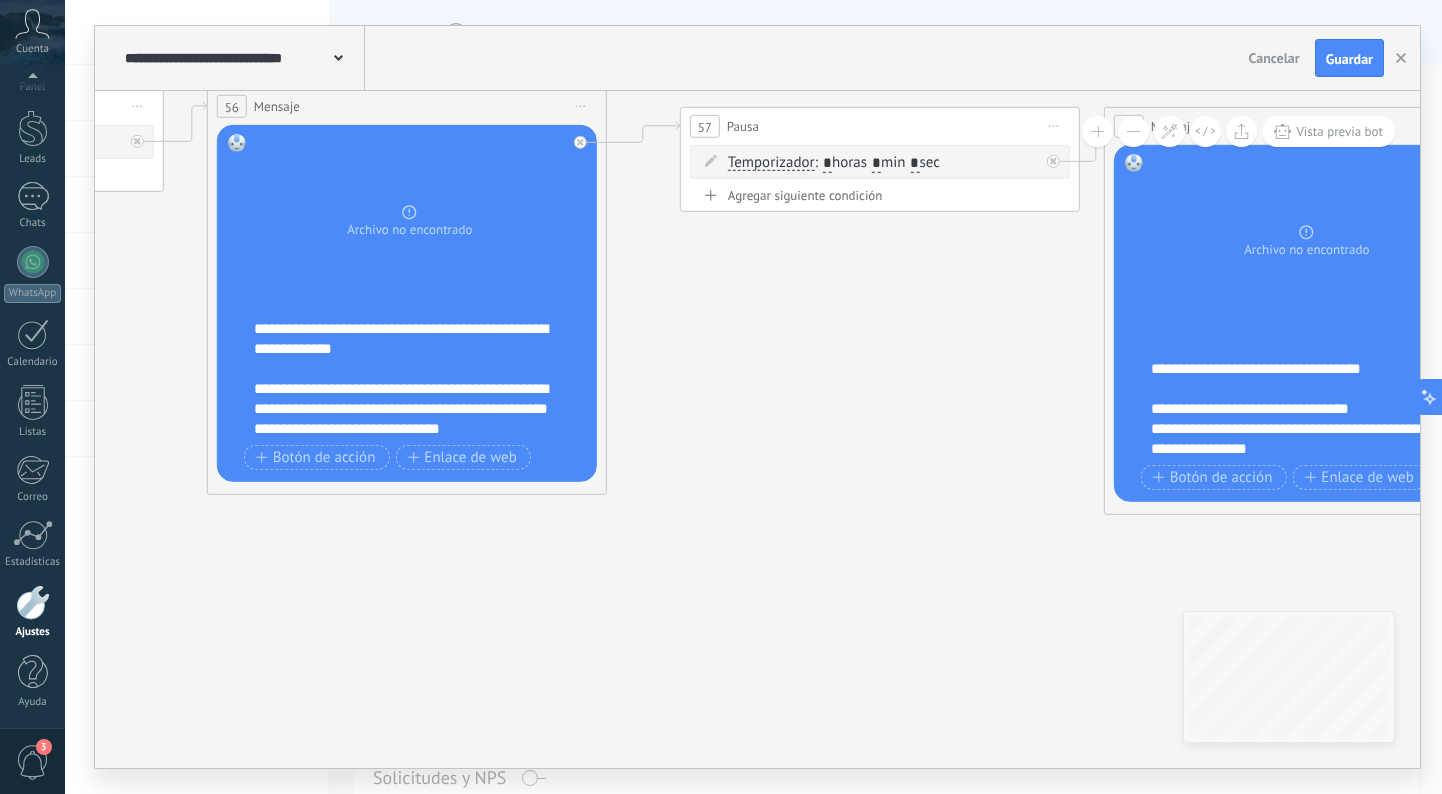 scroll, scrollTop: 140, scrollLeft: 0, axis: vertical 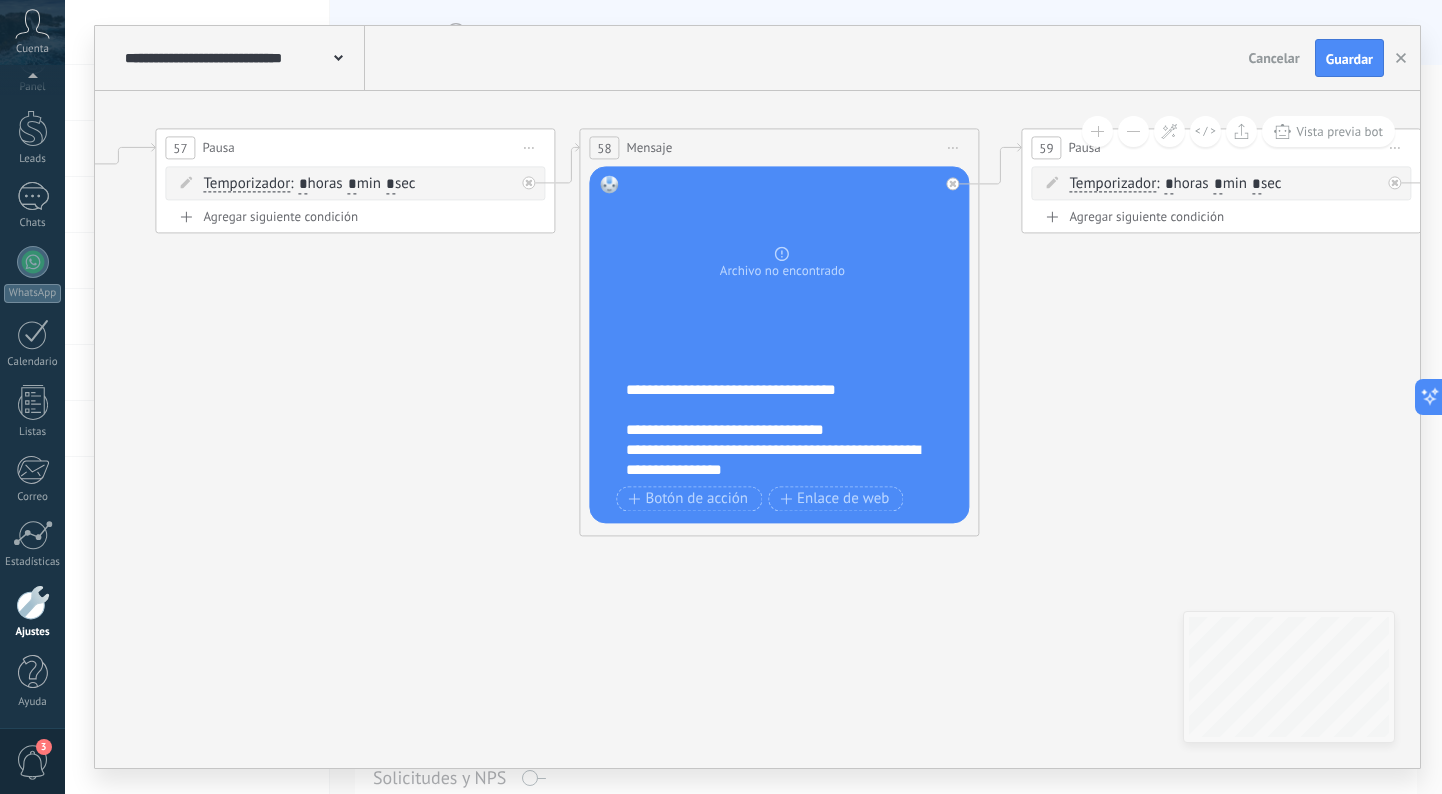 click at bounding box center [782, 410] 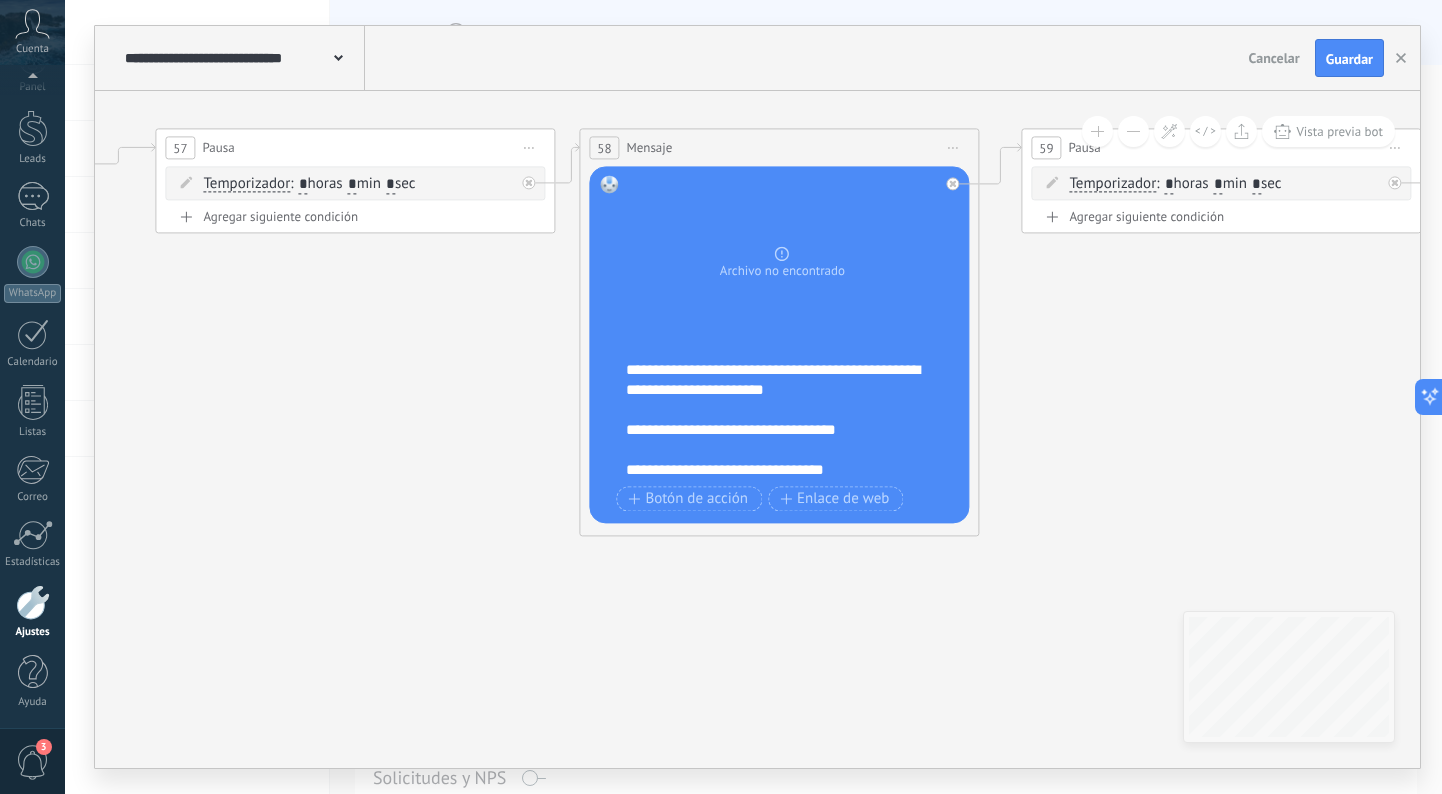 scroll, scrollTop: 0, scrollLeft: 0, axis: both 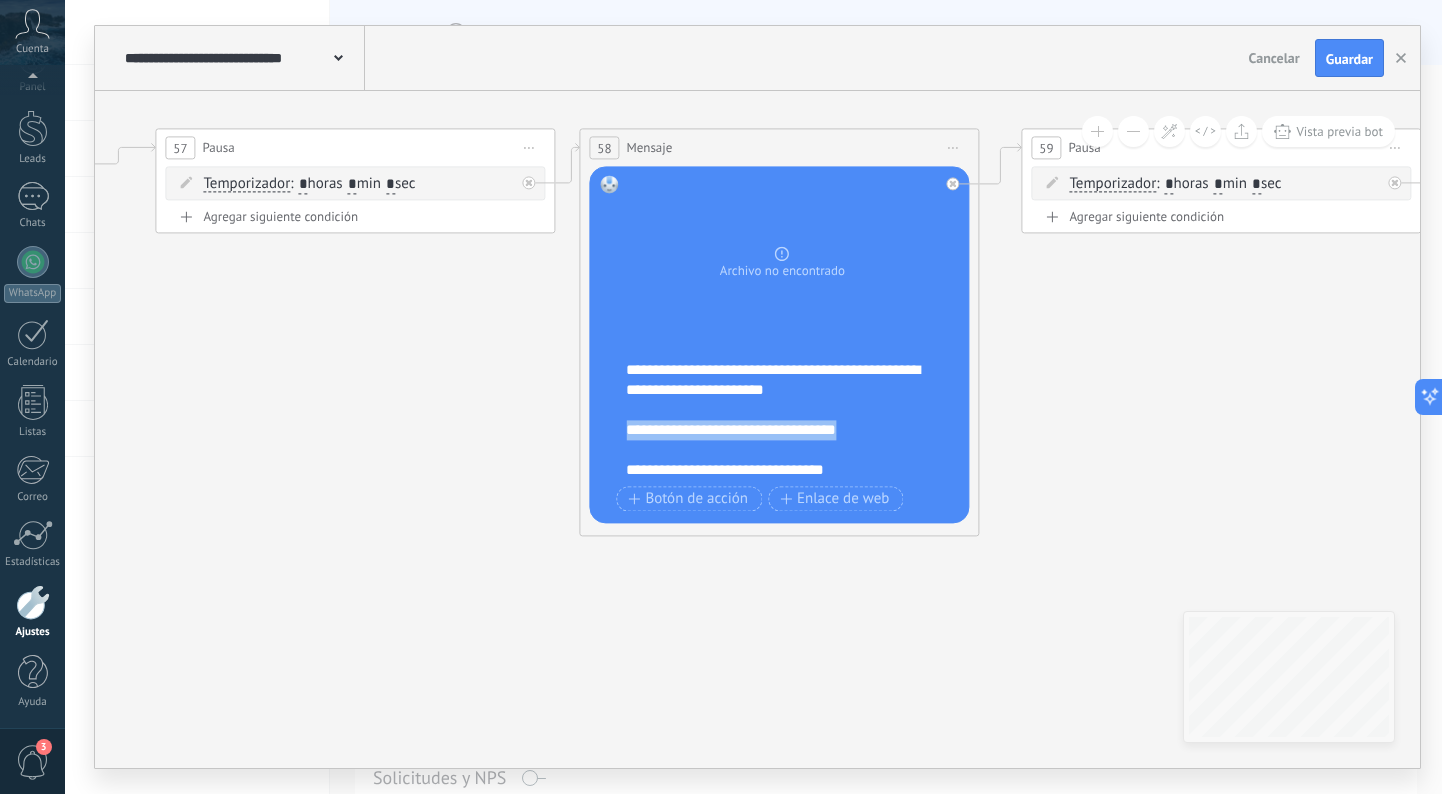 drag, startPoint x: 885, startPoint y: 426, endPoint x: 633, endPoint y: 427, distance: 252.00198 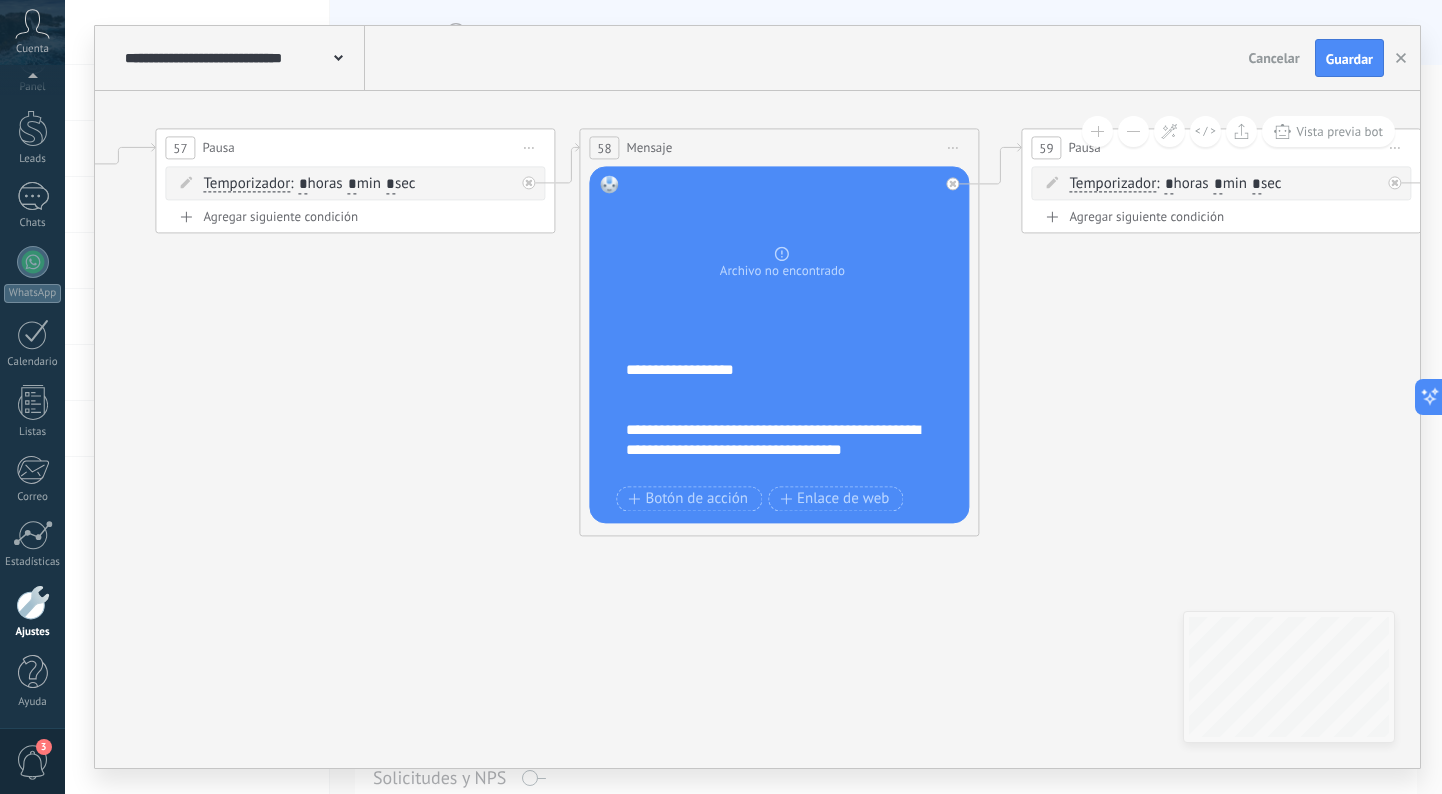 scroll, scrollTop: 420, scrollLeft: 0, axis: vertical 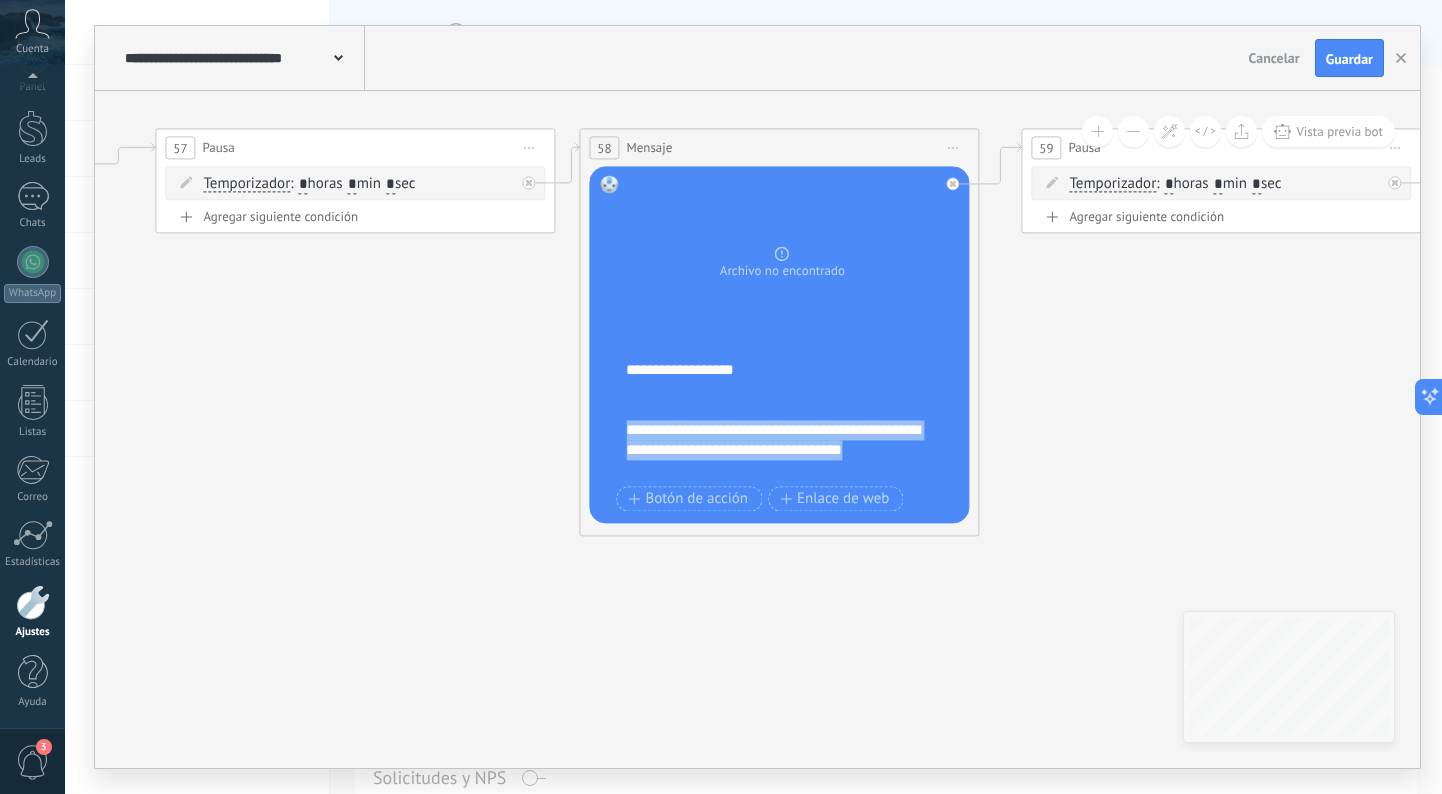 drag, startPoint x: 687, startPoint y: 469, endPoint x: 629, endPoint y: 429, distance: 70.45566 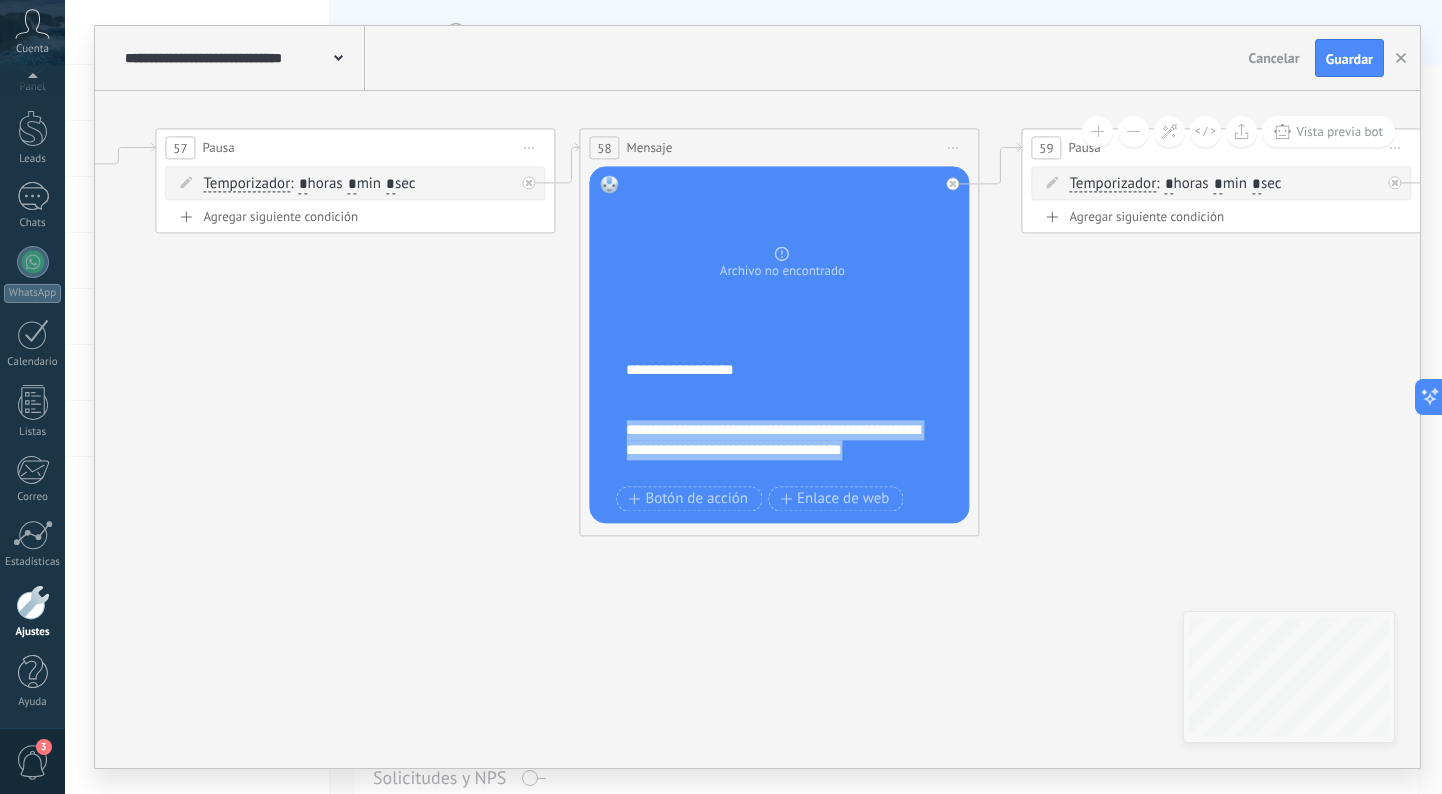 click on "**********" at bounding box center [782, 430] 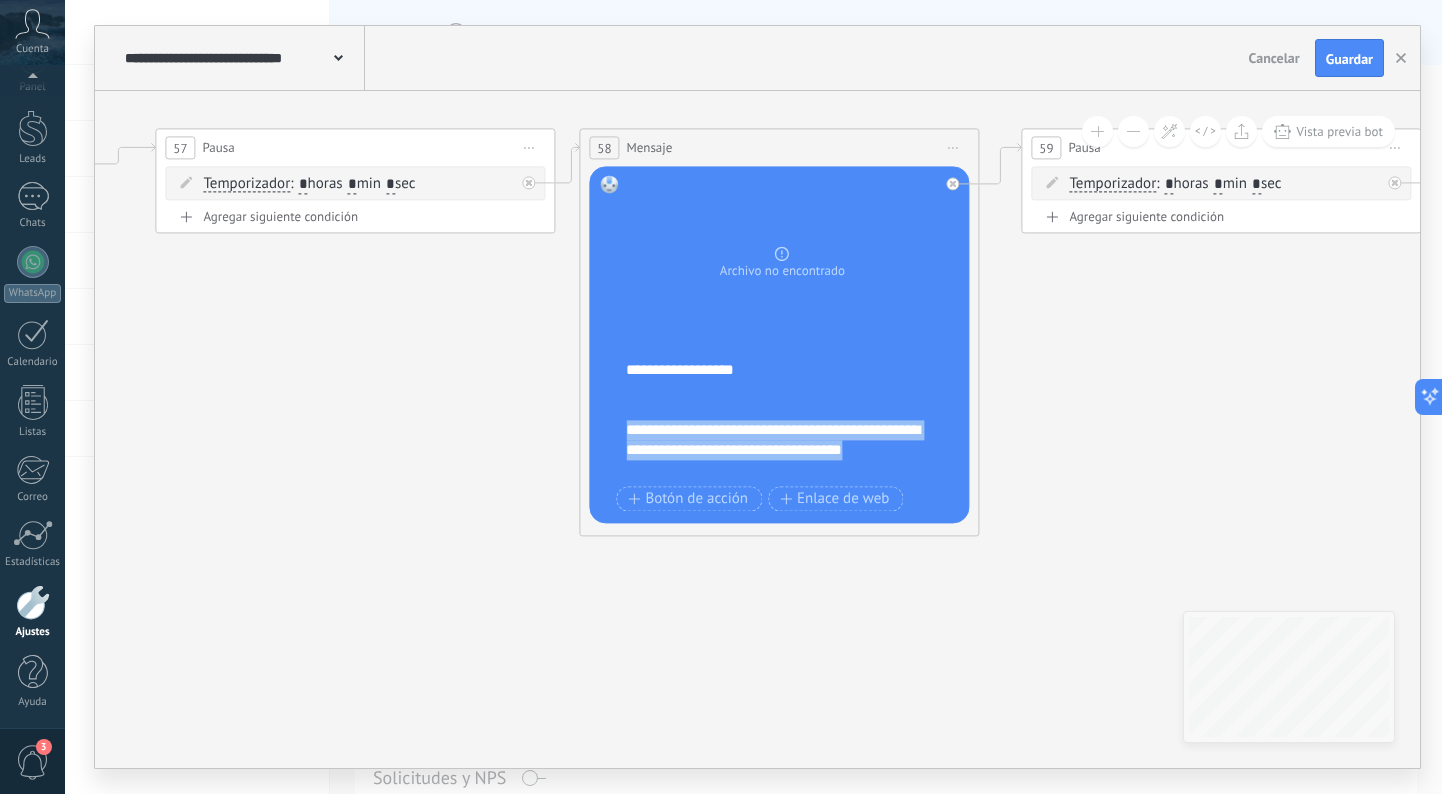 scroll, scrollTop: 380, scrollLeft: 0, axis: vertical 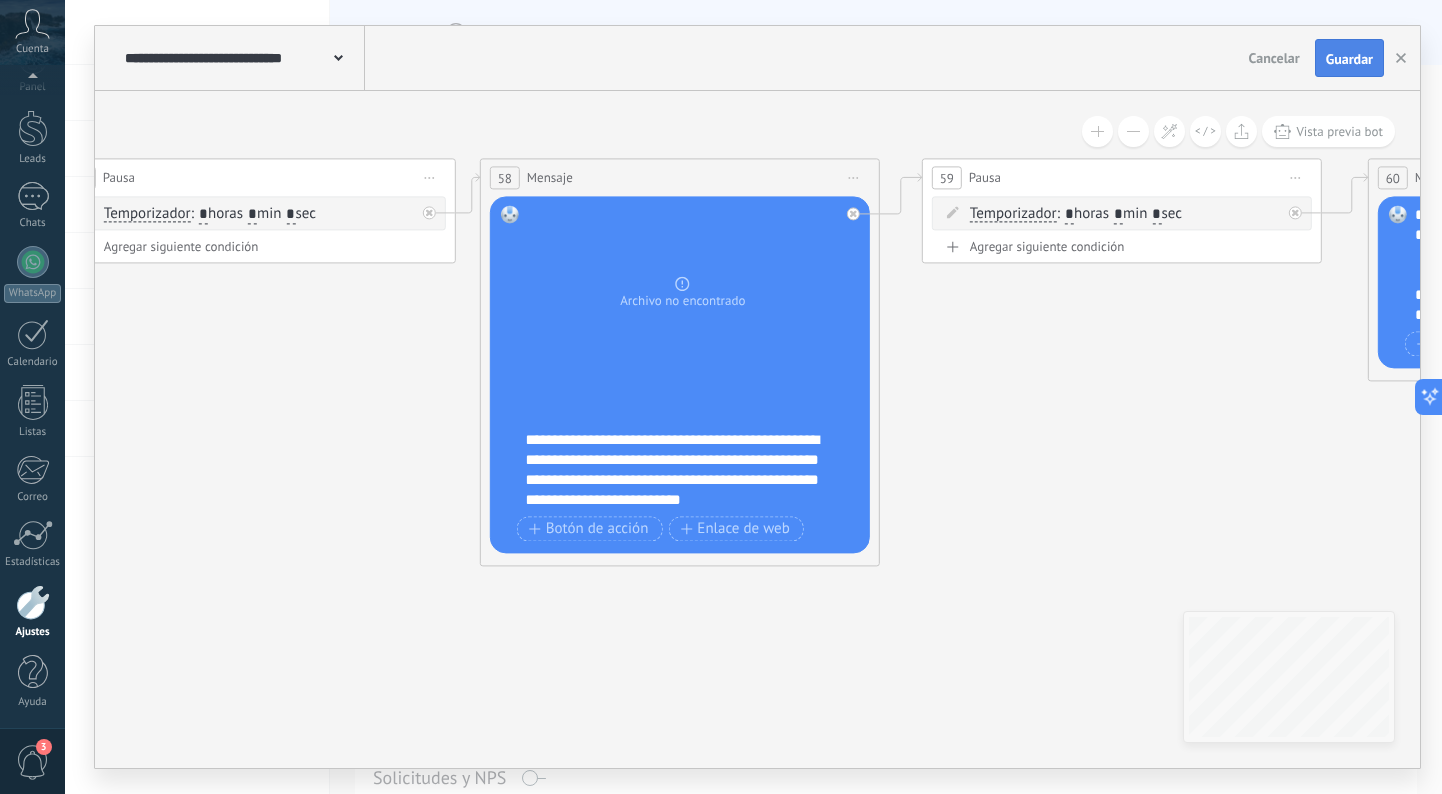 click on "Guardar" at bounding box center [1349, 59] 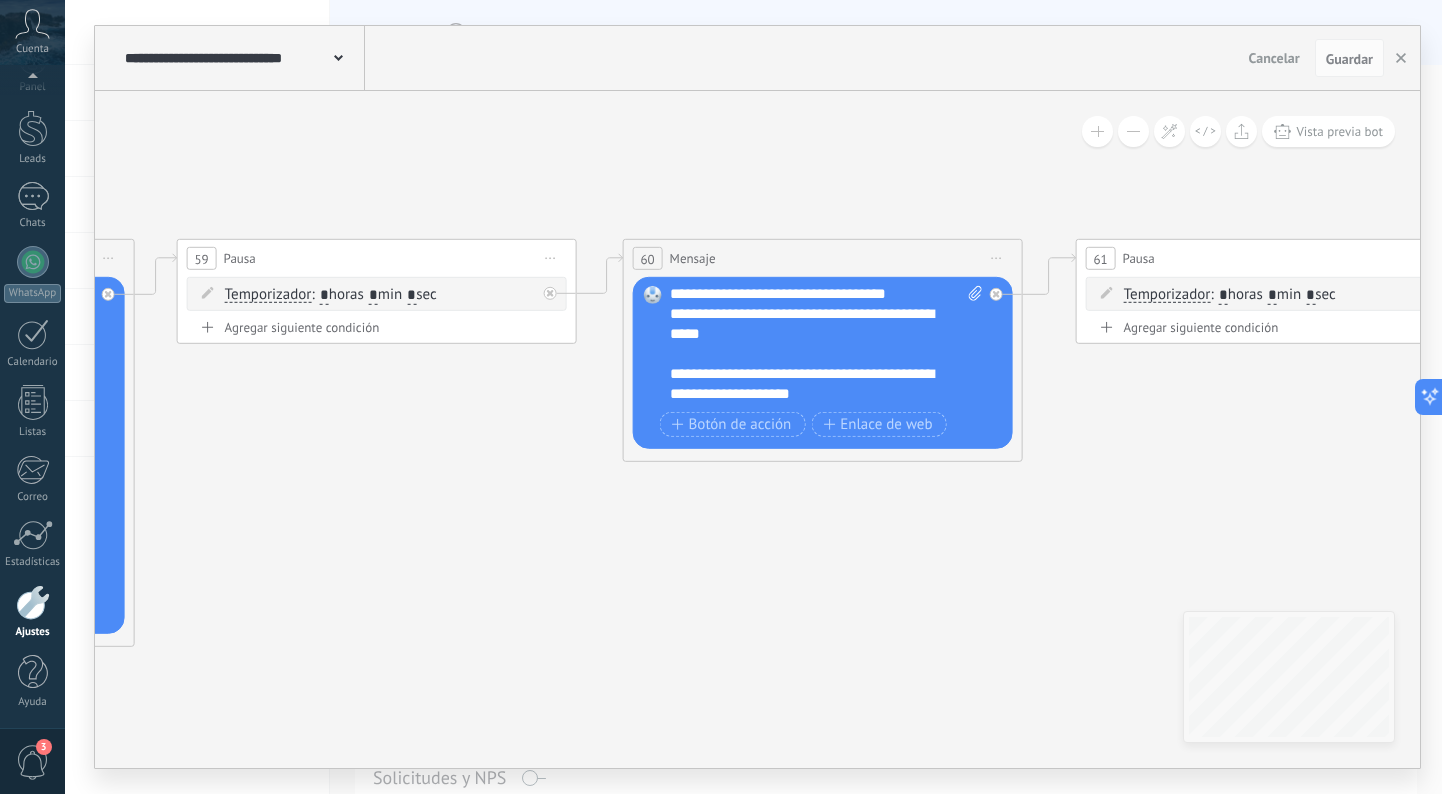 scroll, scrollTop: 100, scrollLeft: 0, axis: vertical 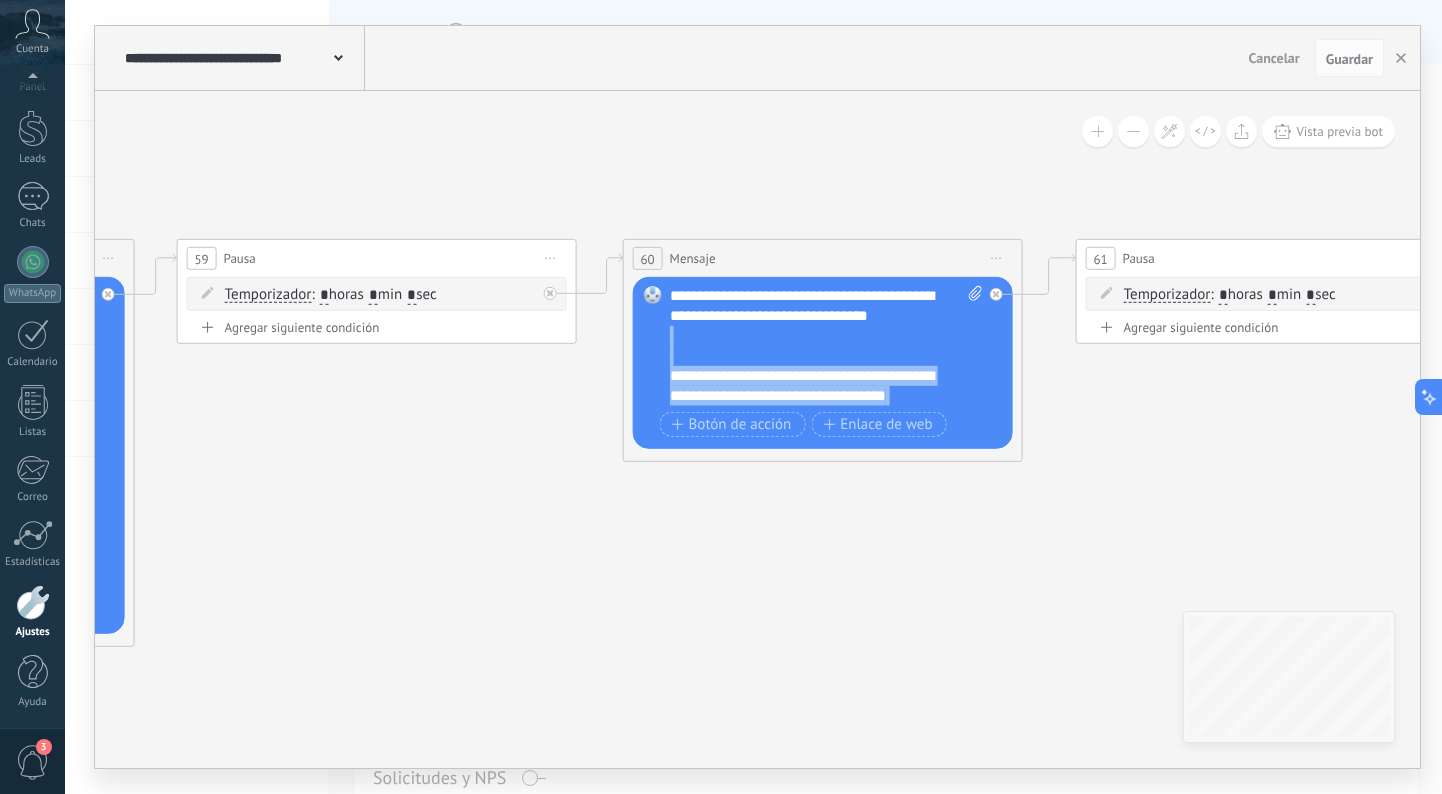 drag, startPoint x: 732, startPoint y: 348, endPoint x: 671, endPoint y: 363, distance: 62.817196 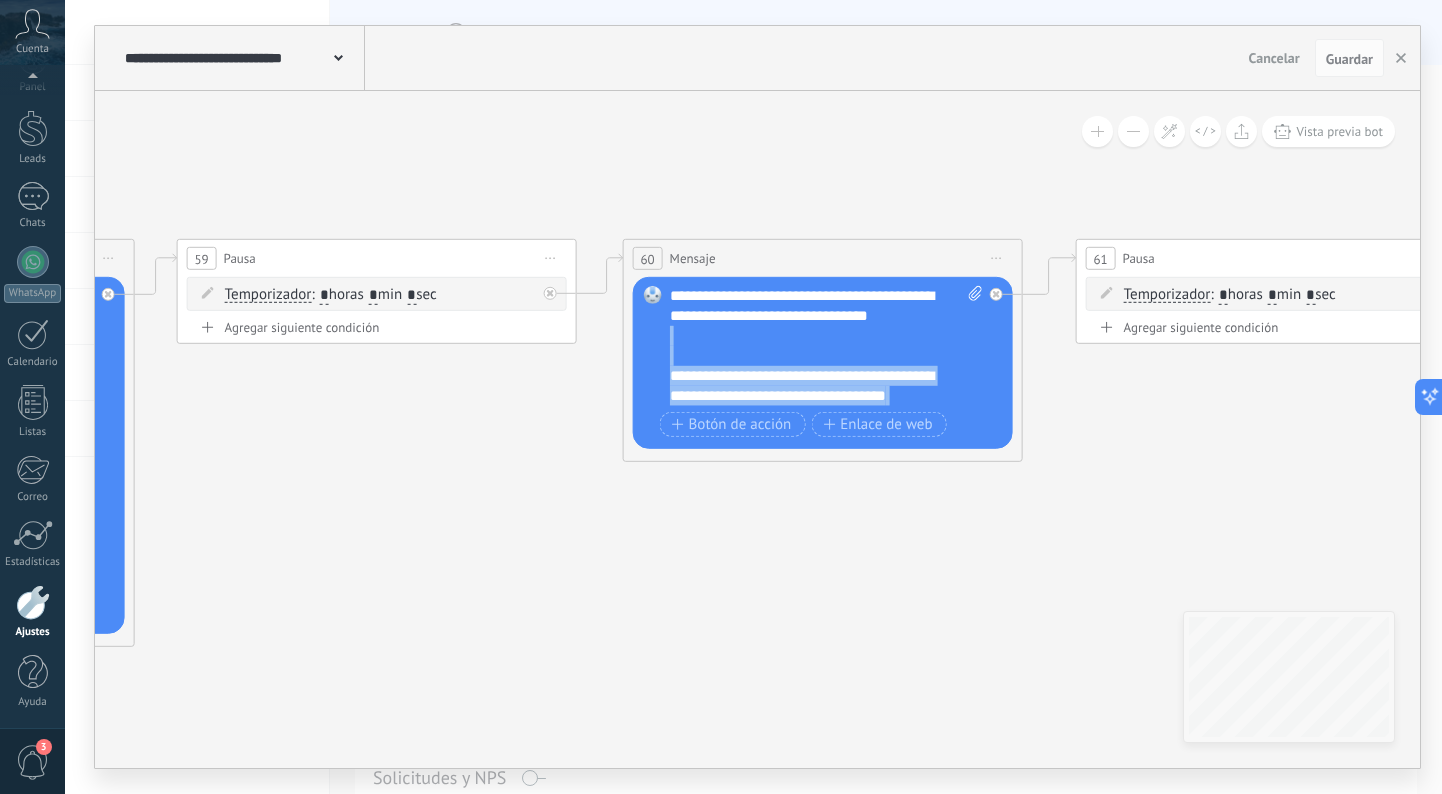 paste 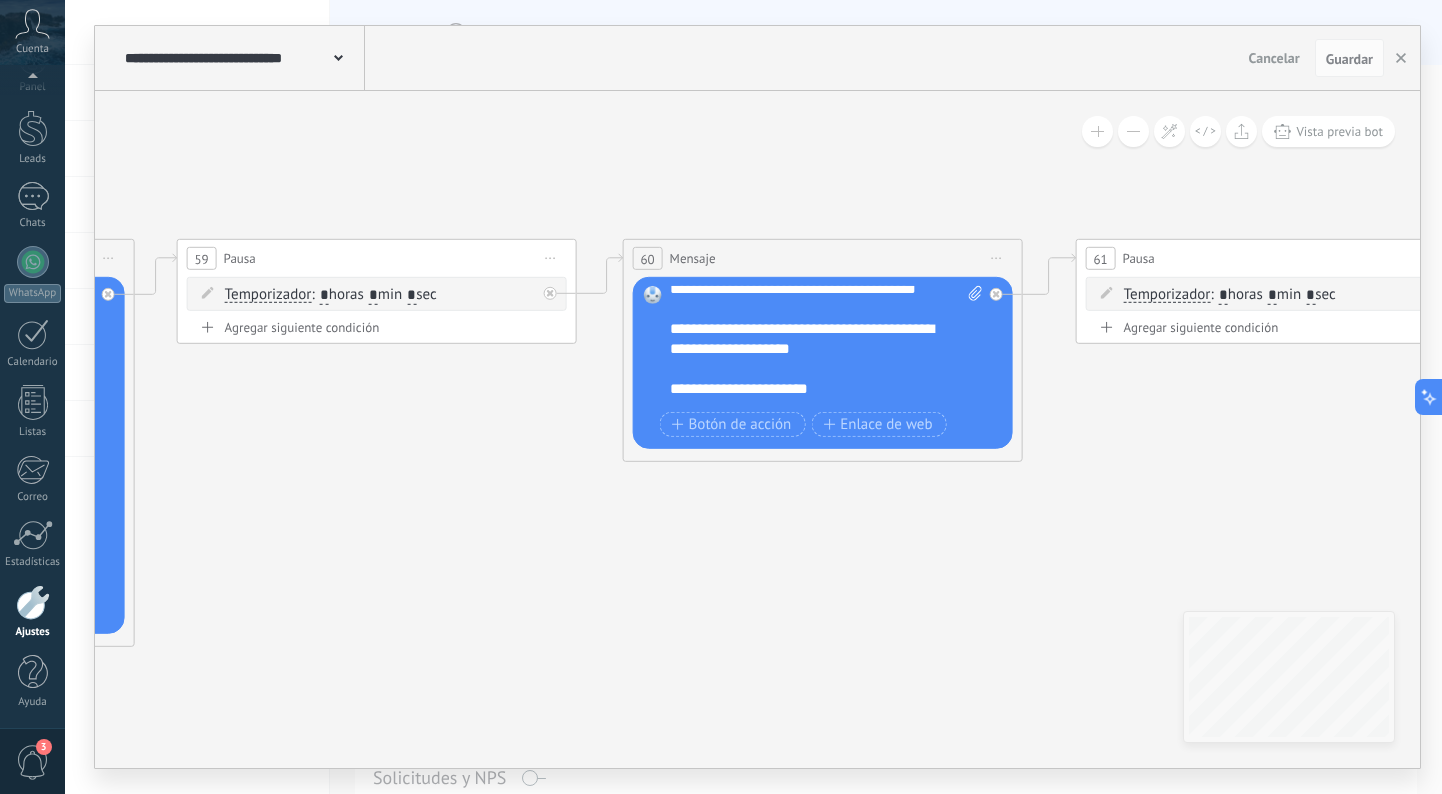 scroll, scrollTop: 112, scrollLeft: 0, axis: vertical 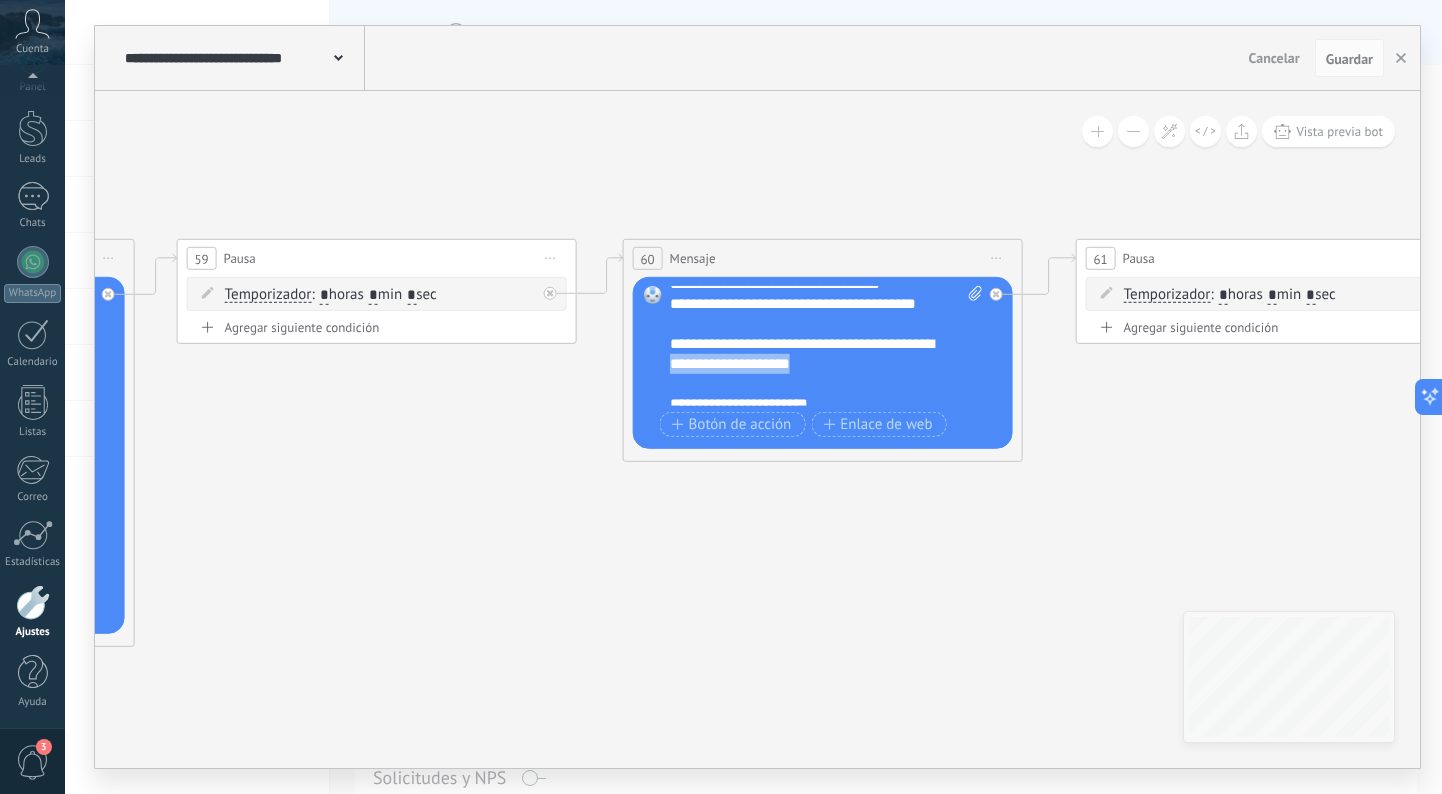 drag, startPoint x: 845, startPoint y: 363, endPoint x: 672, endPoint y: 370, distance: 173.14156 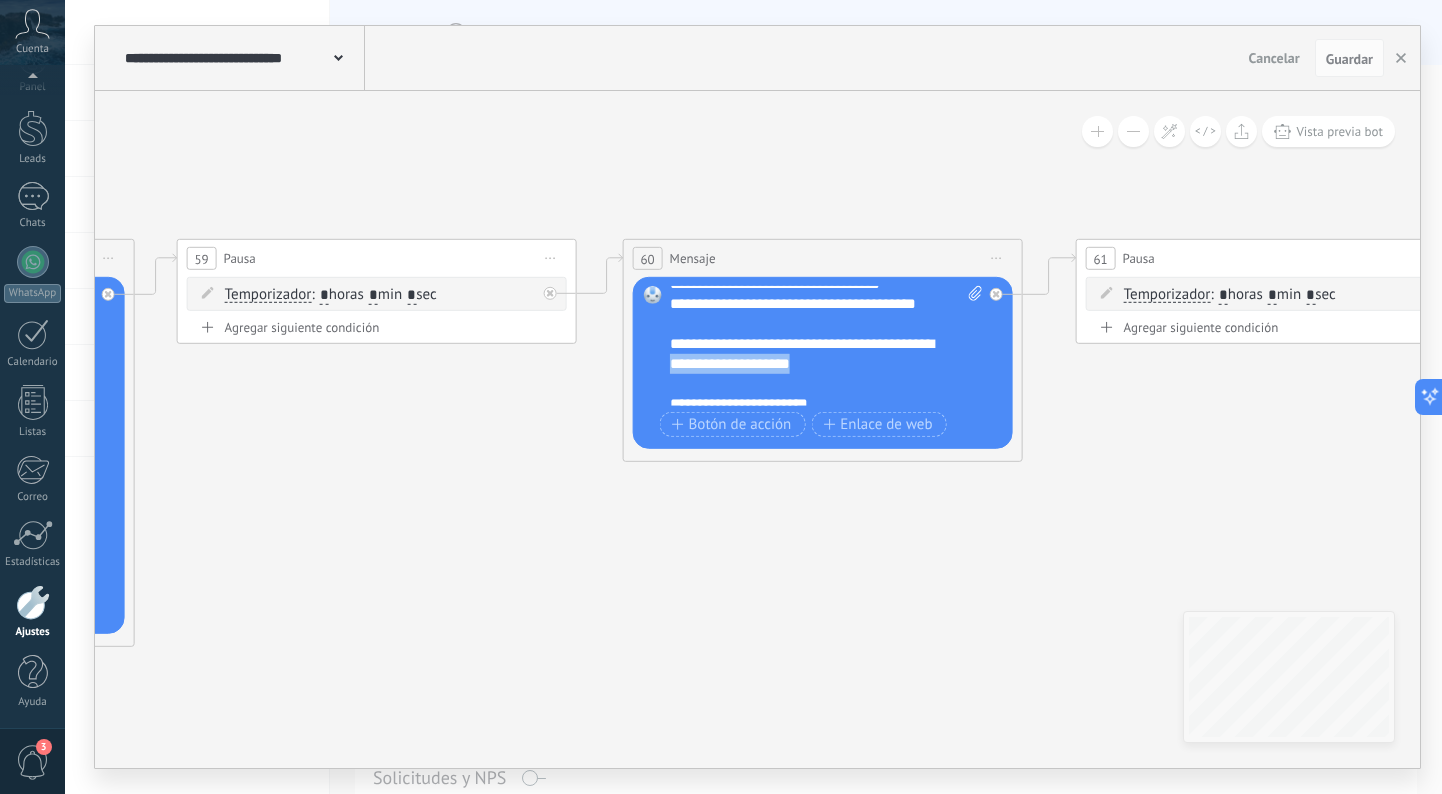 click on "**********" at bounding box center (816, 404) 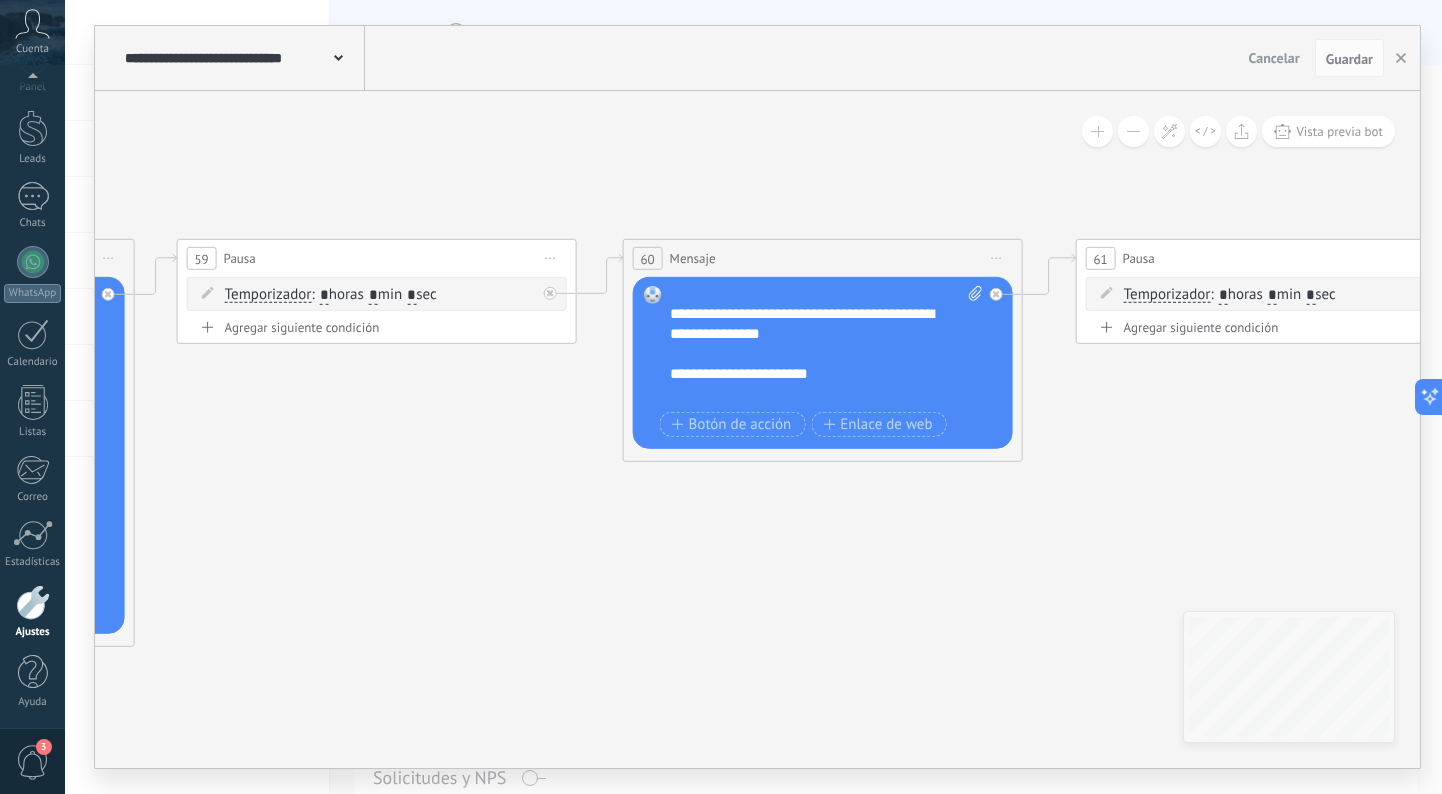 scroll, scrollTop: 153, scrollLeft: 0, axis: vertical 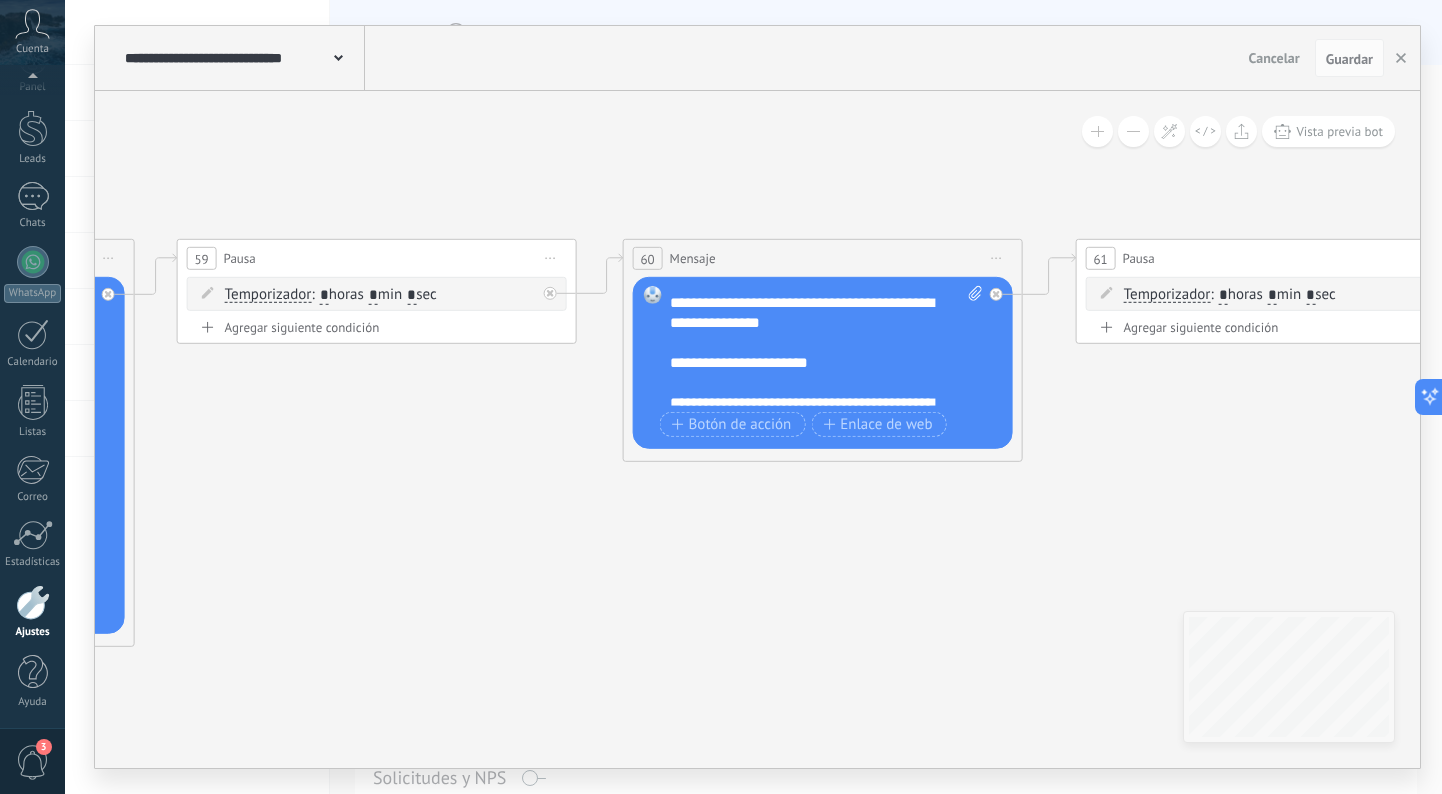 click on "**********" at bounding box center (816, 363) 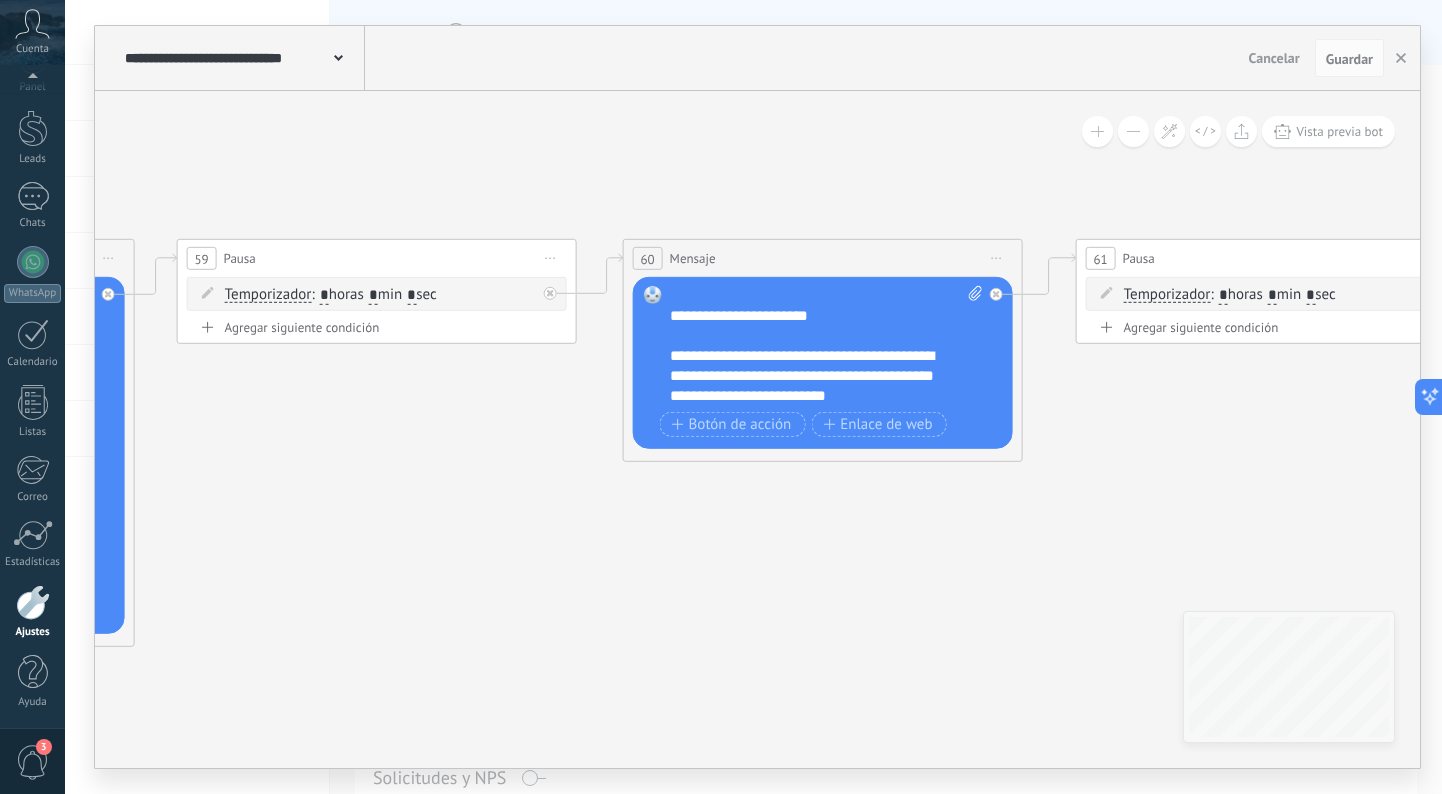 scroll, scrollTop: 200, scrollLeft: 0, axis: vertical 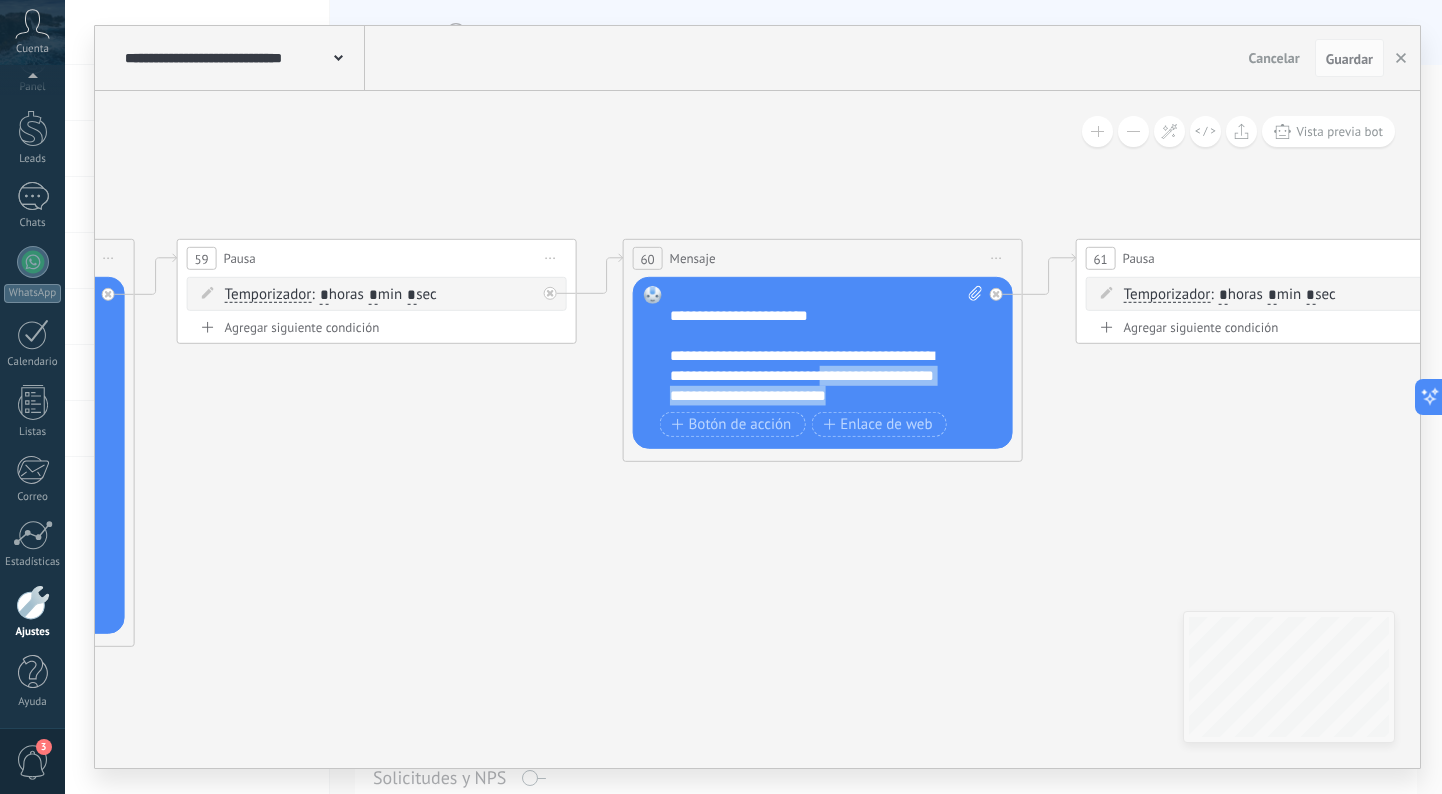 drag, startPoint x: 906, startPoint y: 394, endPoint x: 849, endPoint y: 375, distance: 60.083275 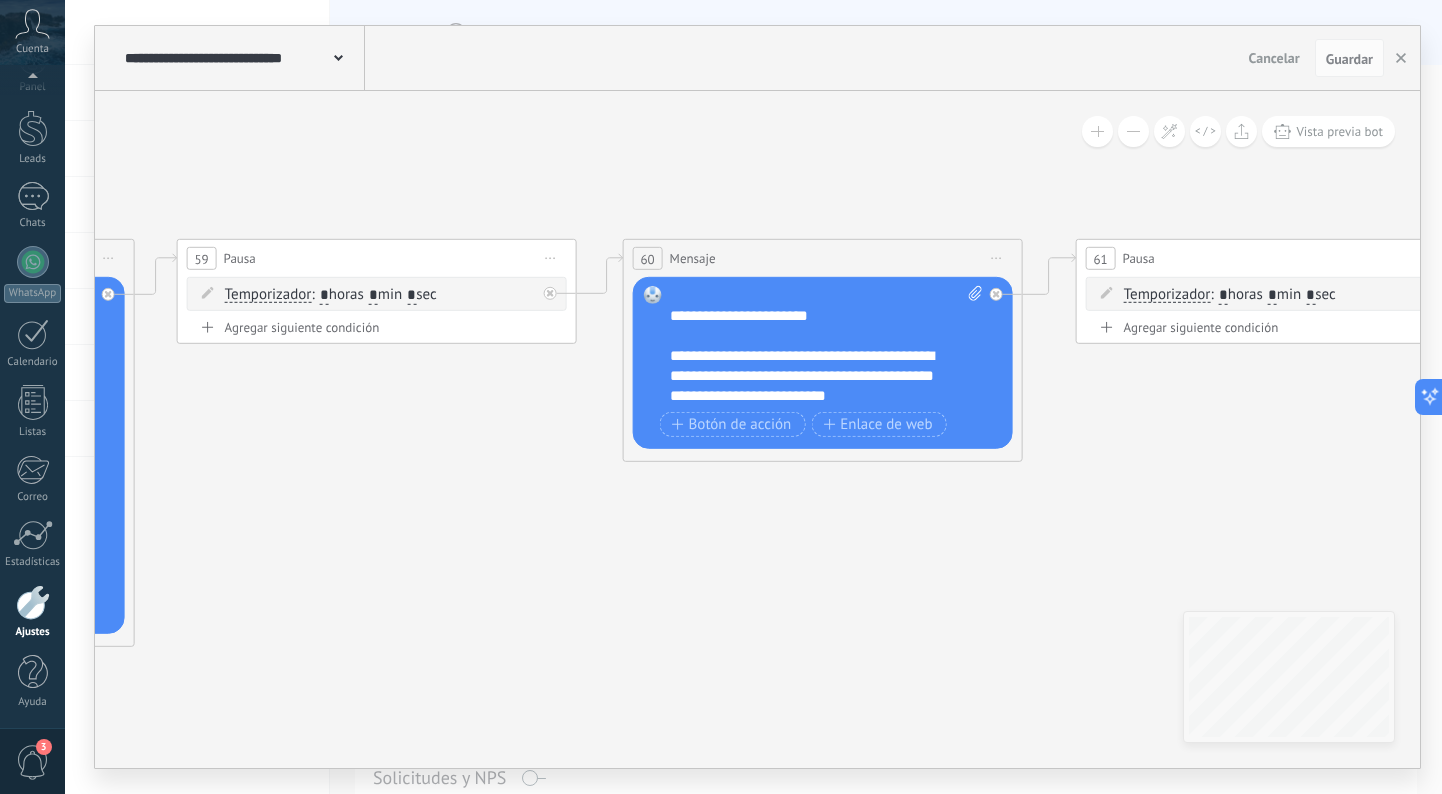 scroll, scrollTop: 180, scrollLeft: 0, axis: vertical 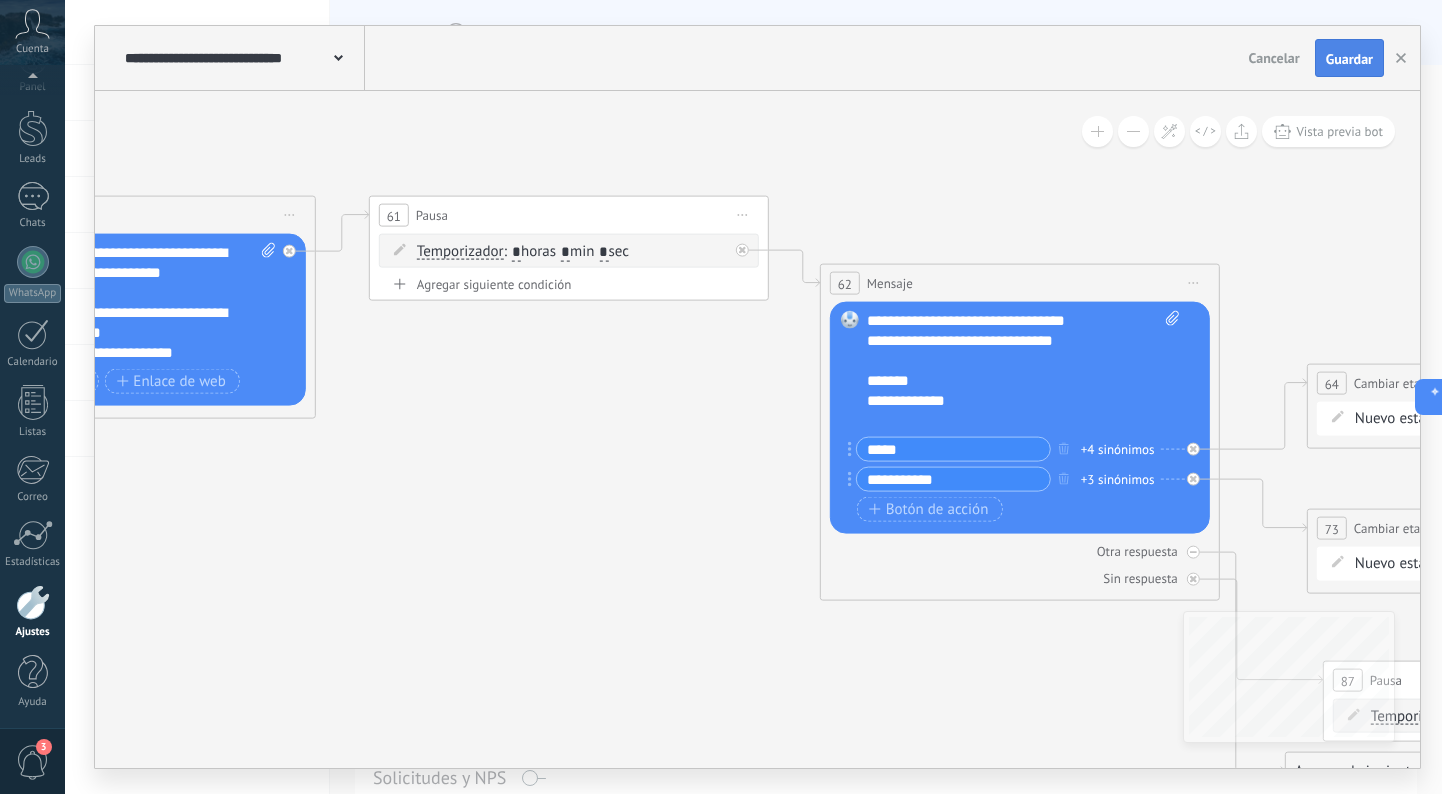 click on "Guardar" at bounding box center (1349, 59) 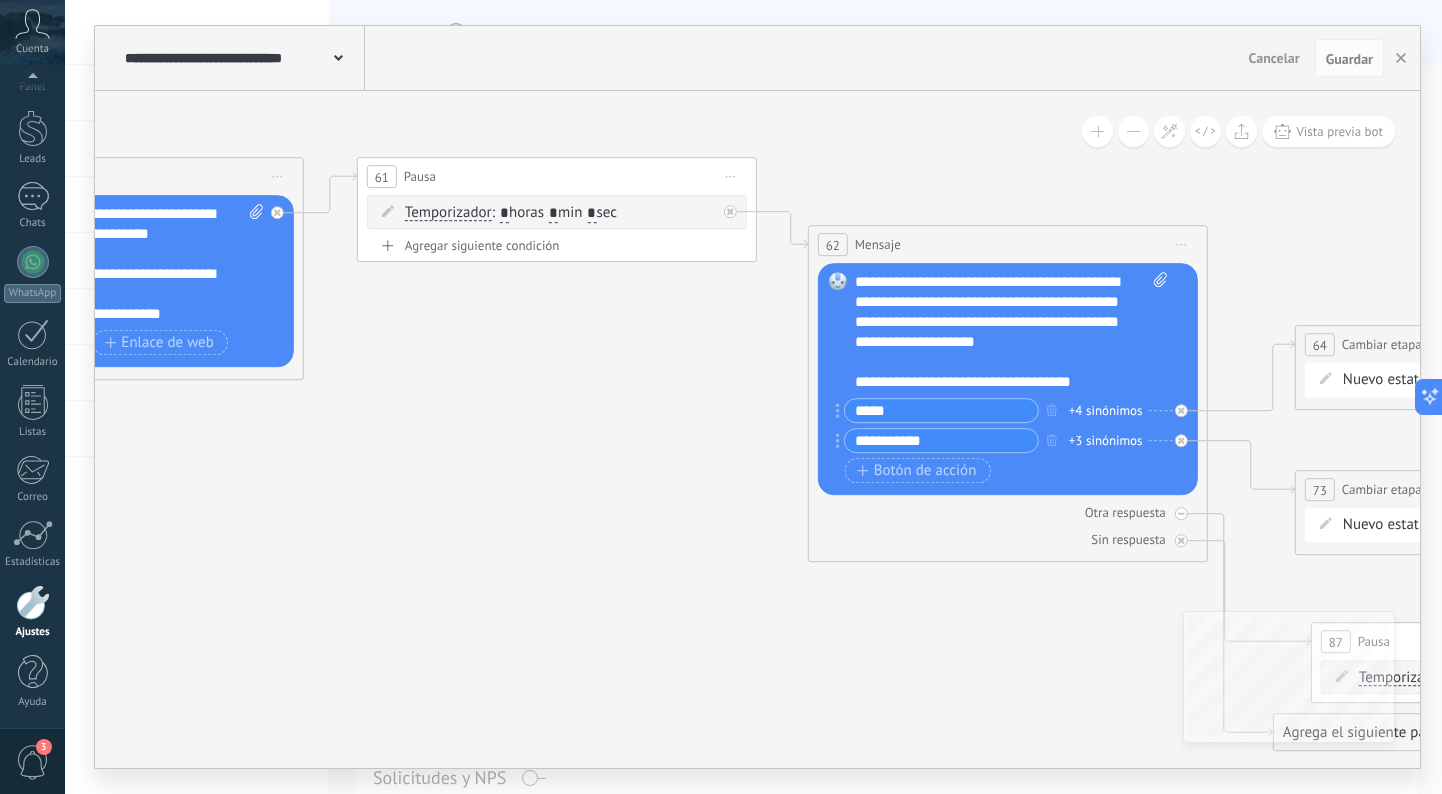 scroll, scrollTop: 120, scrollLeft: 0, axis: vertical 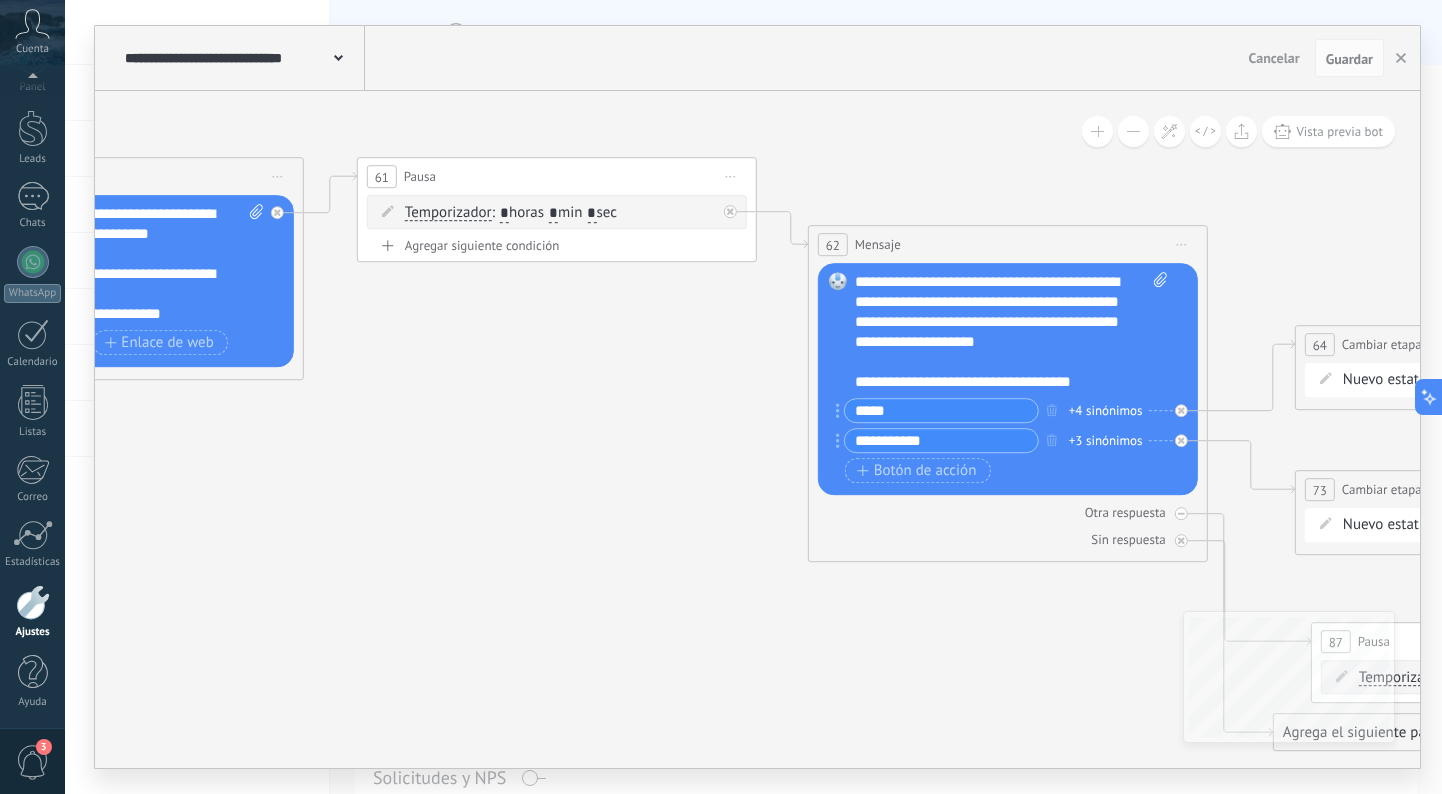 click on "**********" at bounding box center (1011, 332) 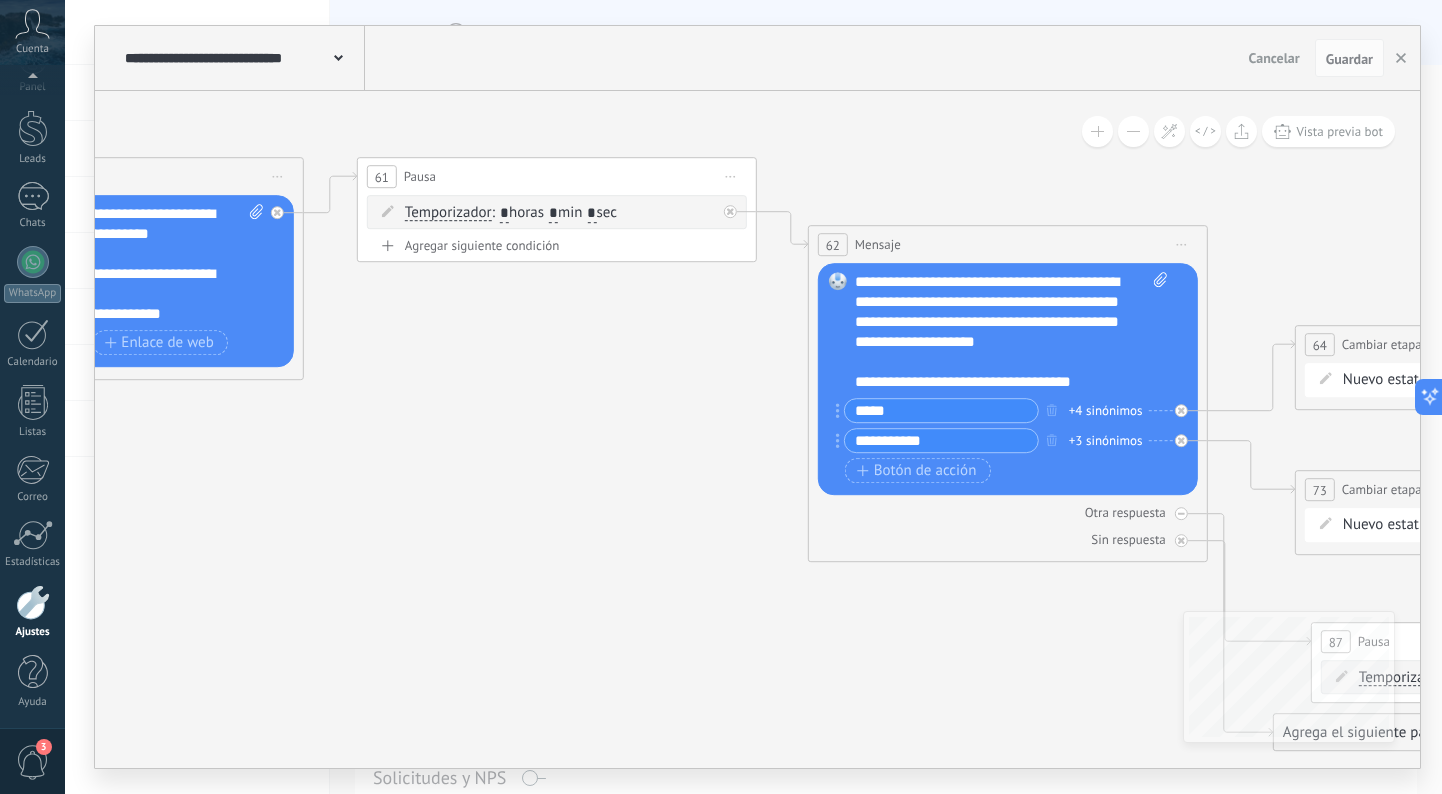 type 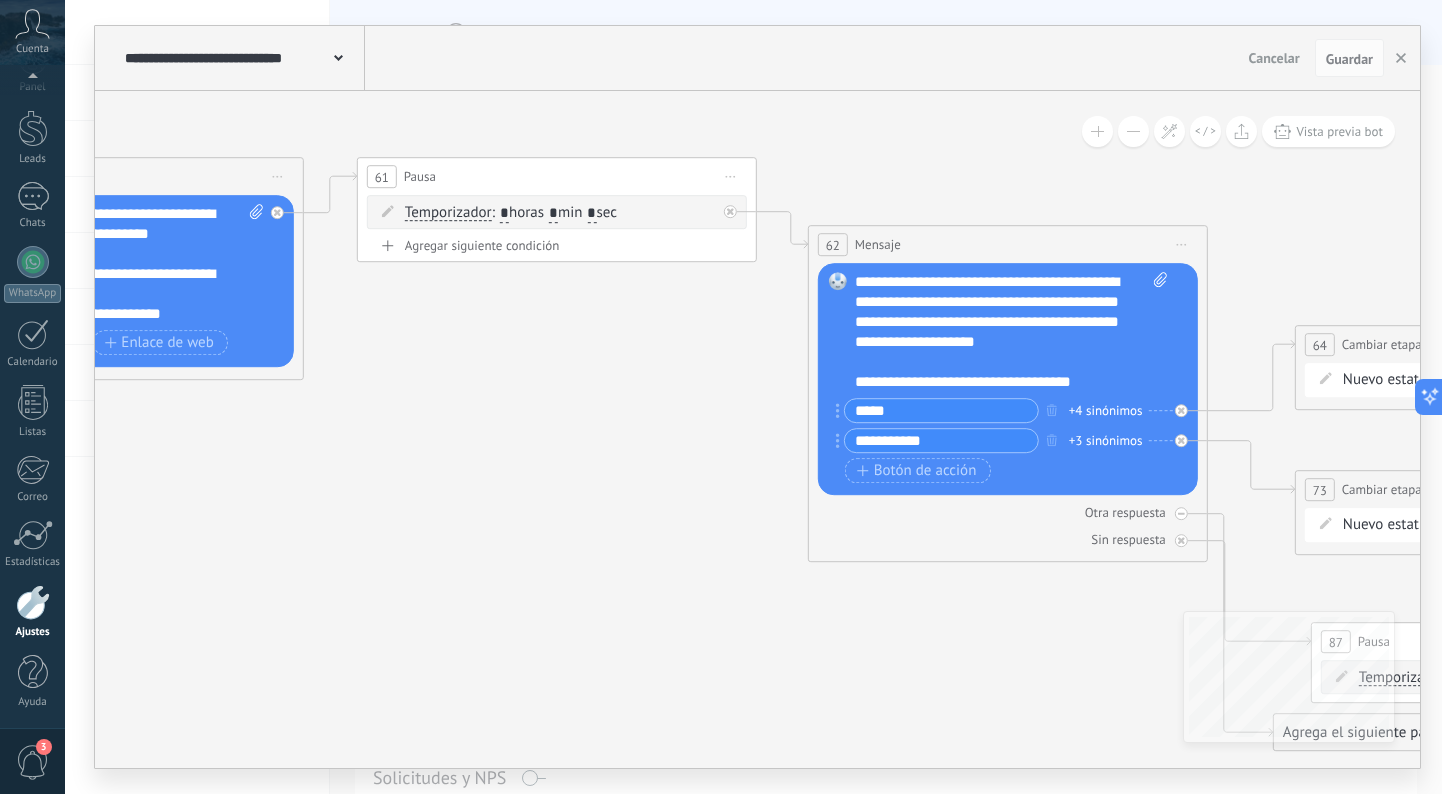 click on "**********" at bounding box center [1011, 332] 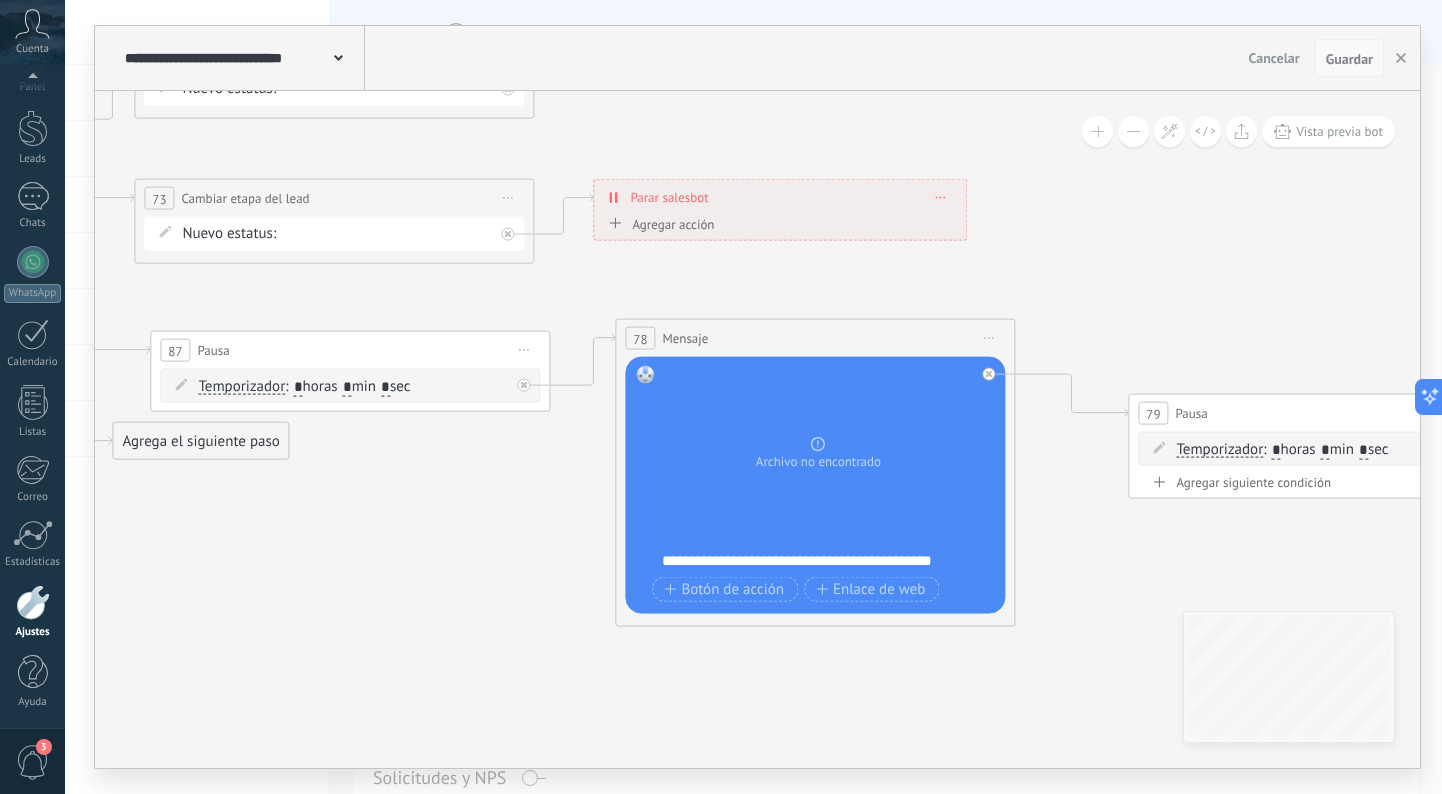 click on "Guardar" at bounding box center [1349, 59] 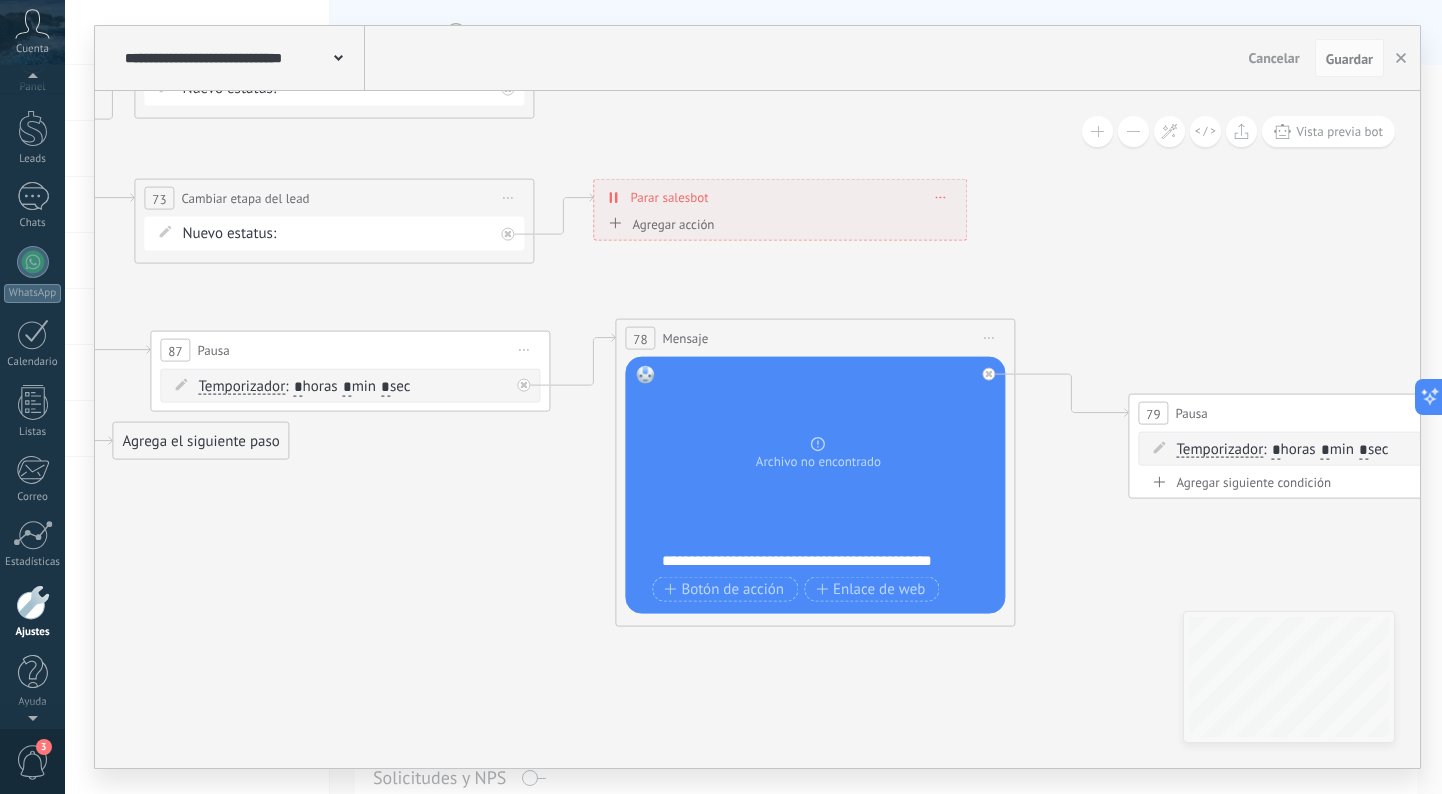 scroll, scrollTop: 0, scrollLeft: 0, axis: both 